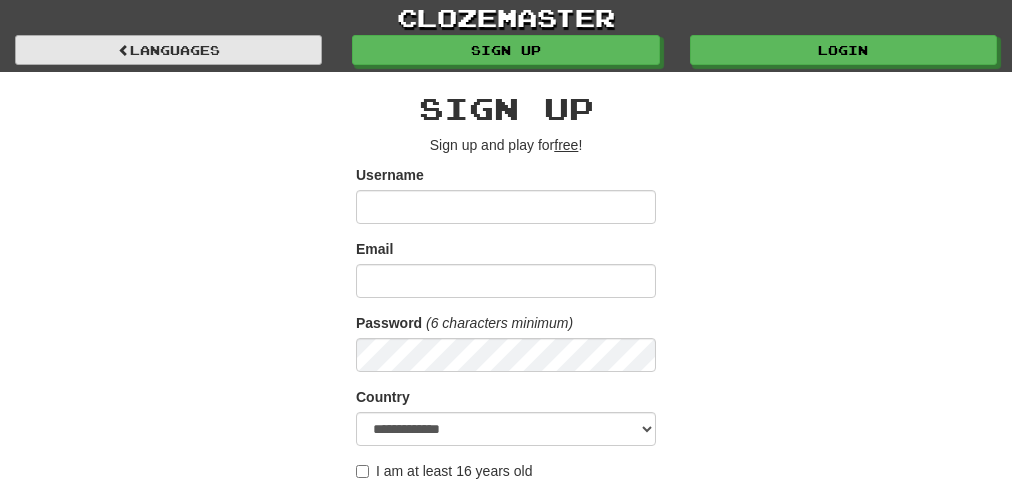 scroll, scrollTop: 0, scrollLeft: 0, axis: both 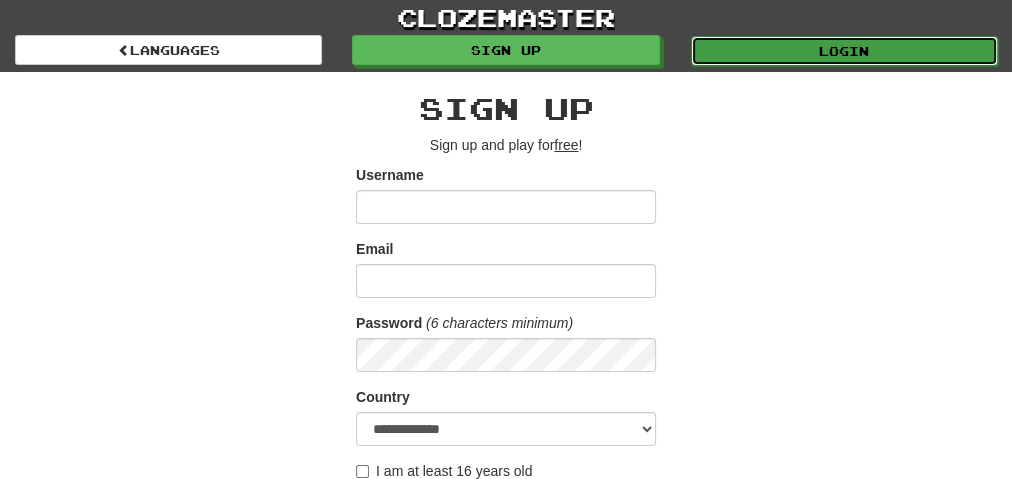 click on "Login" at bounding box center (844, 51) 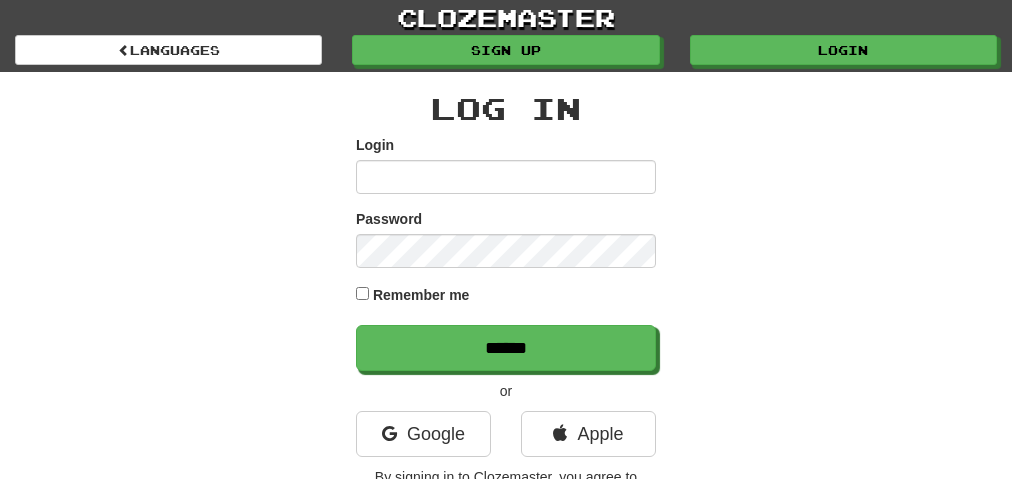 scroll, scrollTop: 0, scrollLeft: 0, axis: both 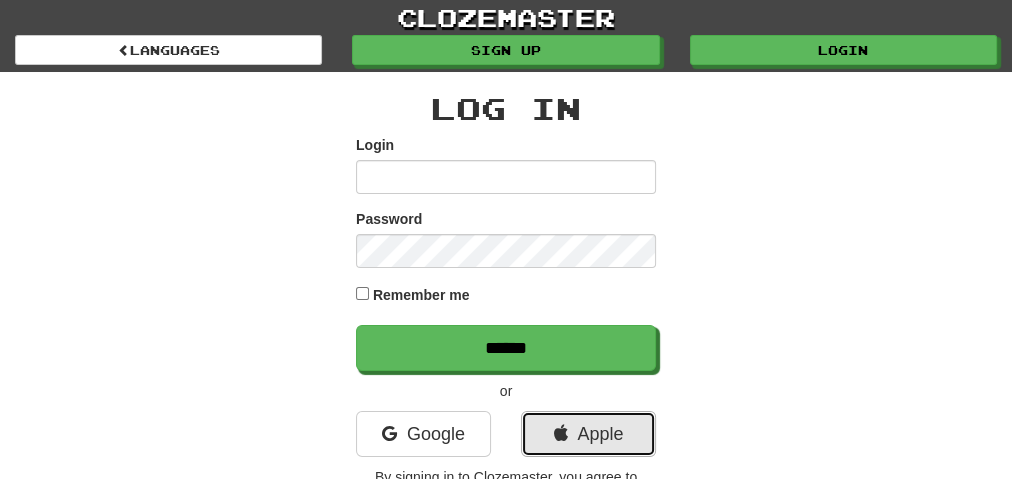 click at bounding box center (560, 434) 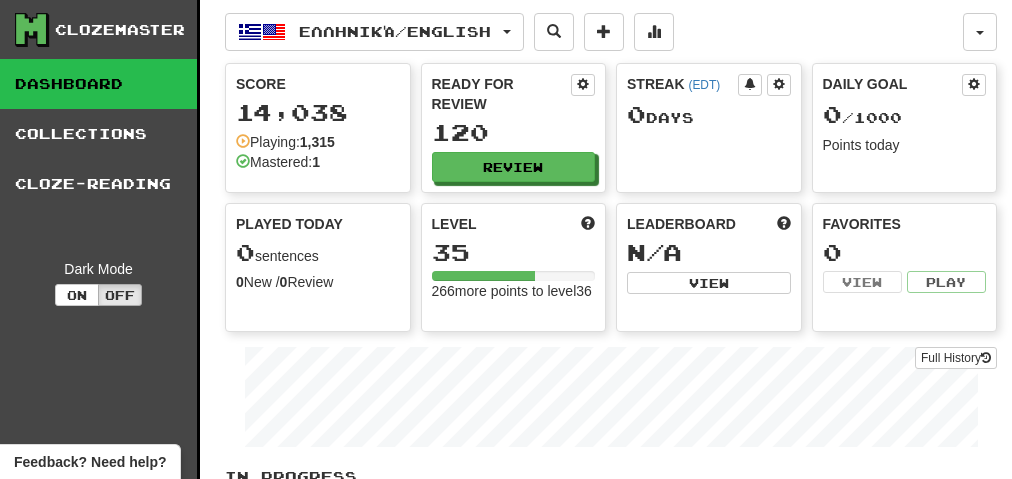 scroll, scrollTop: 0, scrollLeft: 0, axis: both 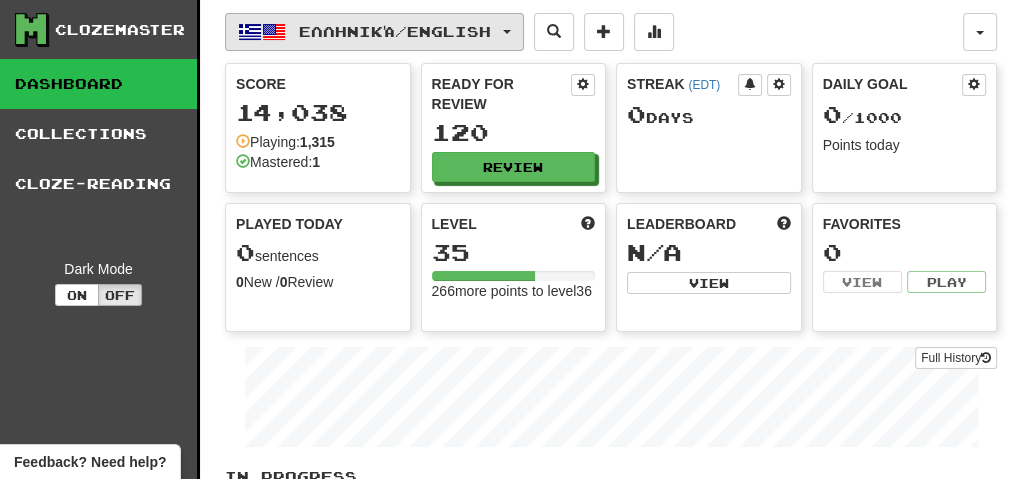 click at bounding box center (507, 32) 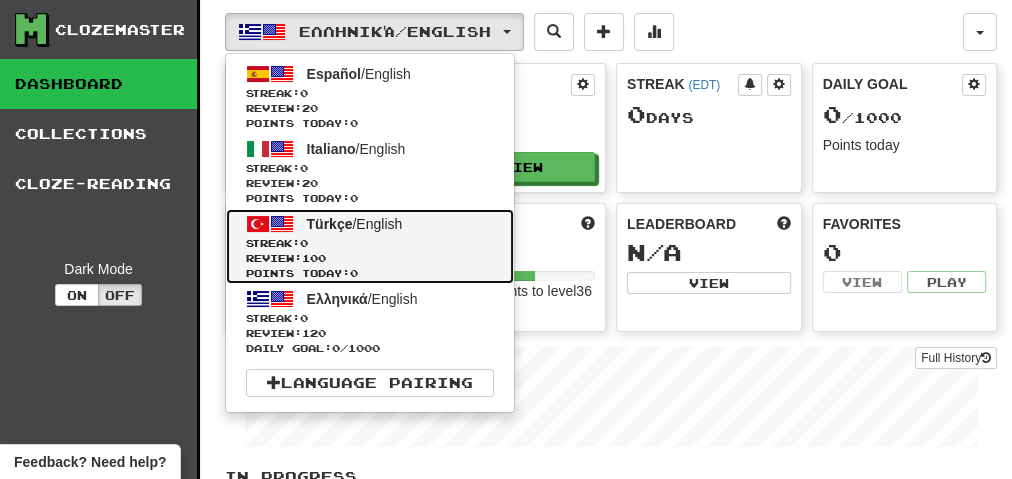 click on "Streak:  0" at bounding box center [370, 243] 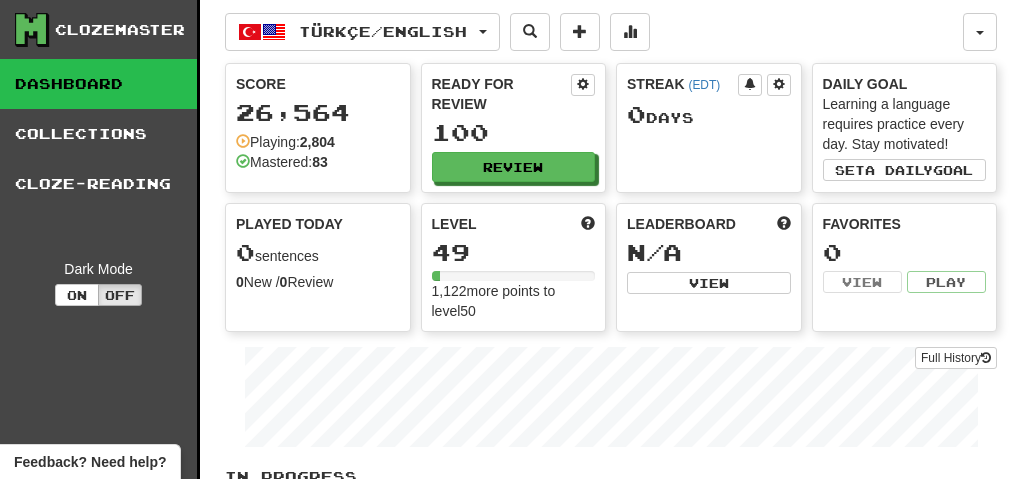 scroll, scrollTop: 0, scrollLeft: 0, axis: both 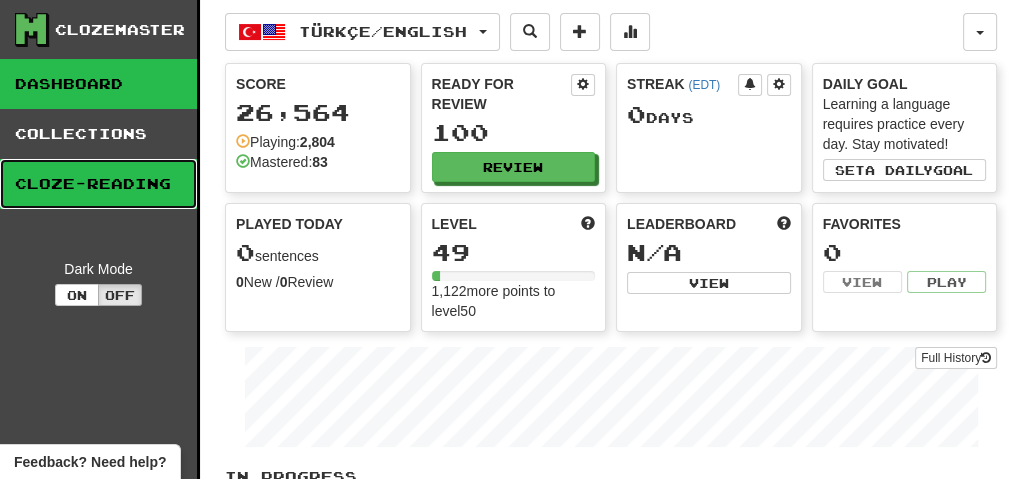 click on "Cloze-Reading" at bounding box center (98, 184) 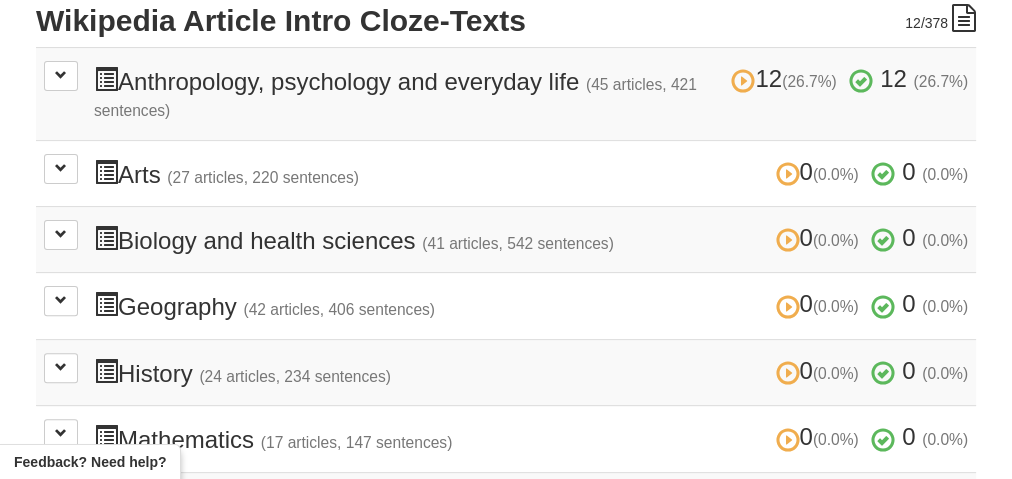 scroll, scrollTop: 480, scrollLeft: 0, axis: vertical 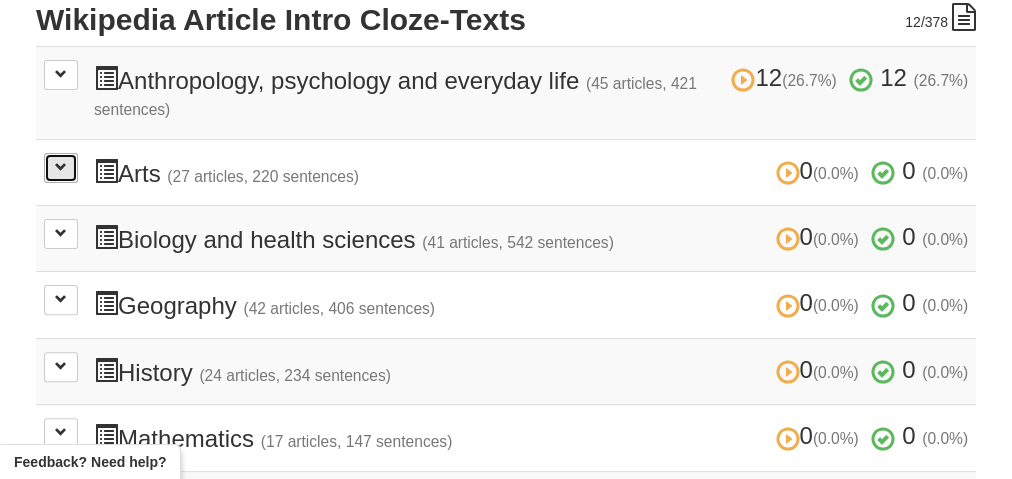 click at bounding box center (61, 167) 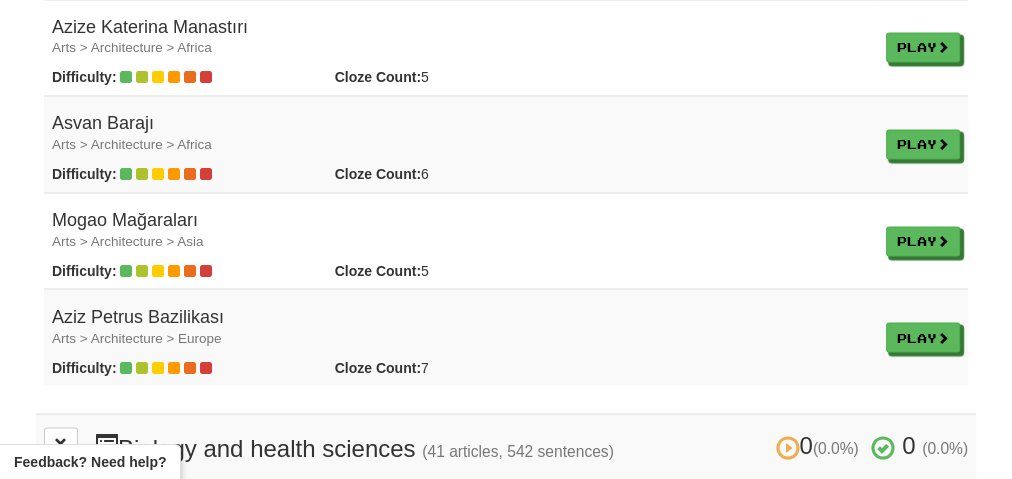 scroll, scrollTop: 3040, scrollLeft: 0, axis: vertical 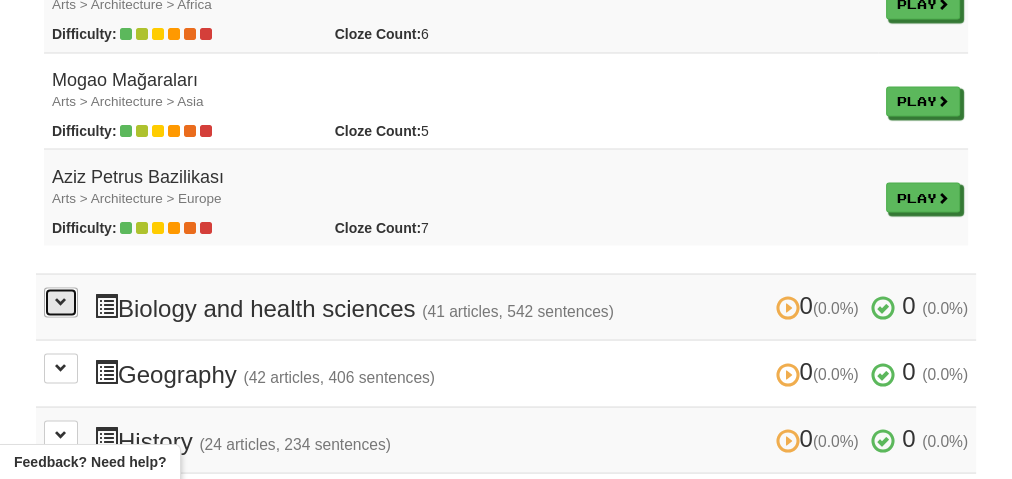 click at bounding box center [61, 301] 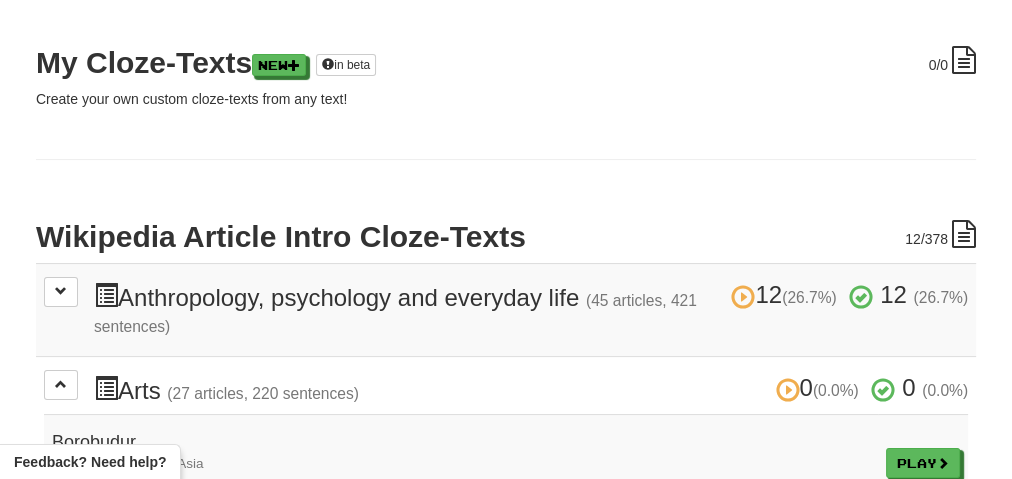 scroll, scrollTop: 240, scrollLeft: 0, axis: vertical 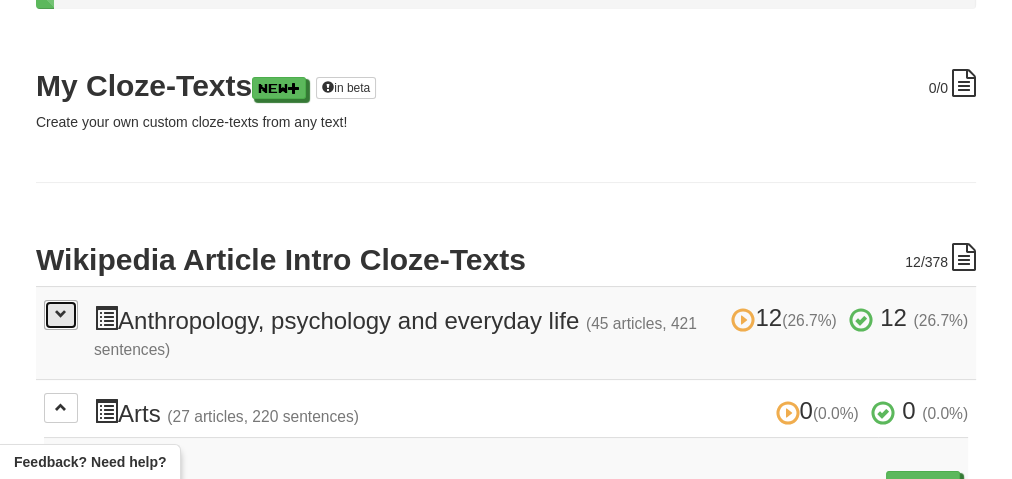 click at bounding box center [61, 314] 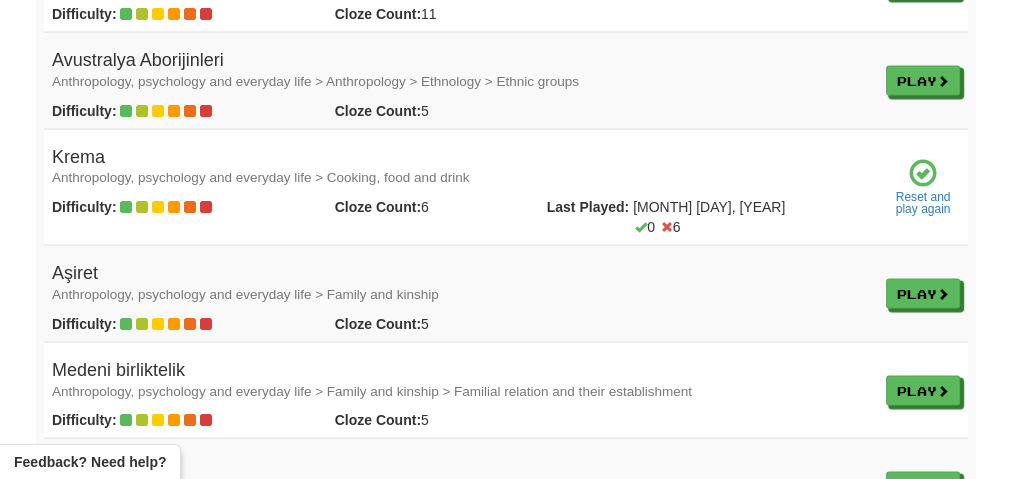 scroll, scrollTop: 3280, scrollLeft: 0, axis: vertical 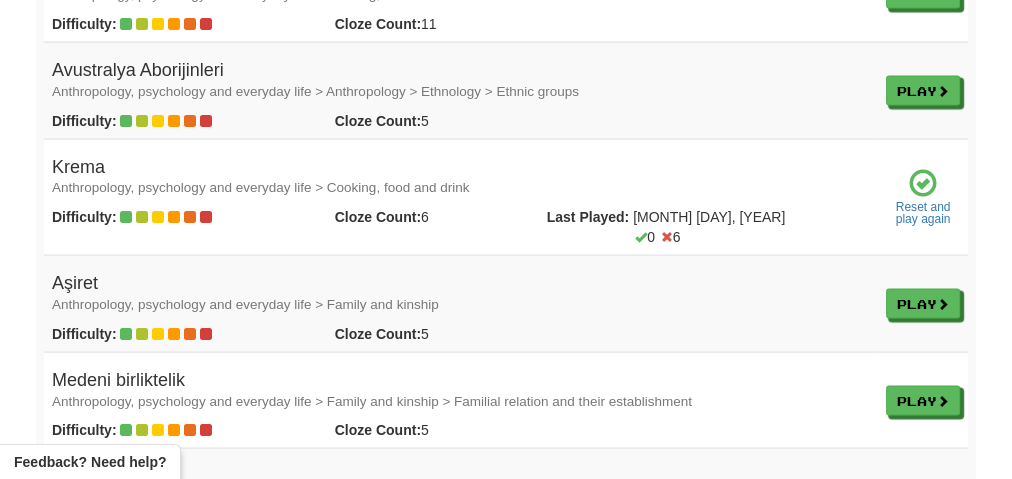 click on "Krema
Anthropology, psychology and everyday life > Cooking, food and drink" at bounding box center [461, 178] 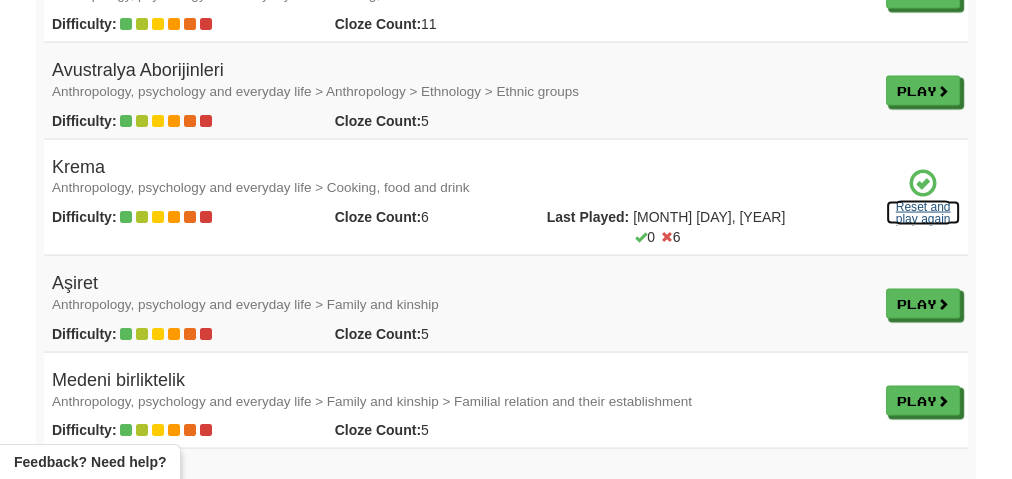 click on "Reset and play again" at bounding box center [923, 213] 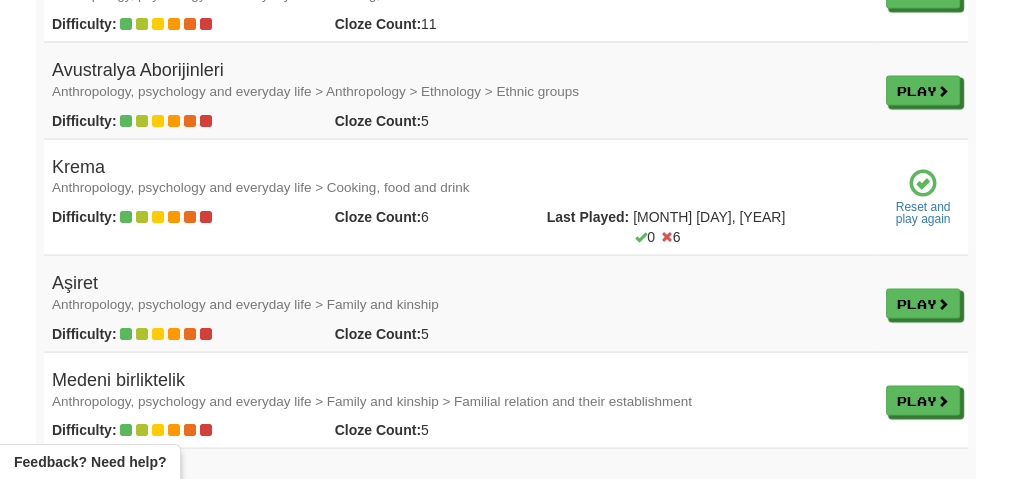 click at bounding box center (923, 184) 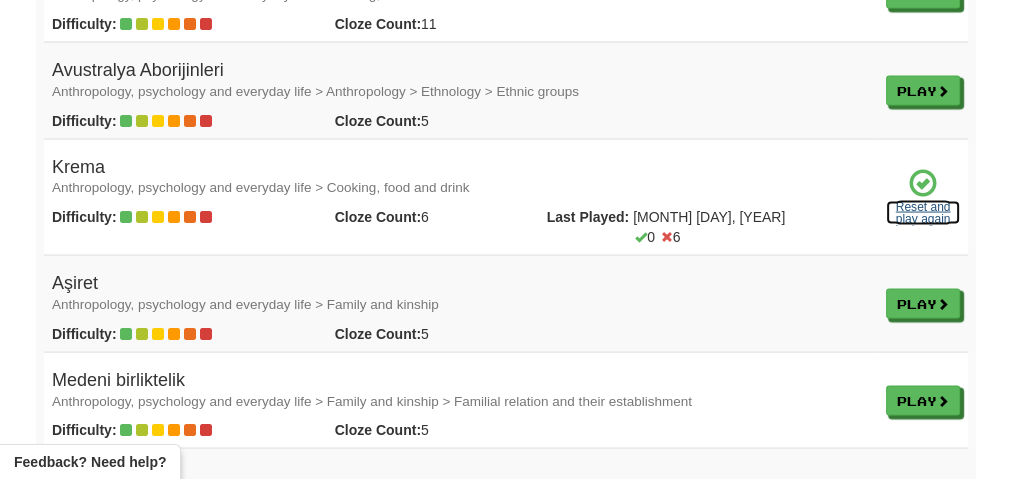 click on "Reset and play again" at bounding box center (923, 213) 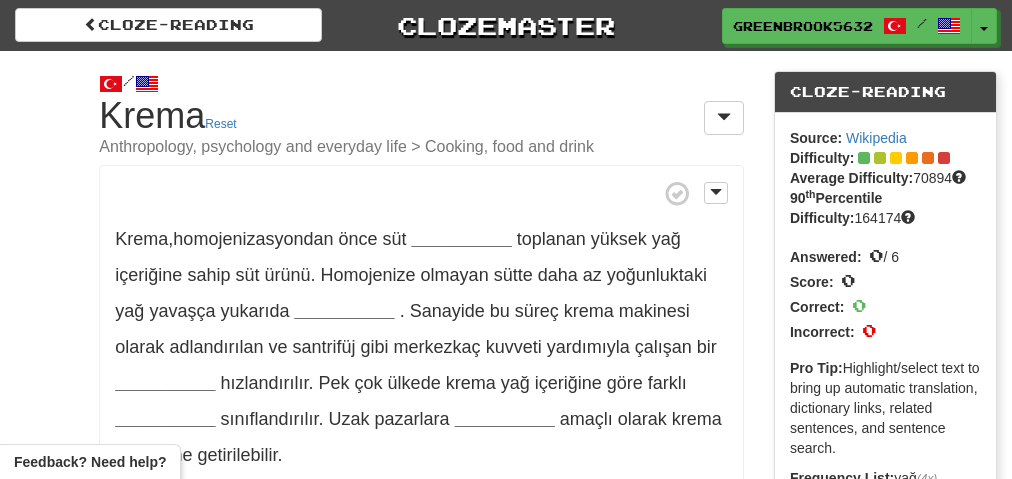 scroll, scrollTop: 0, scrollLeft: 0, axis: both 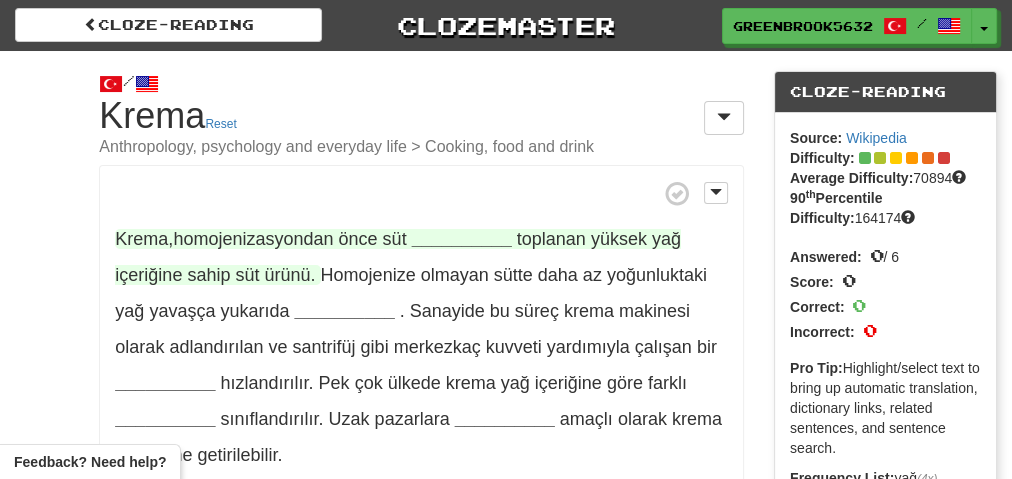 click on "__________" at bounding box center (462, 239) 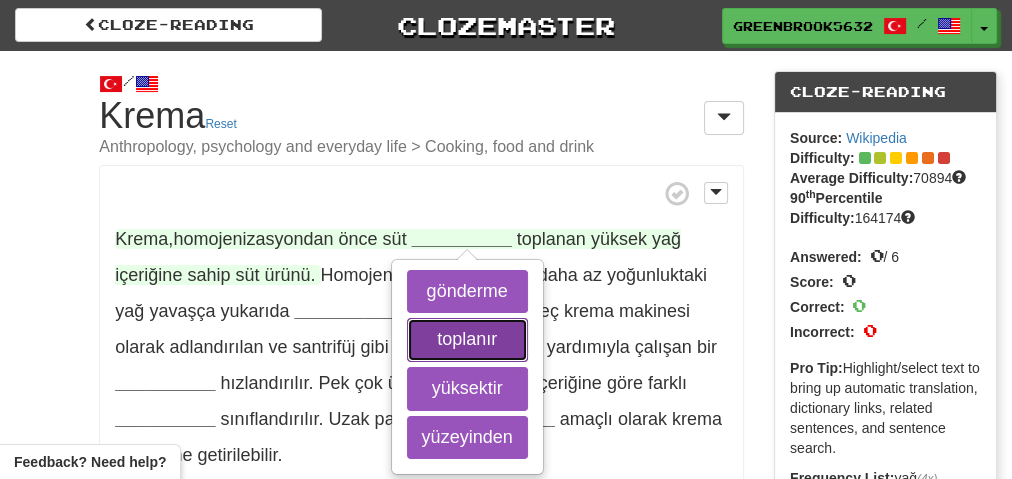 click on "toplanır" at bounding box center [467, 340] 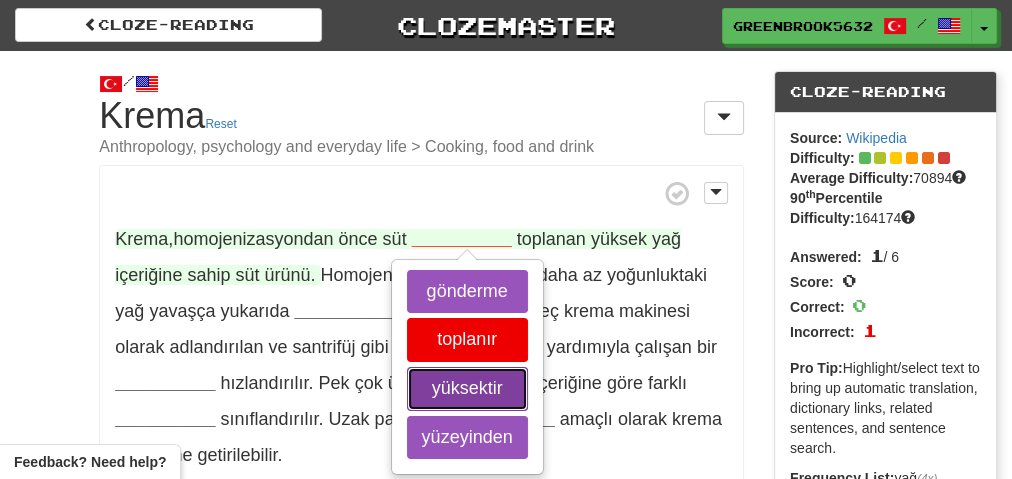 click on "yüksektir" at bounding box center (467, 389) 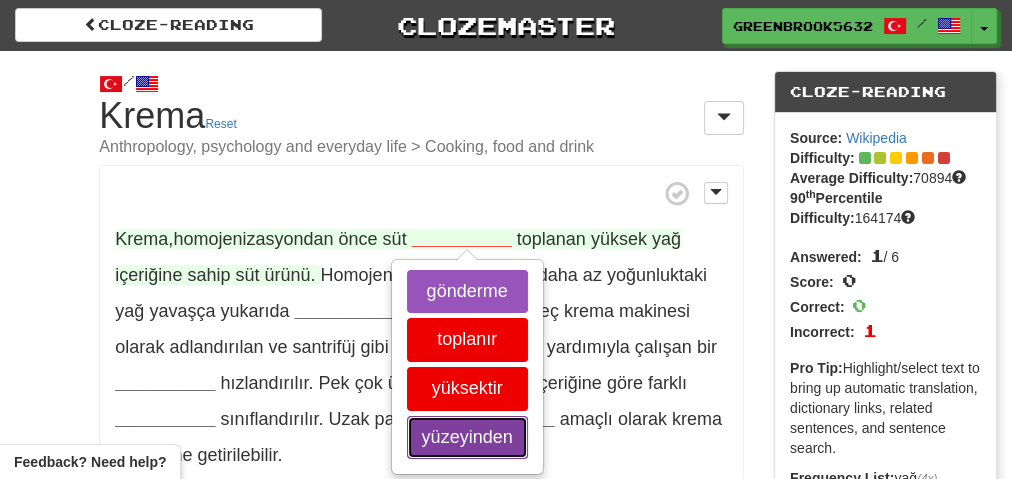click on "yüzeyinden" at bounding box center (467, 438) 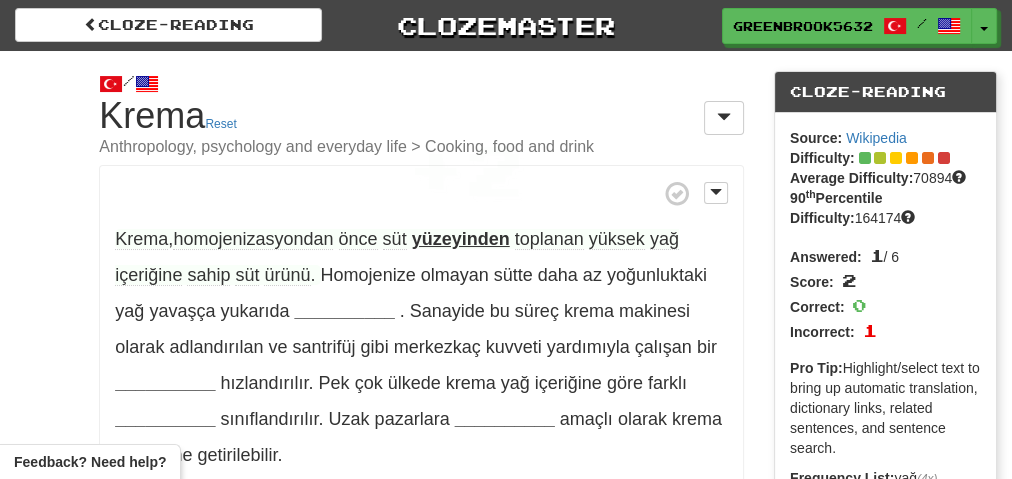 click on "yüzeyinden" at bounding box center [461, 239] 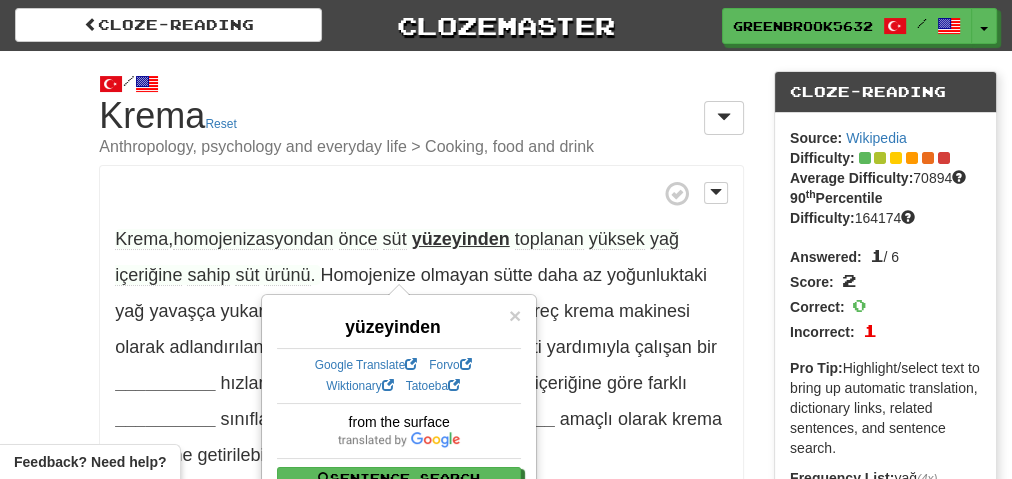 scroll, scrollTop: 80, scrollLeft: 0, axis: vertical 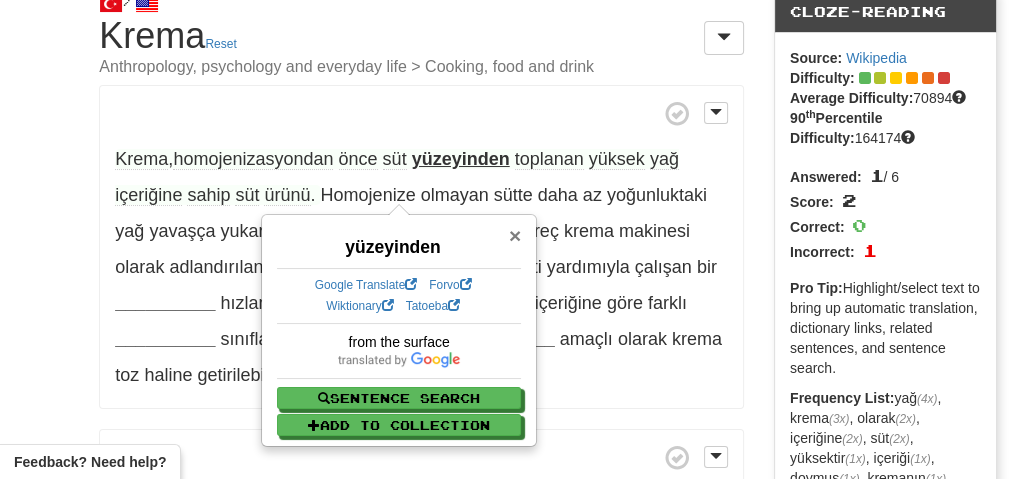 click on "×" at bounding box center (515, 235) 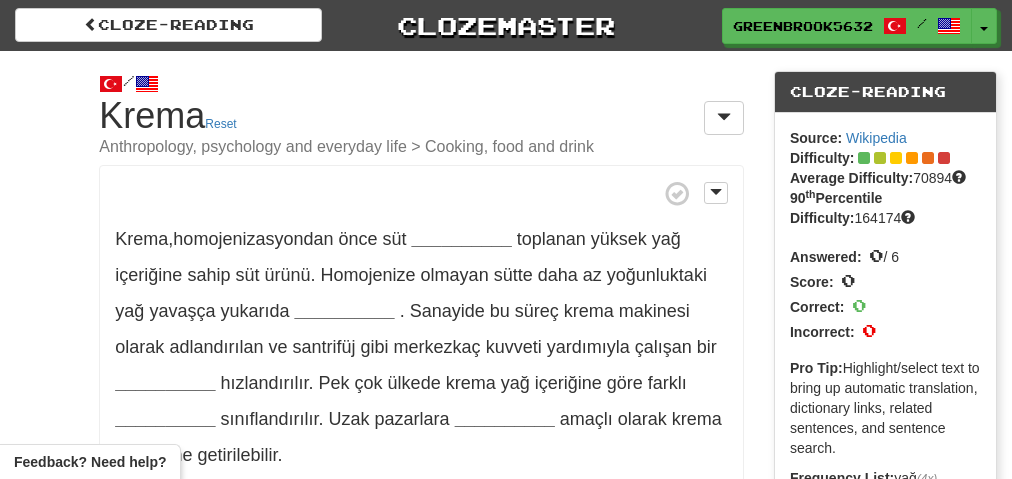 scroll, scrollTop: 0, scrollLeft: 0, axis: both 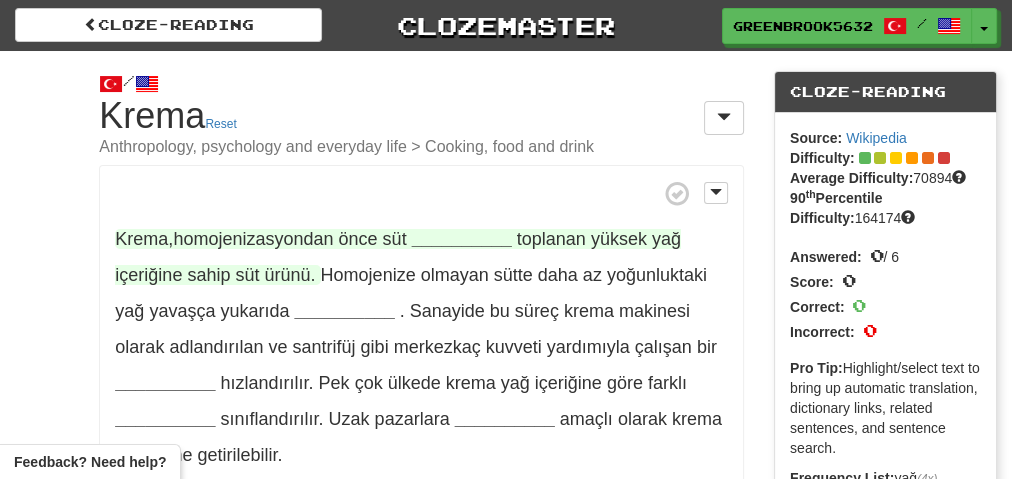 click on "__________" at bounding box center [462, 239] 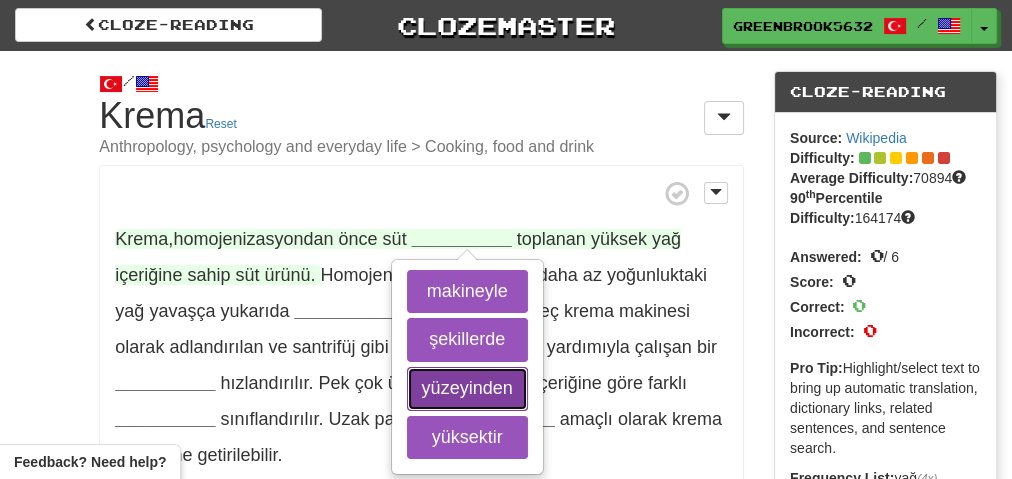 click on "yüzeyinden" at bounding box center [467, 389] 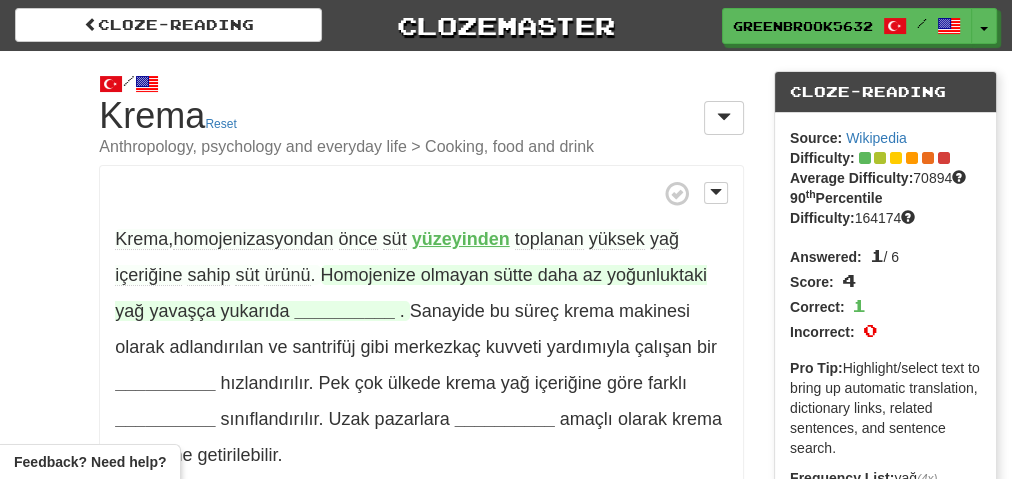click on "__________" at bounding box center [345, 311] 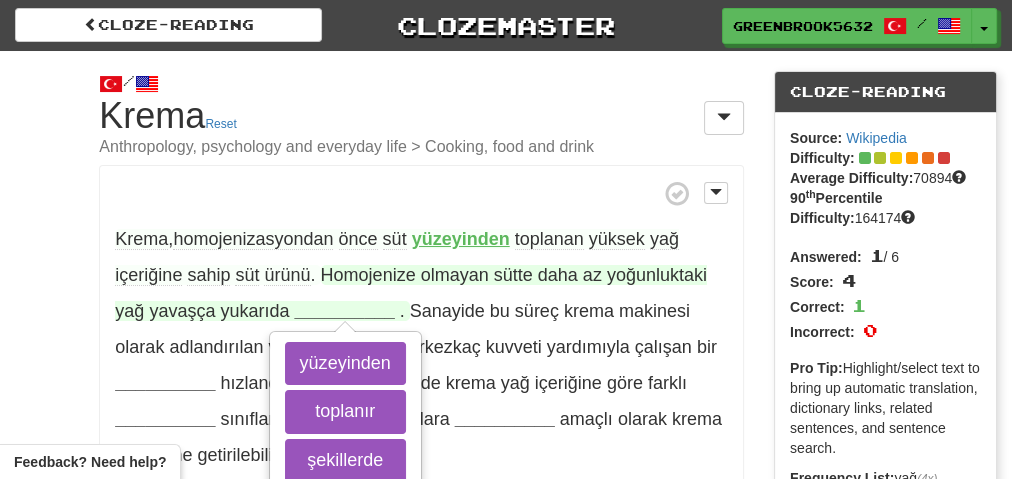 scroll, scrollTop: 80, scrollLeft: 0, axis: vertical 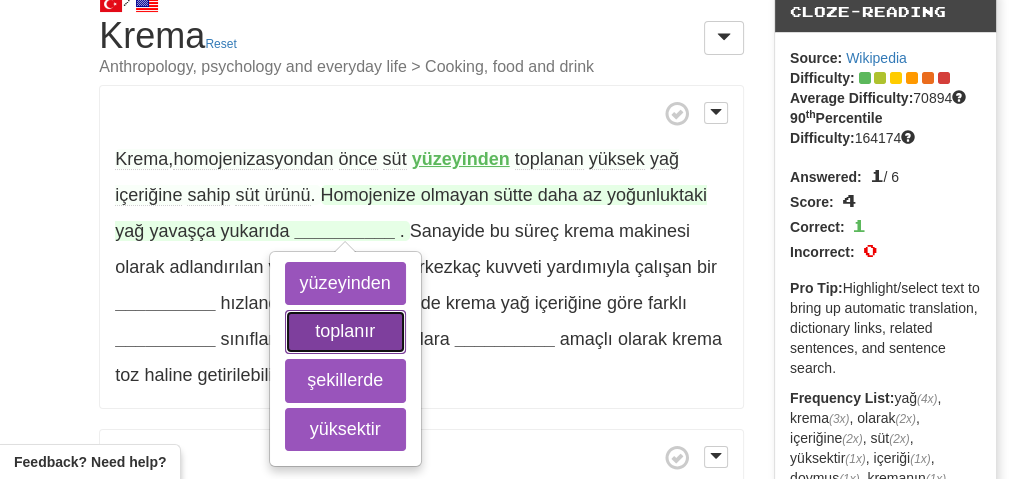 click on "toplanır" at bounding box center [345, 332] 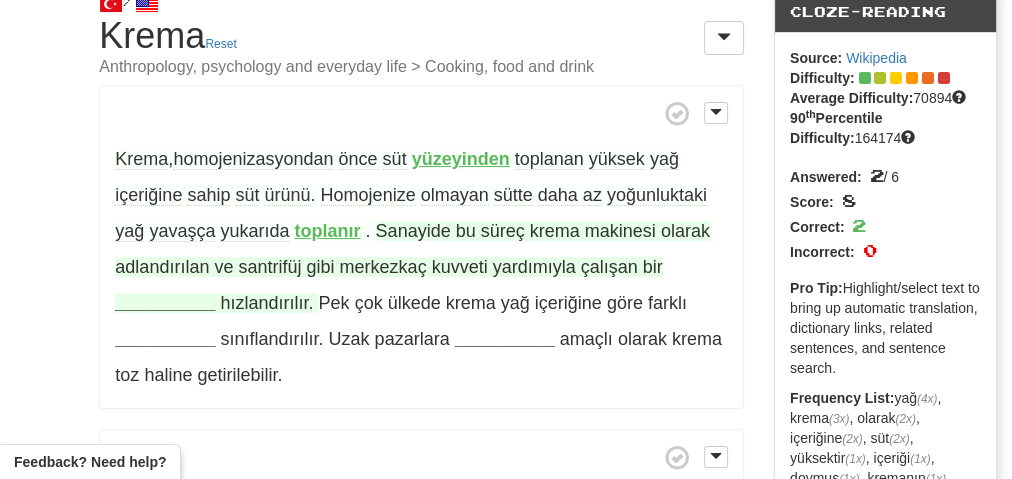 click on "__________" at bounding box center [165, 303] 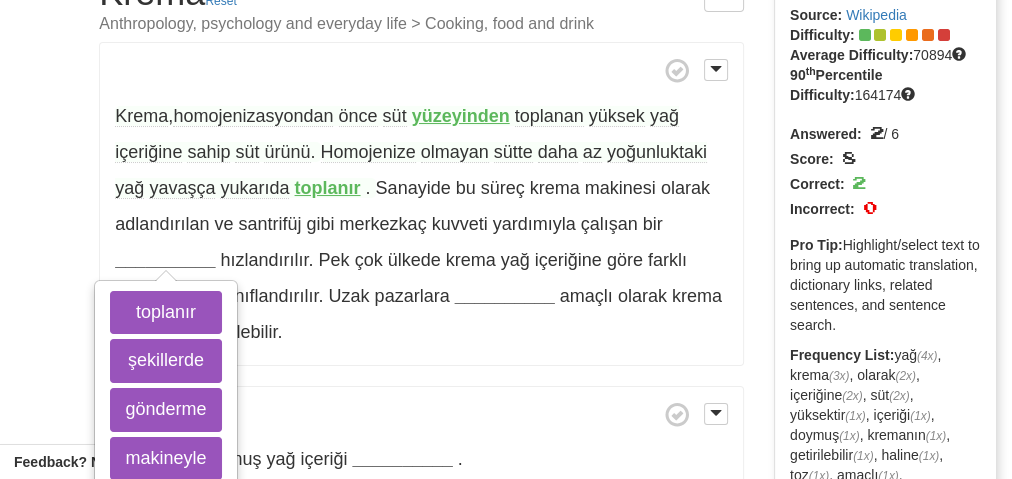 scroll, scrollTop: 160, scrollLeft: 0, axis: vertical 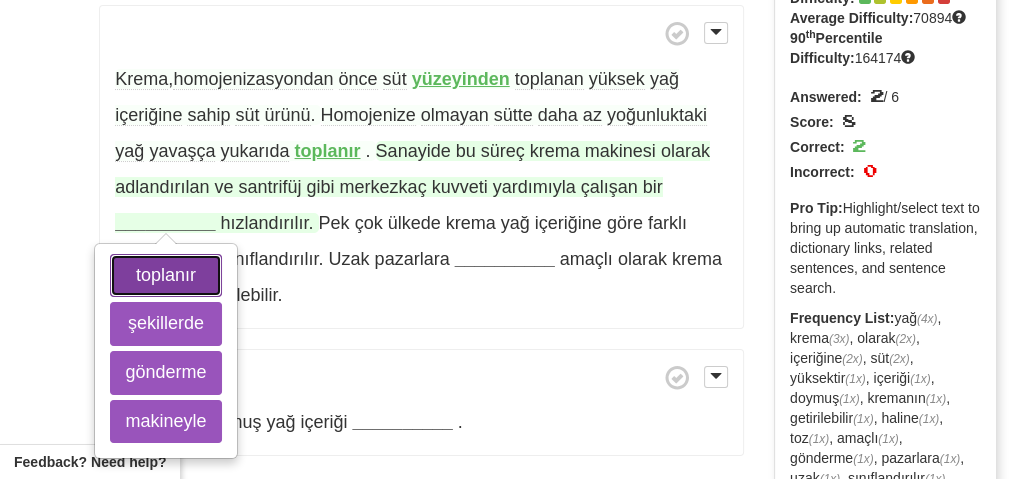 click on "toplanır" at bounding box center [165, 276] 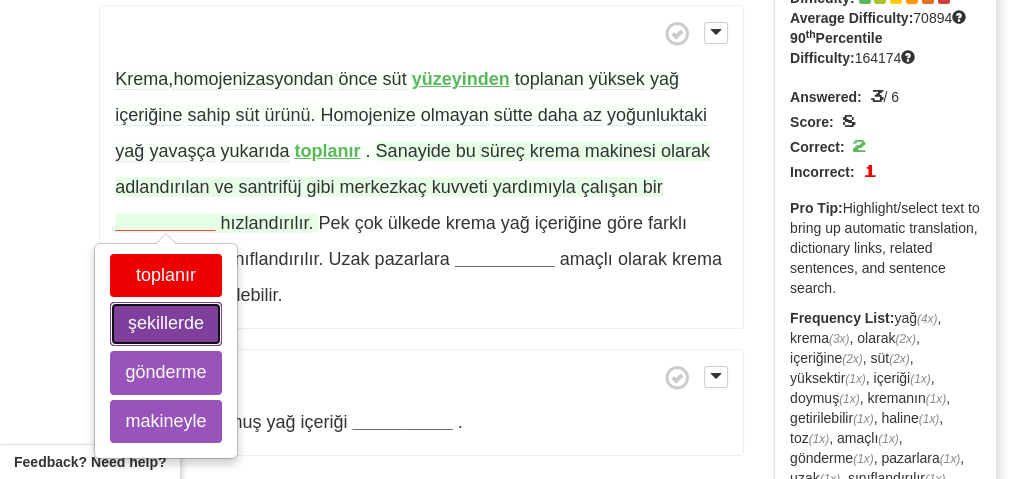click on "şekillerde" at bounding box center (165, 324) 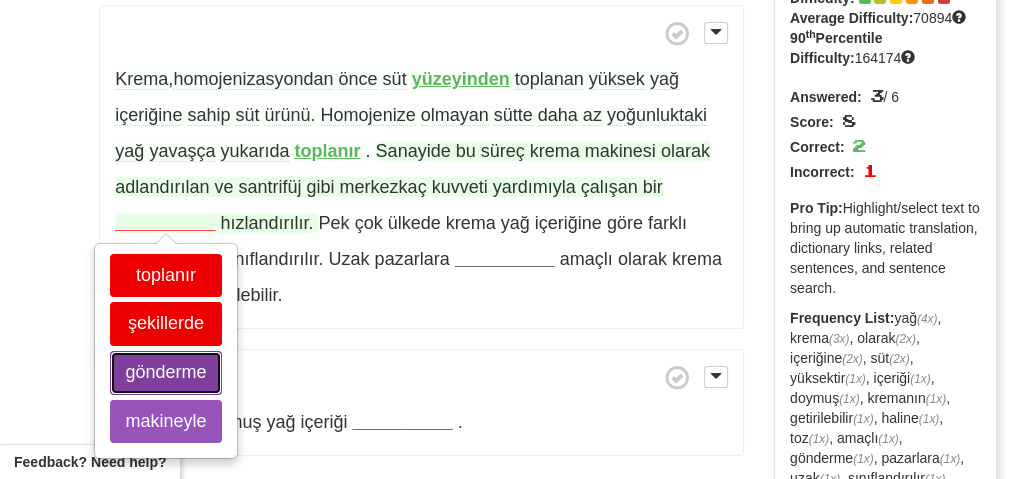 click on "gönderme" at bounding box center (165, 373) 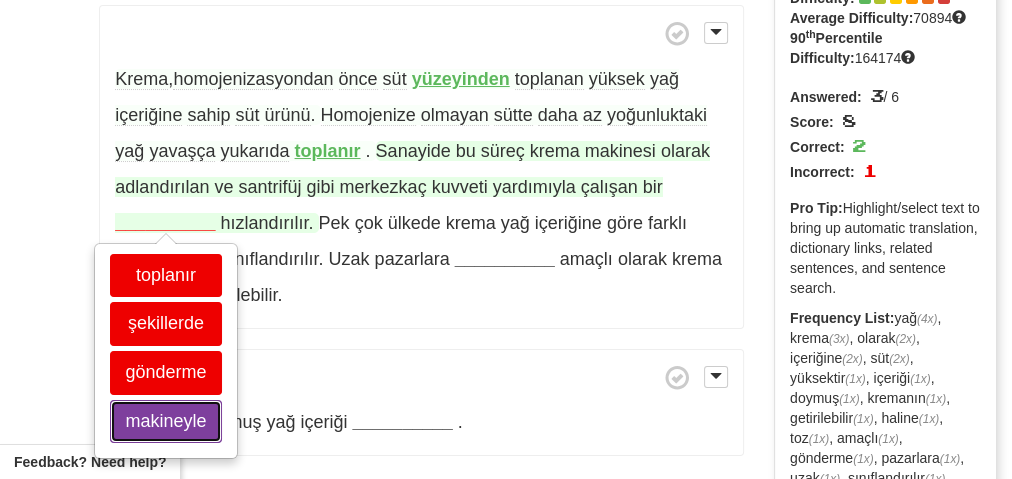 click on "makineyle" at bounding box center [165, 422] 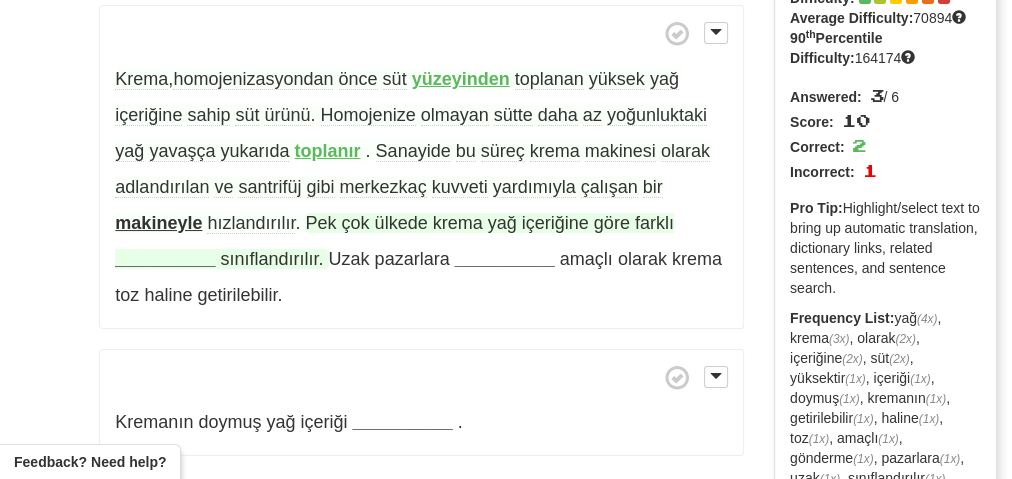 click on "__________" at bounding box center (165, 259) 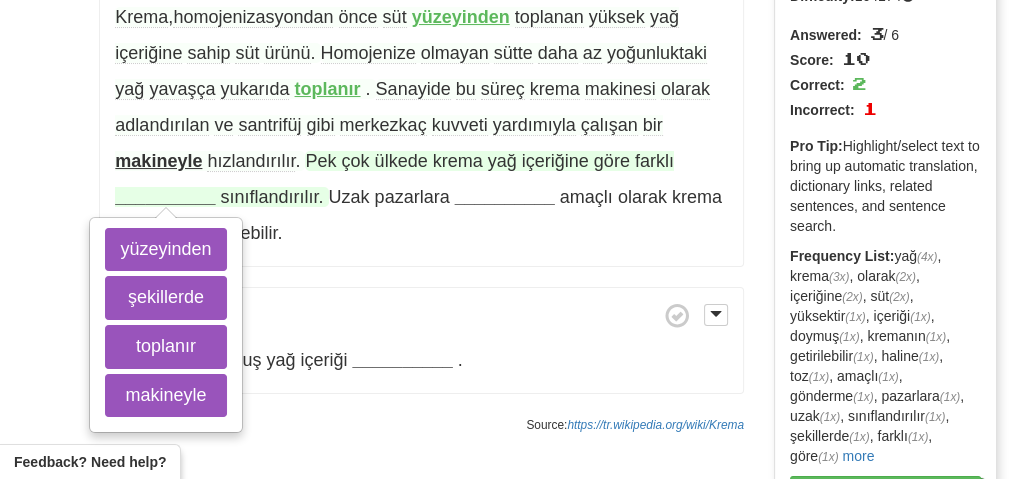 scroll, scrollTop: 240, scrollLeft: 0, axis: vertical 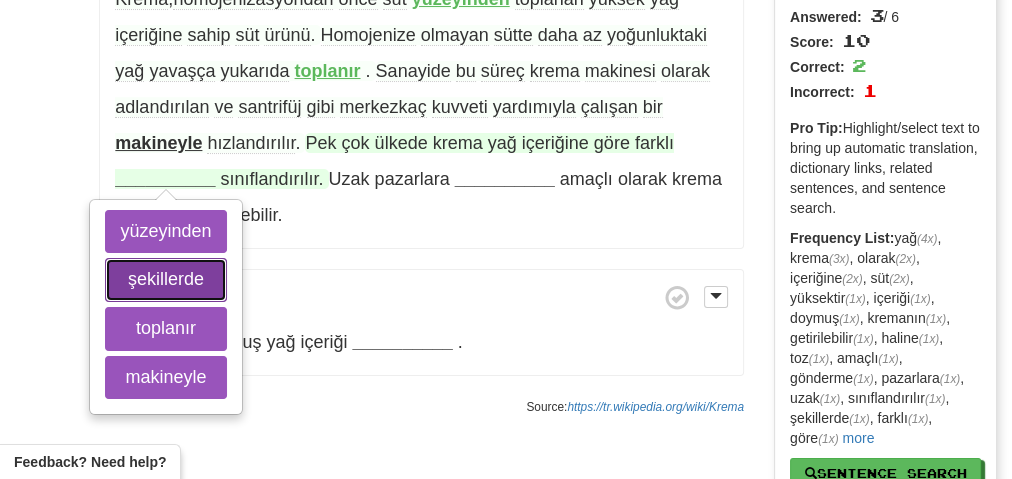 click on "şekillerde" at bounding box center [165, 280] 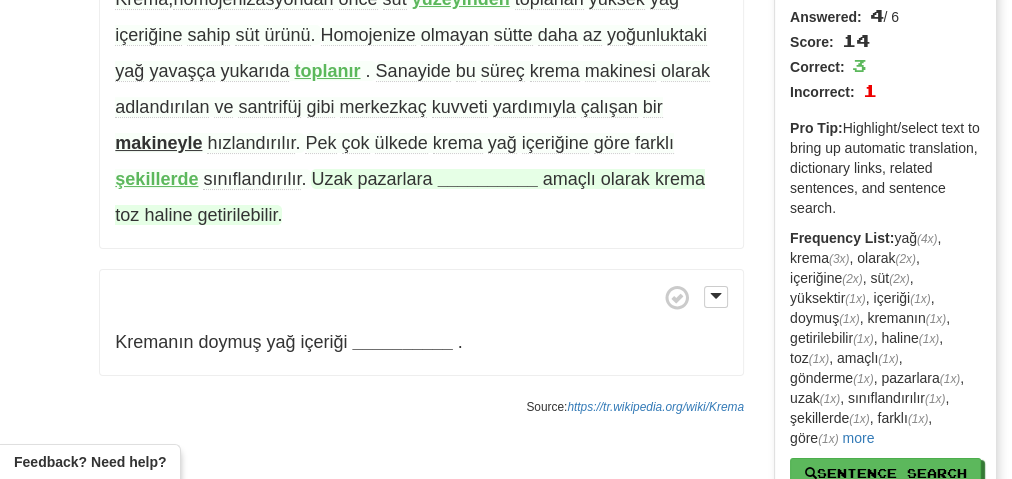 click on "__________" at bounding box center [488, 179] 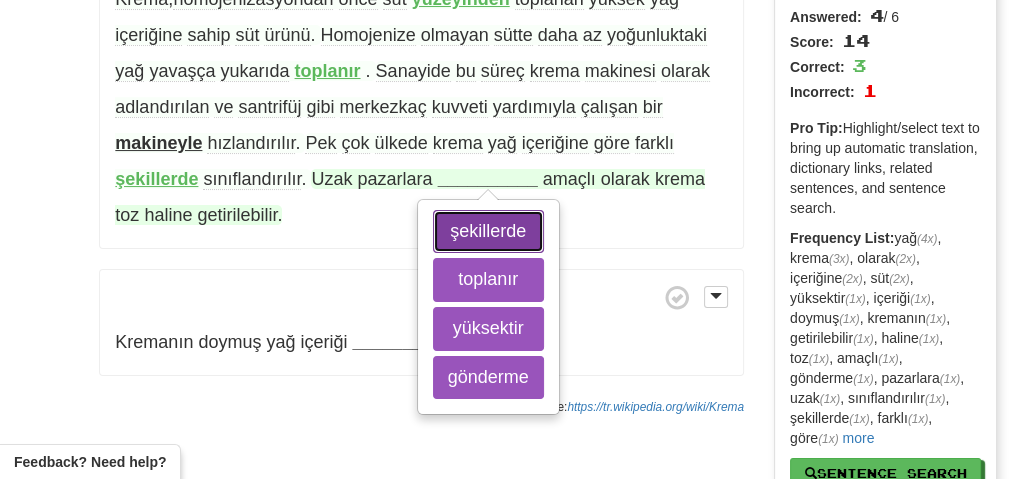 click on "şekillerde" at bounding box center (488, 232) 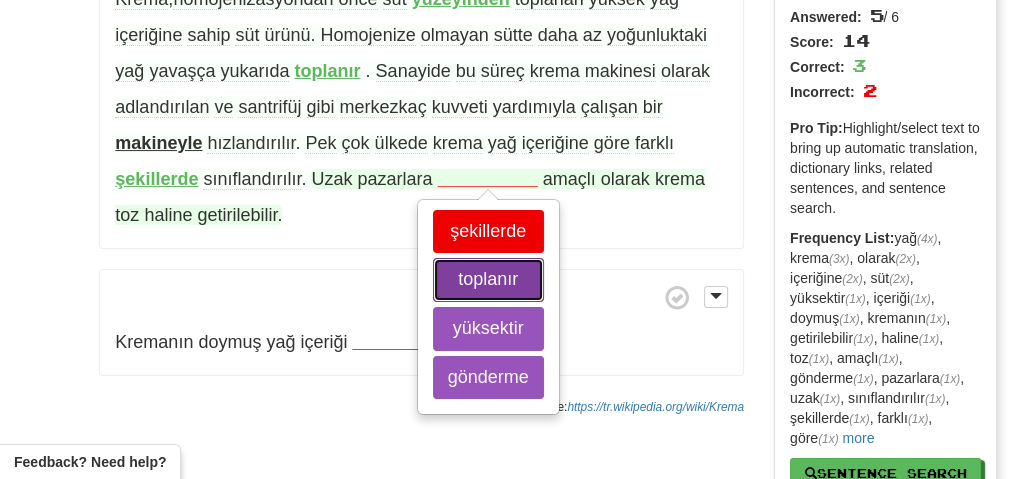 click on "toplanır" at bounding box center (488, 280) 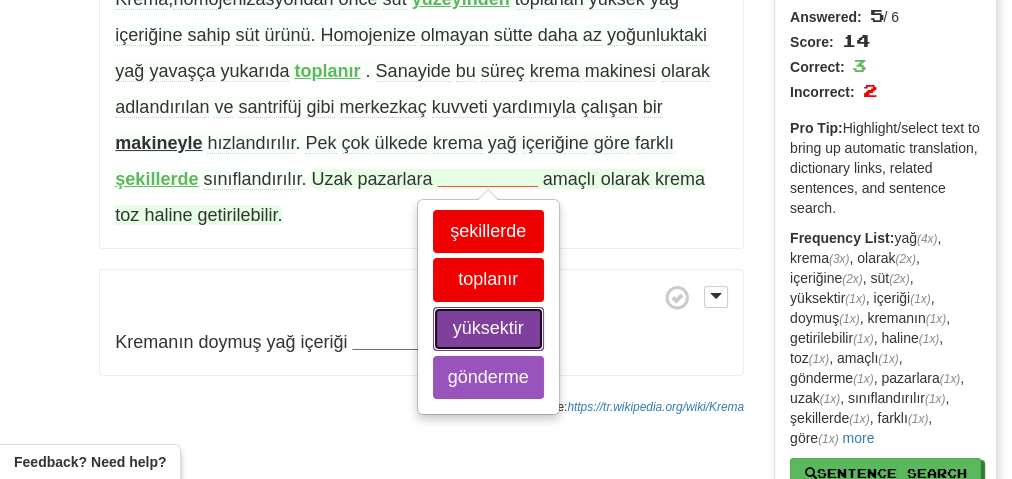 click on "yüksektir" at bounding box center [488, 329] 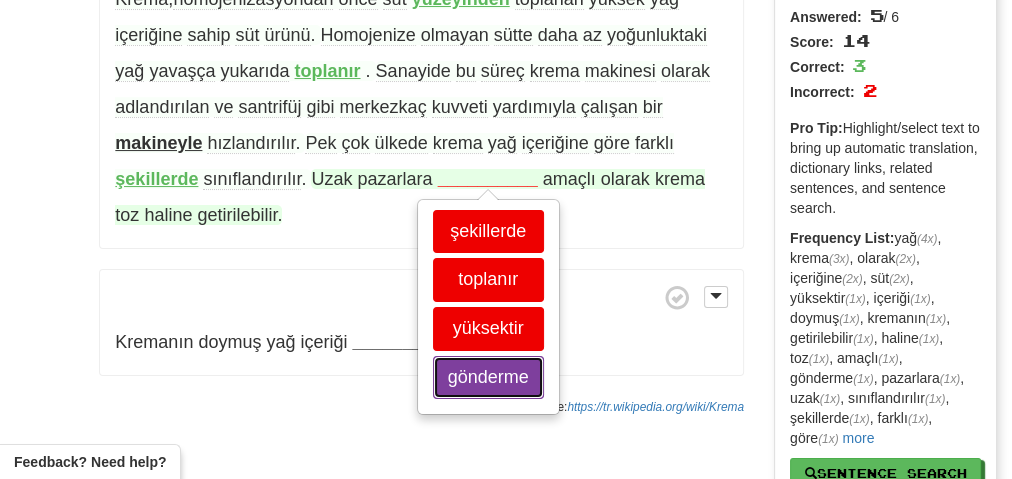 click on "gönderme" at bounding box center [488, 378] 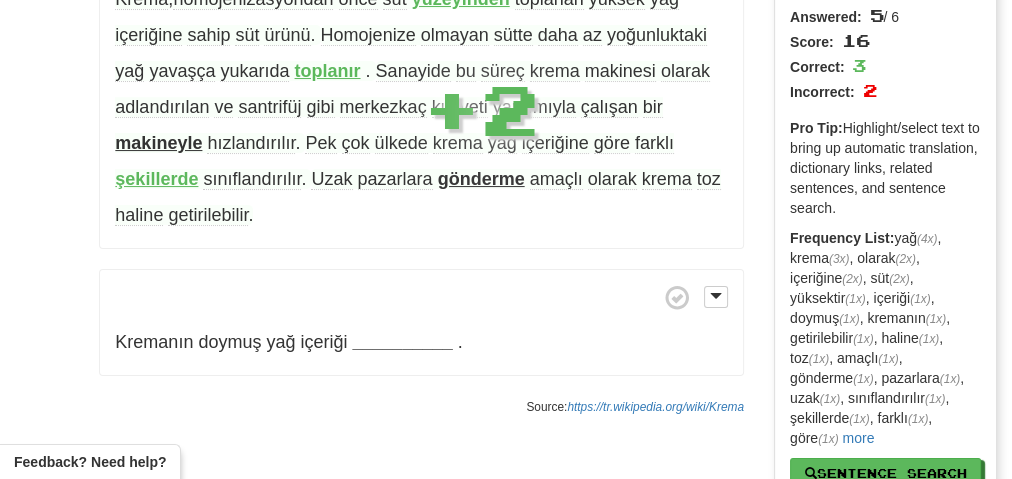 click on "gönderme" at bounding box center (481, 179) 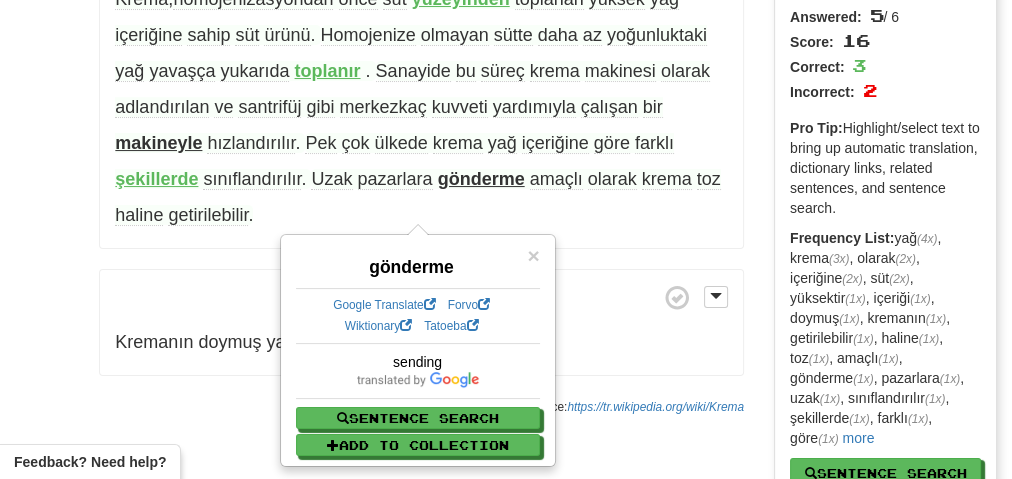 click on "Krema ,  homojenizasyondan   önce   süt
yüzeyinden
toplanan   yüksek   yağ   içeriğine   sahip   süt   ürünü .
Homojenize   olmayan   sütte   daha   az   yoğunluktaki   yağ   yavaşça   yukarıda
toplanır
.
Sanayide   bu   süreç   krema   makinesi   olarak   adlandırılan   ve   santrifüj   gibi   merkezkaç   kuvveti   yardımıyla   çalışan   bir
makineyle
hızlandırılır .
Pek   çok   ülkede   krema   yağ   içeriğine   göre   farklı
şekillerde
sınıflandırılır .
Uzak   pazarlara
gönderme
amaçlı   olarak   krema   toz   haline   getirilebilir .
Kremanın   doymuş   yağ   içeriği
__________
.
+ 2" at bounding box center (421, 150) 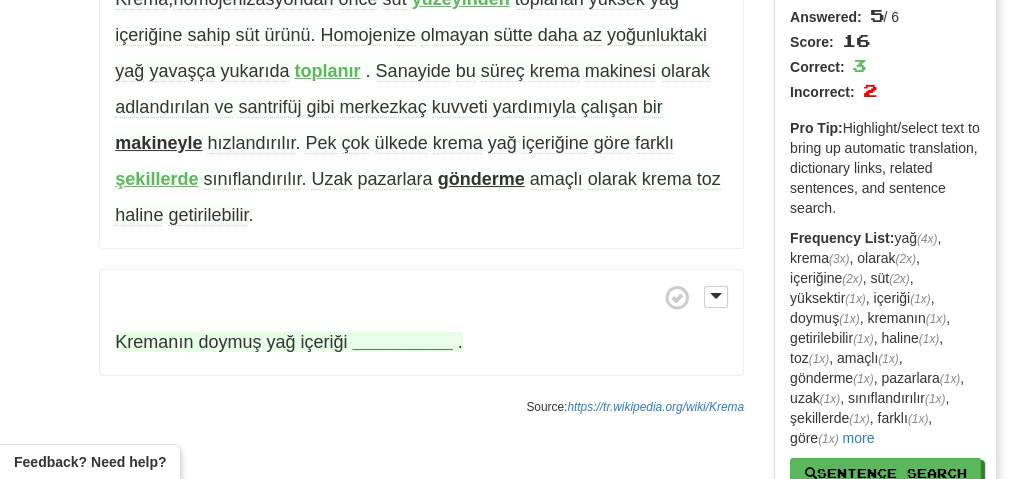 click on "__________" at bounding box center (403, 342) 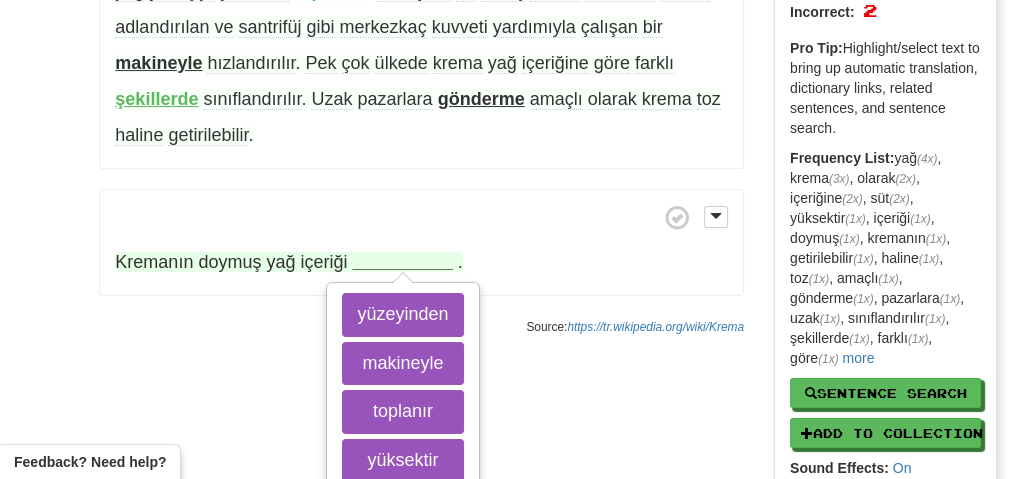 scroll, scrollTop: 400, scrollLeft: 0, axis: vertical 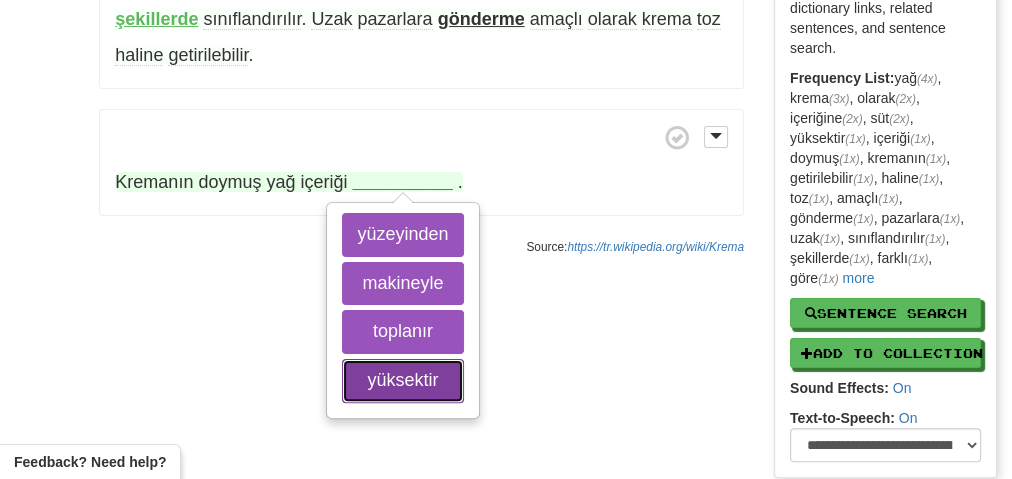 click on "yüksektir" at bounding box center [402, 381] 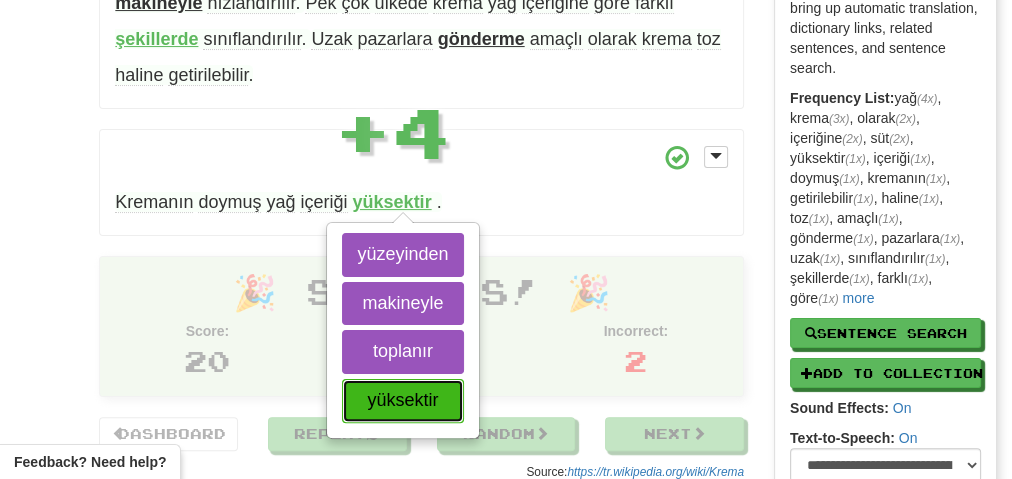 scroll, scrollTop: 375, scrollLeft: 0, axis: vertical 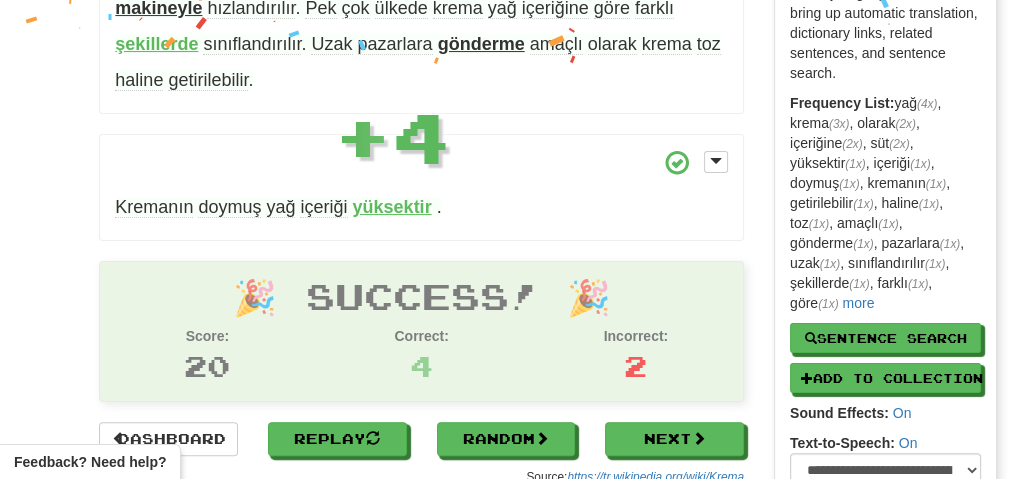 click on "yüksektir" at bounding box center [392, 207] 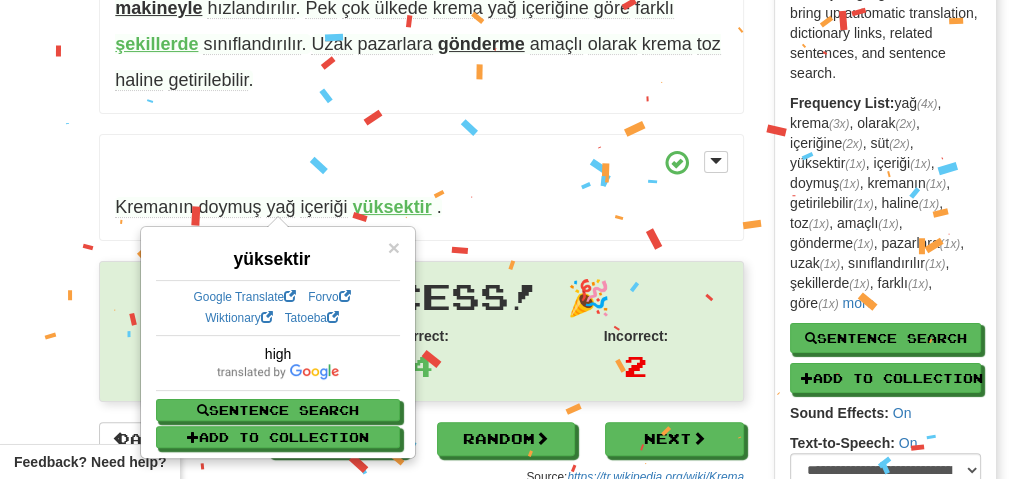 click on "Kremanın   doymuş   yağ   içeriği
yüksektir
." at bounding box center [421, 188] 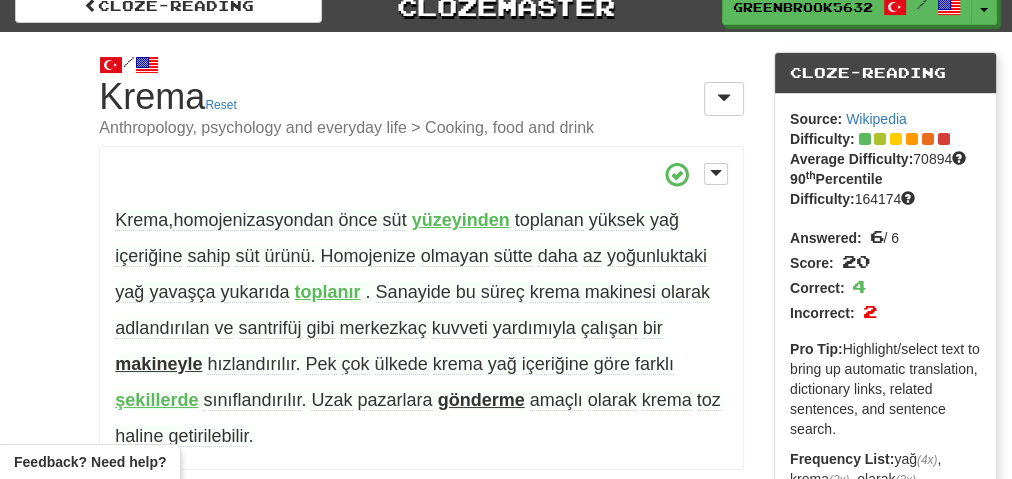 scroll, scrollTop: 0, scrollLeft: 0, axis: both 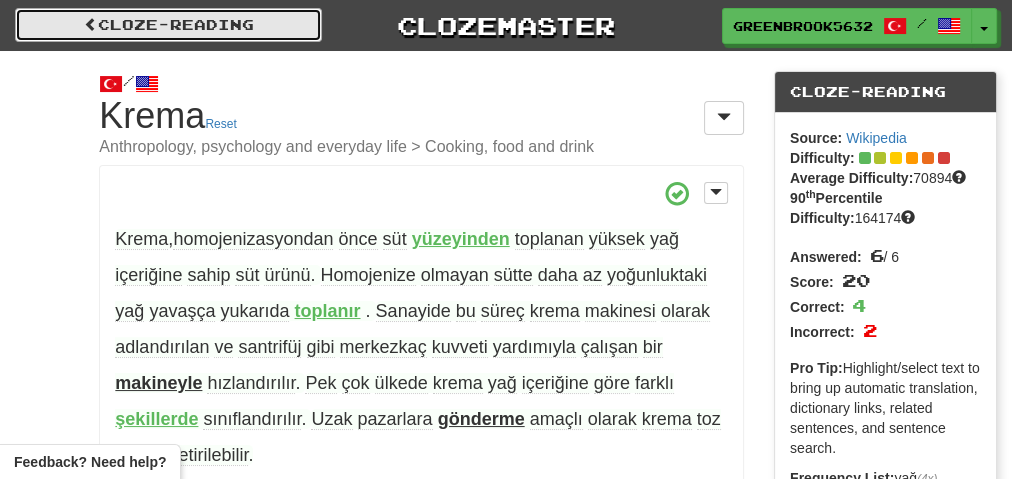 click at bounding box center (91, 24) 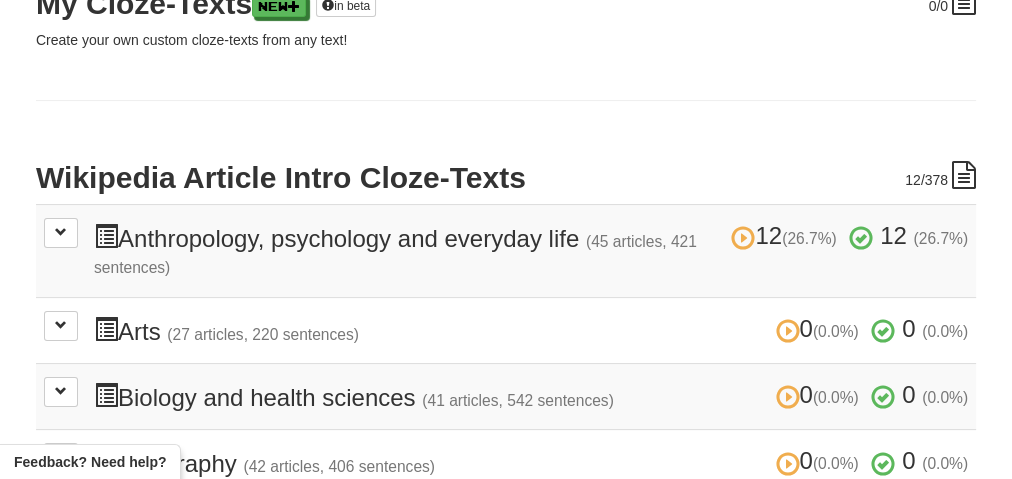 scroll, scrollTop: 320, scrollLeft: 0, axis: vertical 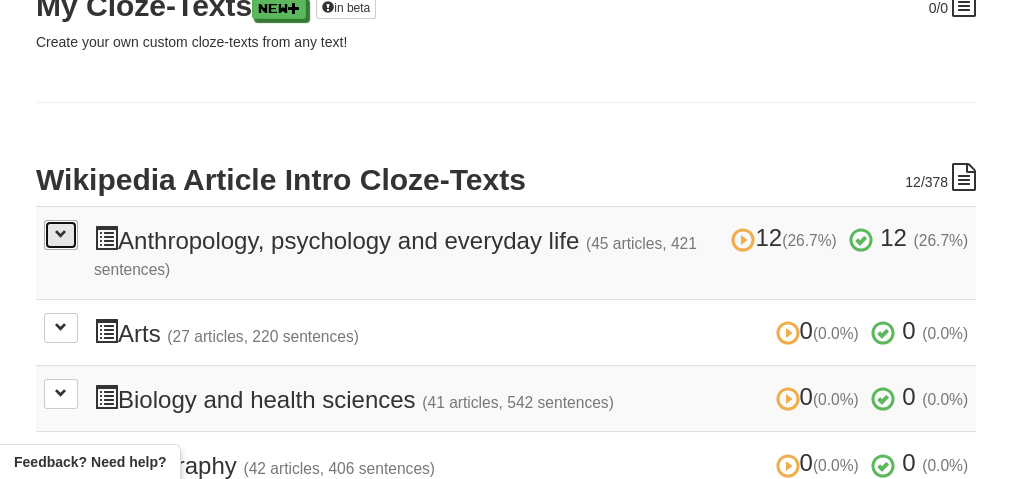 click at bounding box center [61, 234] 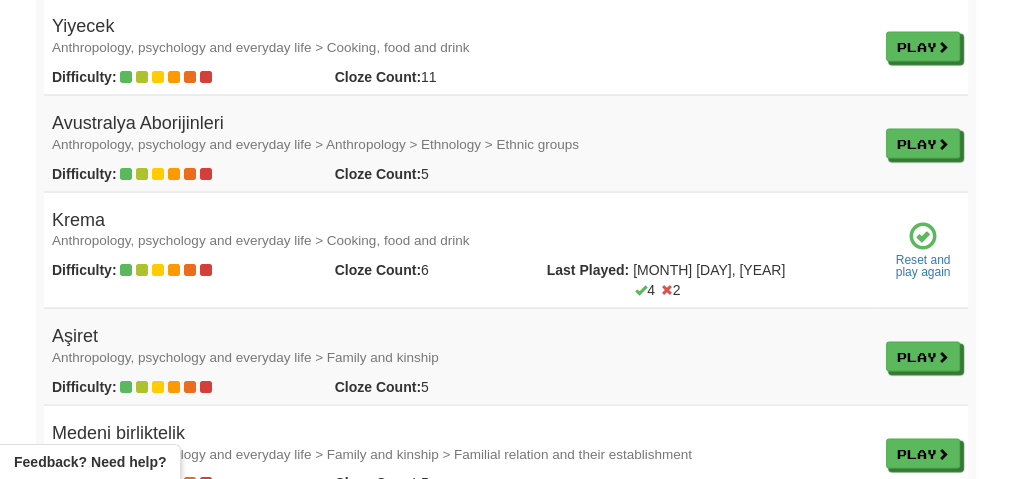 scroll, scrollTop: 3200, scrollLeft: 0, axis: vertical 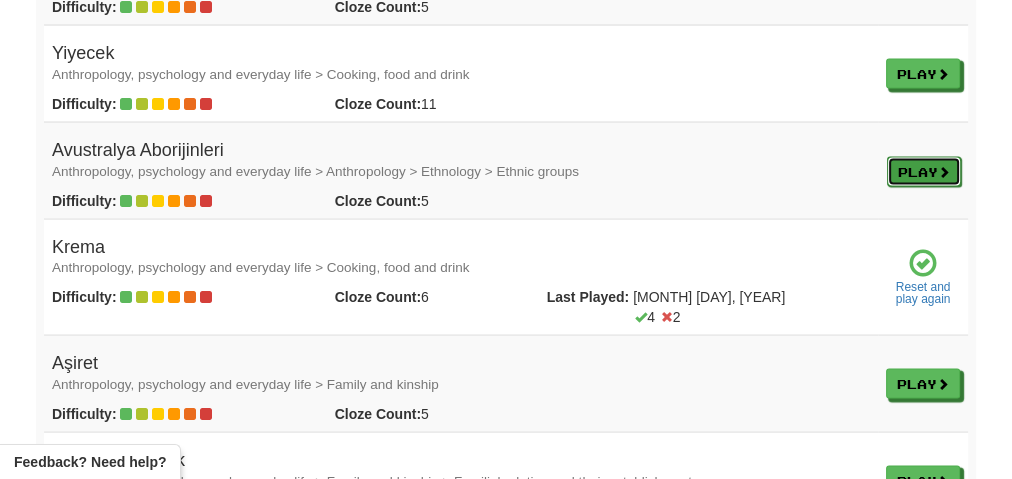 click on "Play" at bounding box center [924, 172] 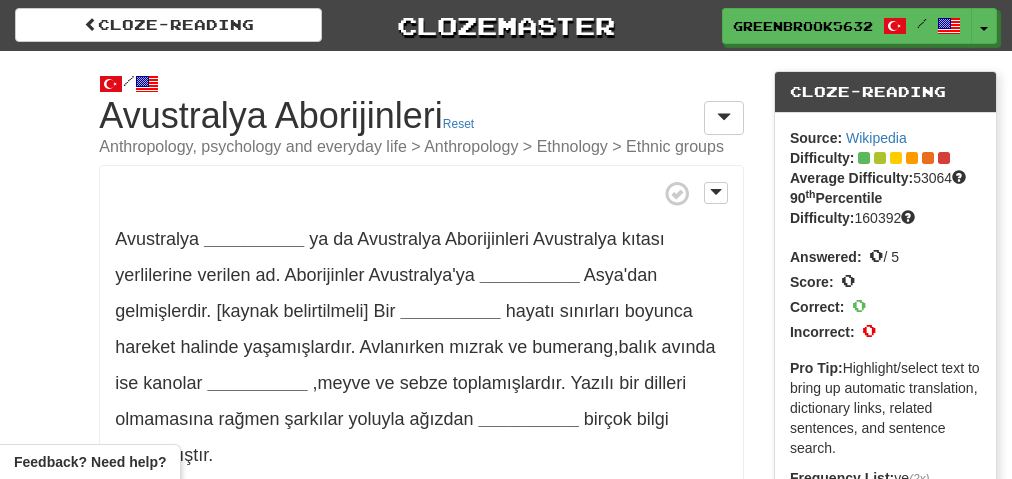 scroll, scrollTop: 0, scrollLeft: 0, axis: both 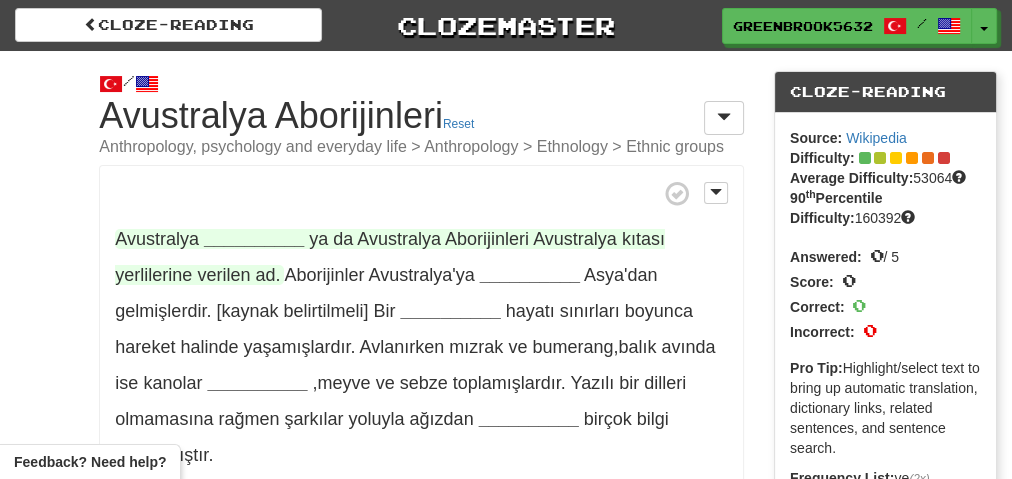 click on "__________" at bounding box center [254, 239] 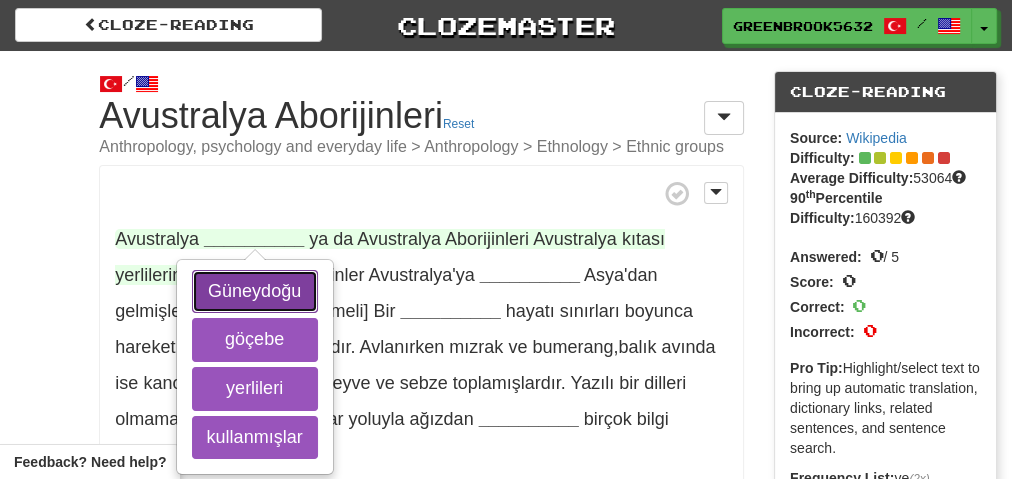 click on "Güneydoğu" at bounding box center [255, 292] 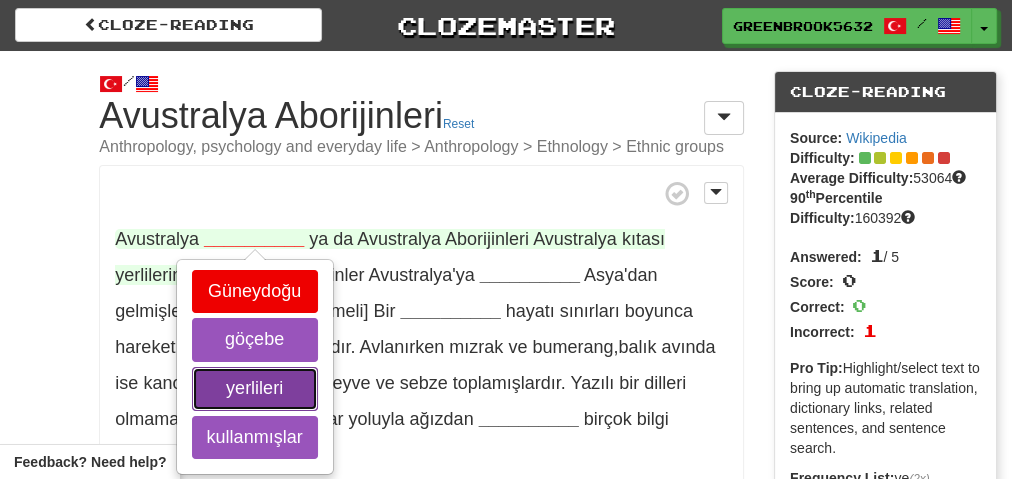 click on "yerlileri" at bounding box center [255, 389] 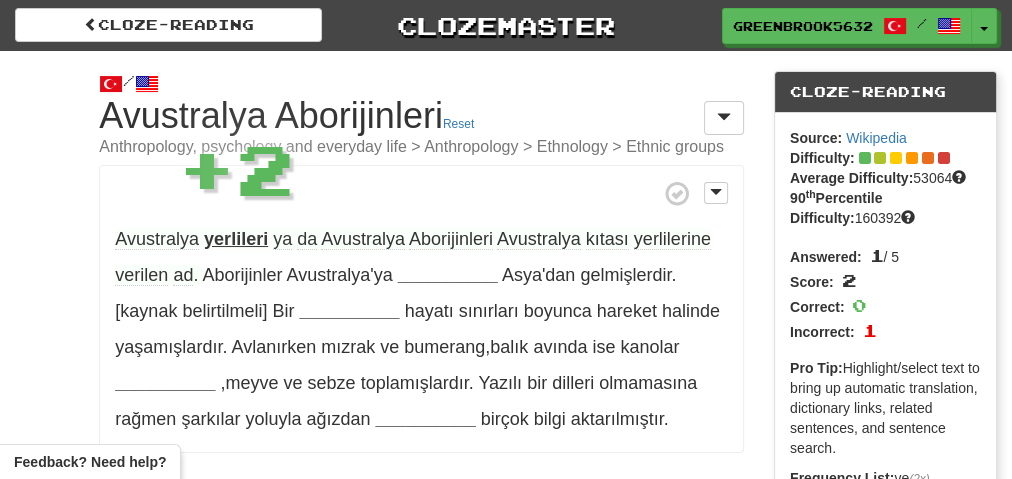 click on "yerlileri" at bounding box center [236, 239] 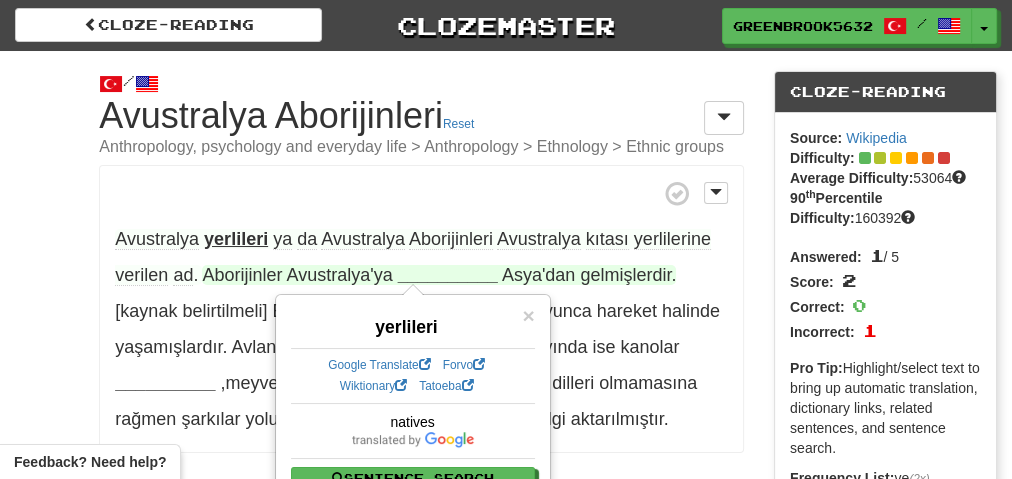click on "__________" at bounding box center [448, 275] 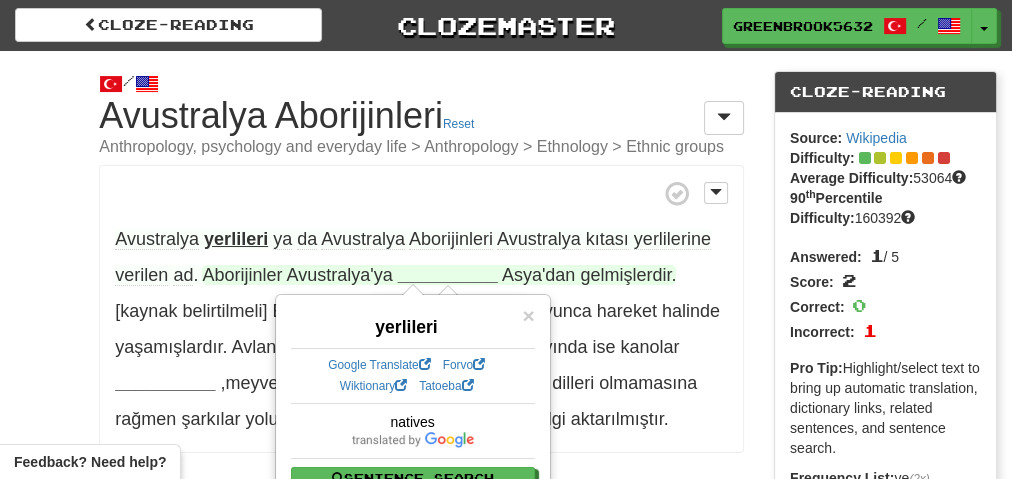click on "__________" at bounding box center [448, 275] 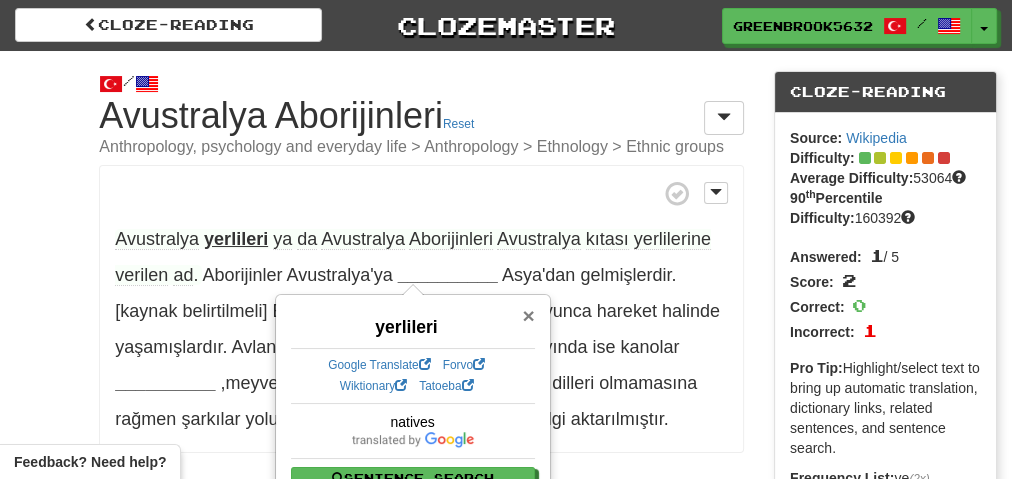click on "×" at bounding box center (528, 315) 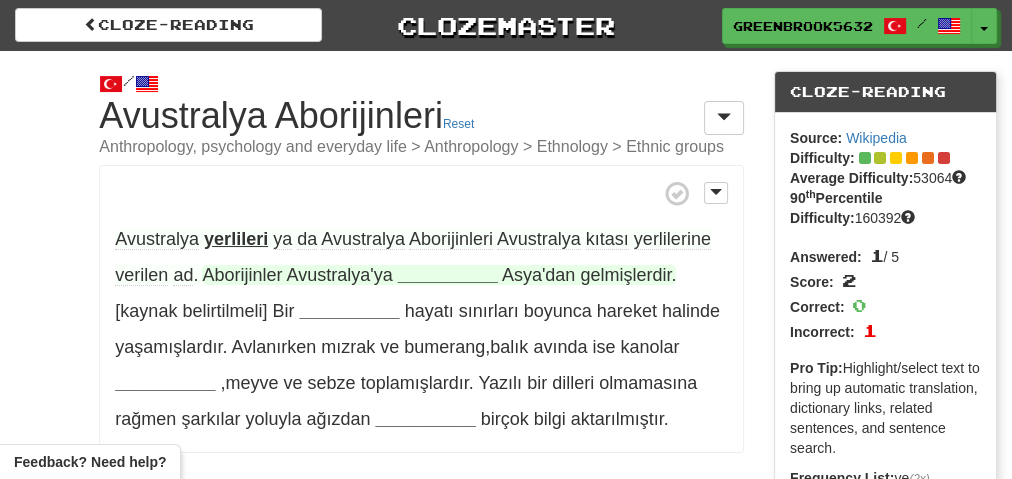 click on "__________" at bounding box center (448, 275) 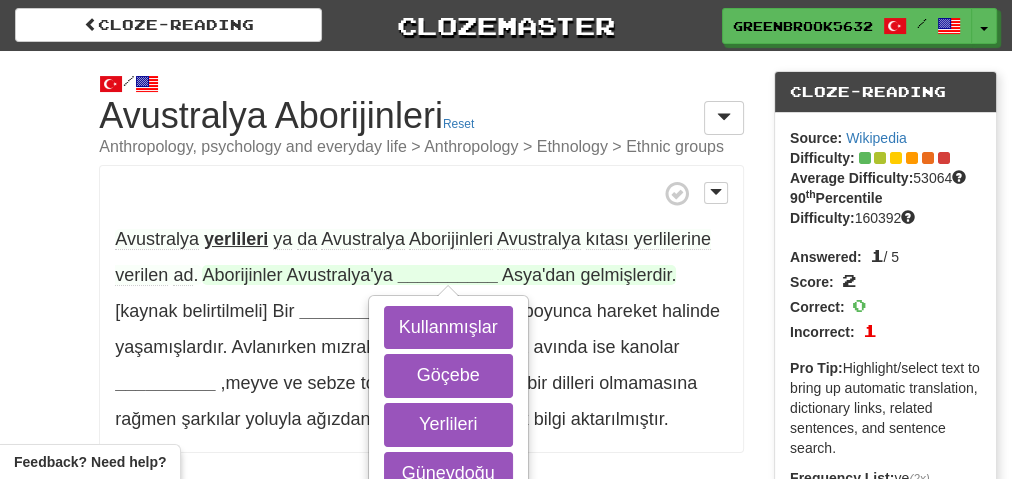 scroll, scrollTop: 80, scrollLeft: 0, axis: vertical 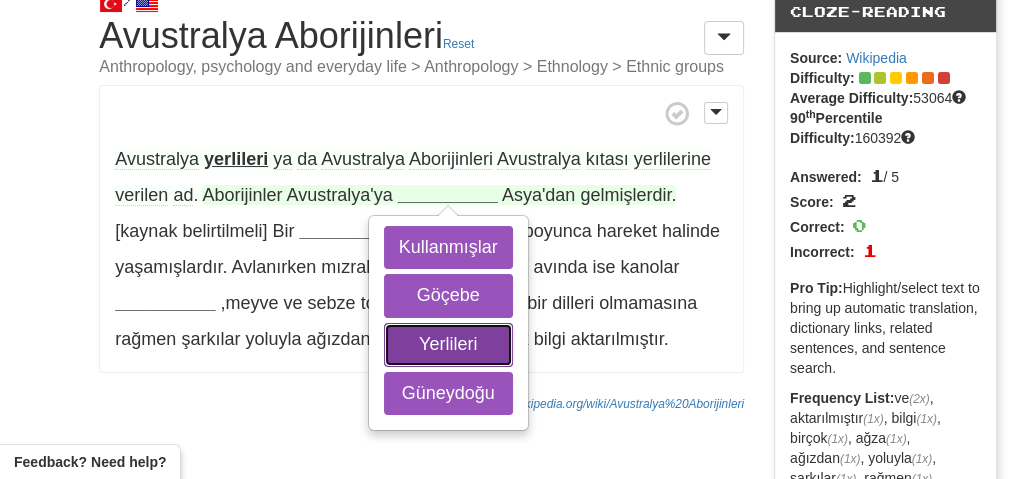 click on "Yerlileri" at bounding box center (448, 345) 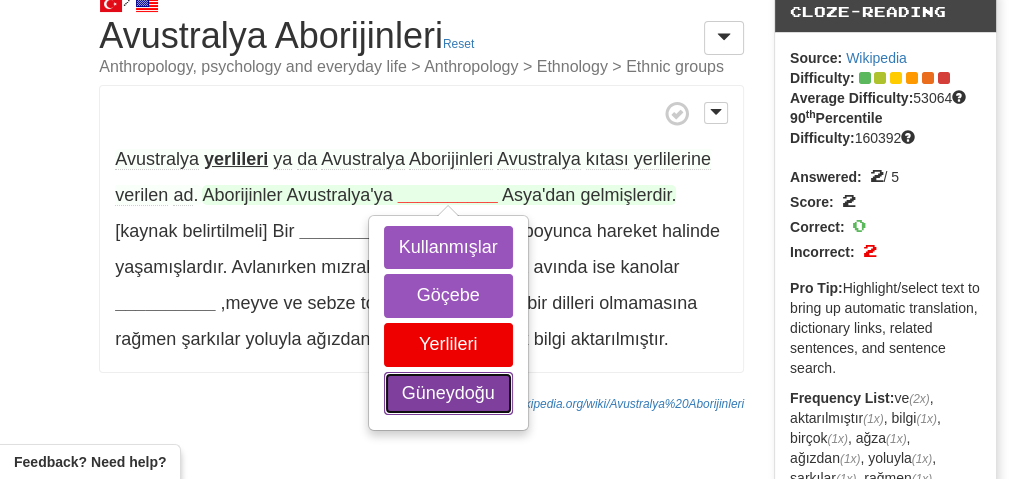 click on "Güneydoğu" at bounding box center [448, 394] 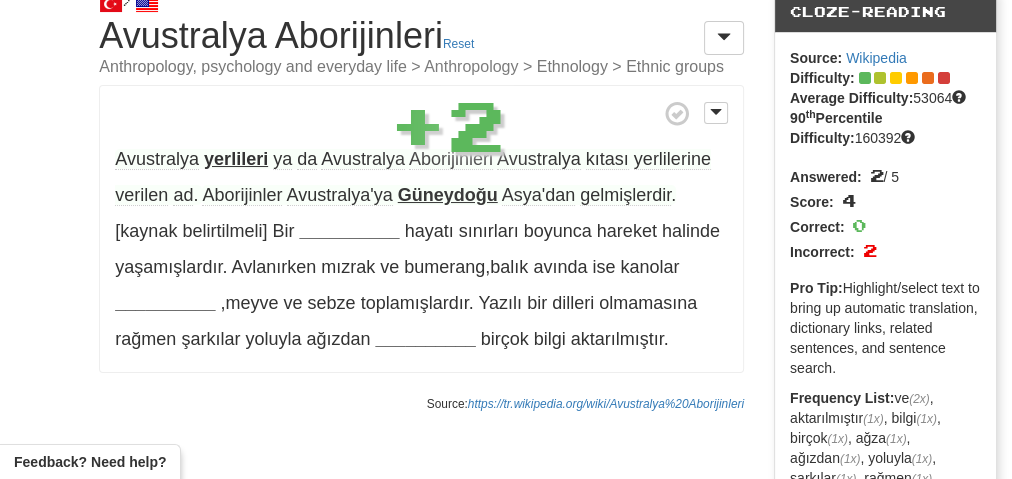 click on "Güneydoğu" at bounding box center (448, 195) 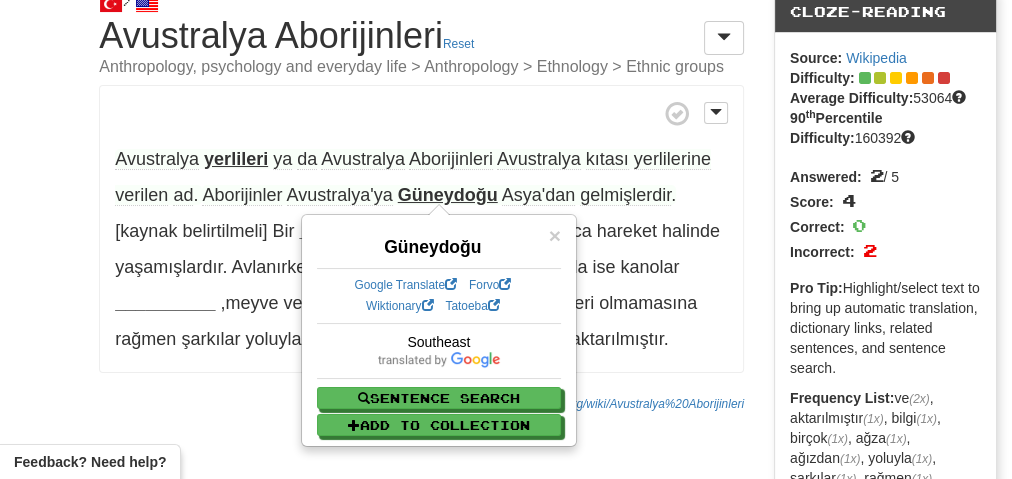 drag, startPoint x: 188, startPoint y: 378, endPoint x: 275, endPoint y: 353, distance: 90.52071 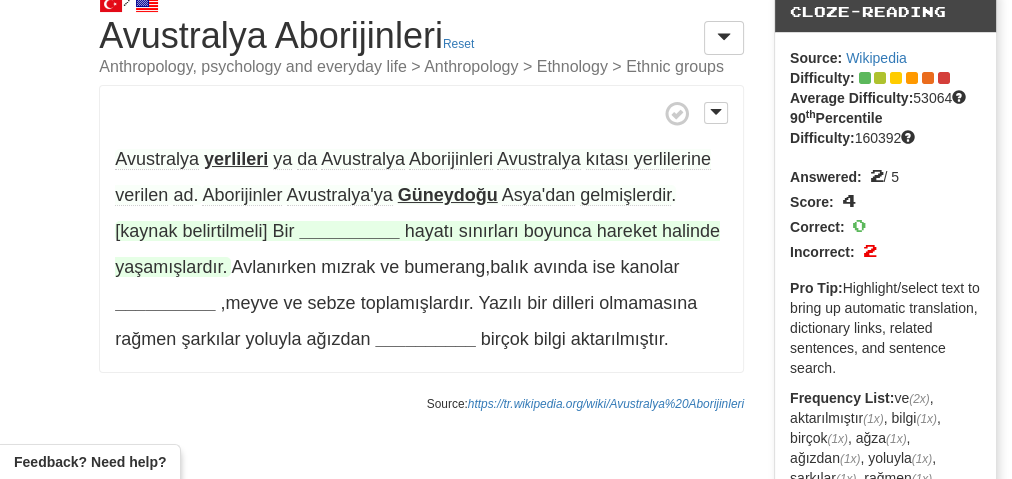 click on "__________" at bounding box center [349, 231] 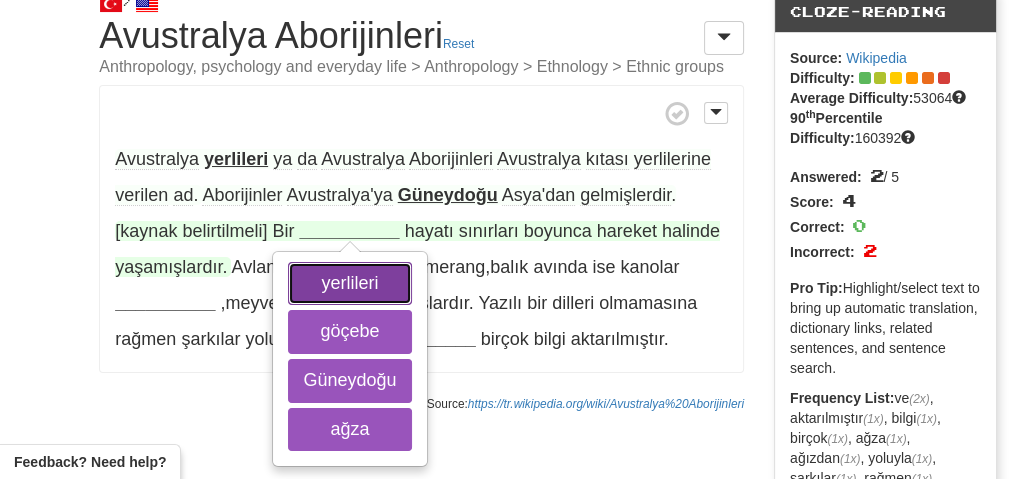 click on "yerlileri" at bounding box center [349, 284] 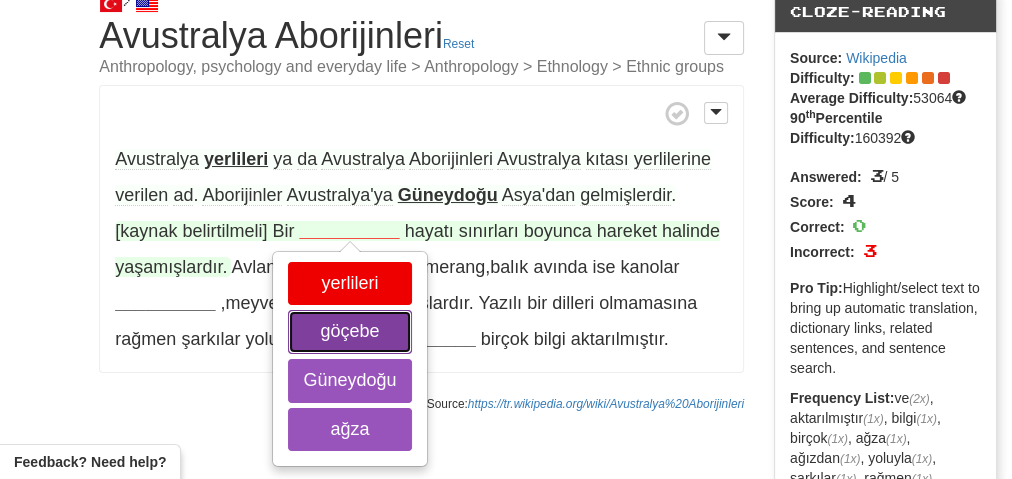 click on "göçebe" at bounding box center [349, 332] 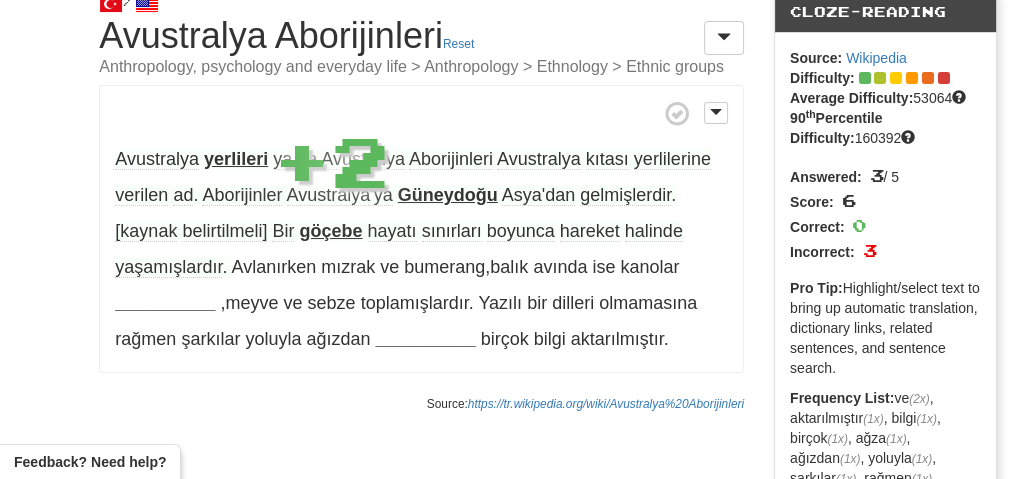 click on "göçebe" at bounding box center (330, 231) 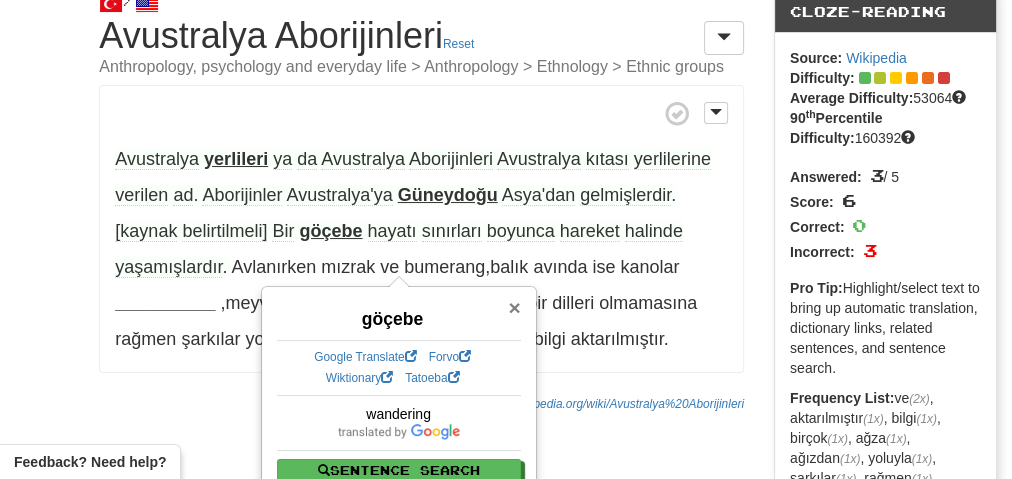 click on "×" at bounding box center [514, 307] 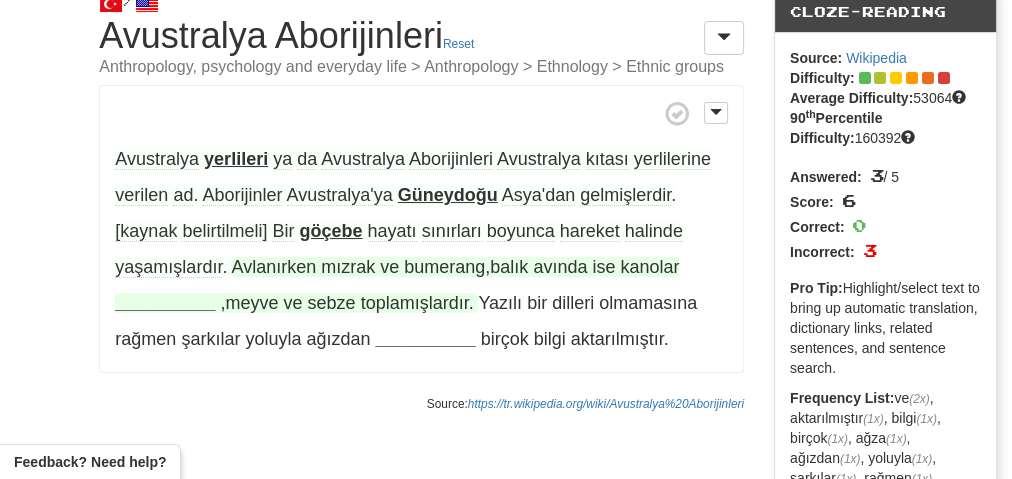 click on "__________" at bounding box center (165, 303) 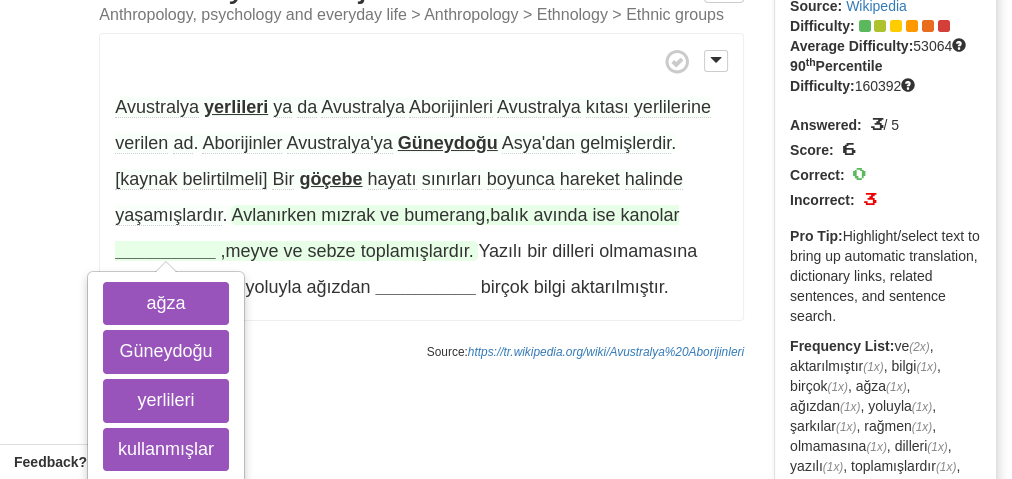 scroll, scrollTop: 160, scrollLeft: 0, axis: vertical 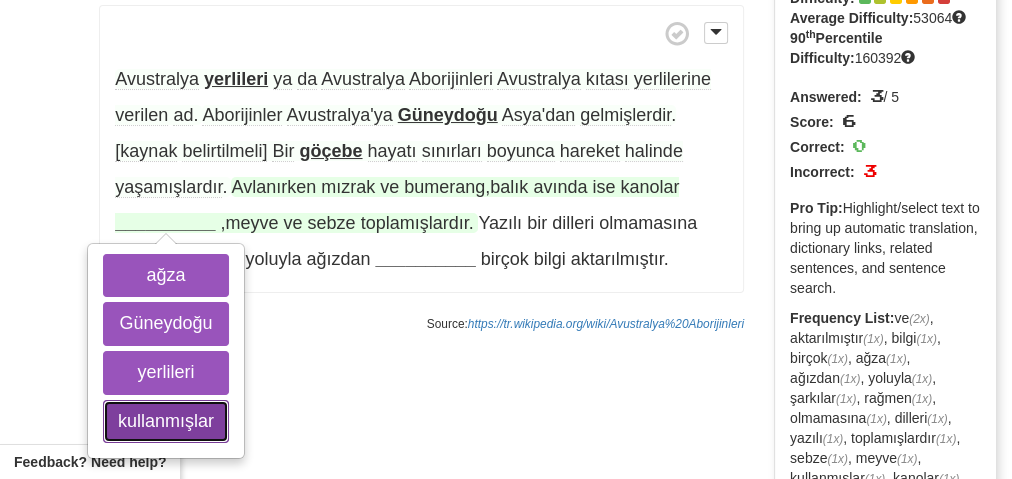 click on "kullanmışlar" at bounding box center [166, 422] 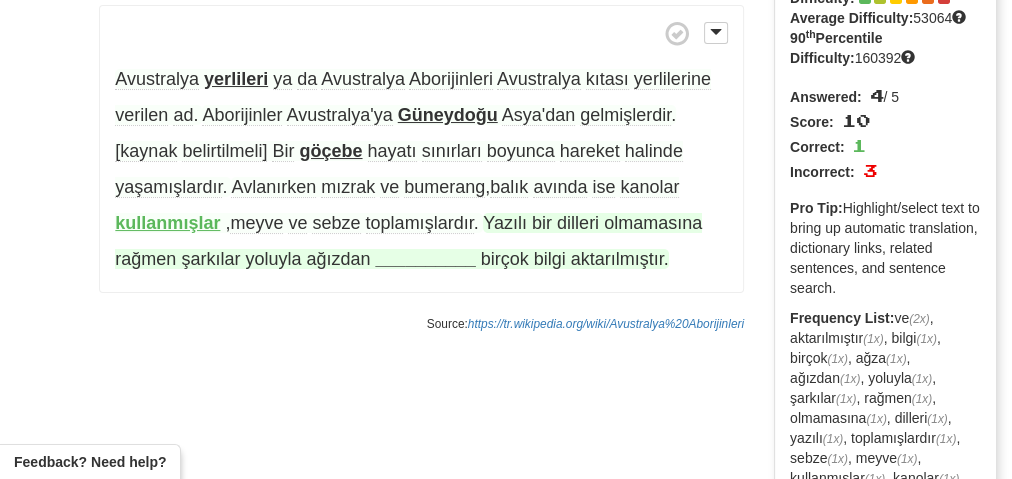 click on "__________" at bounding box center [426, 259] 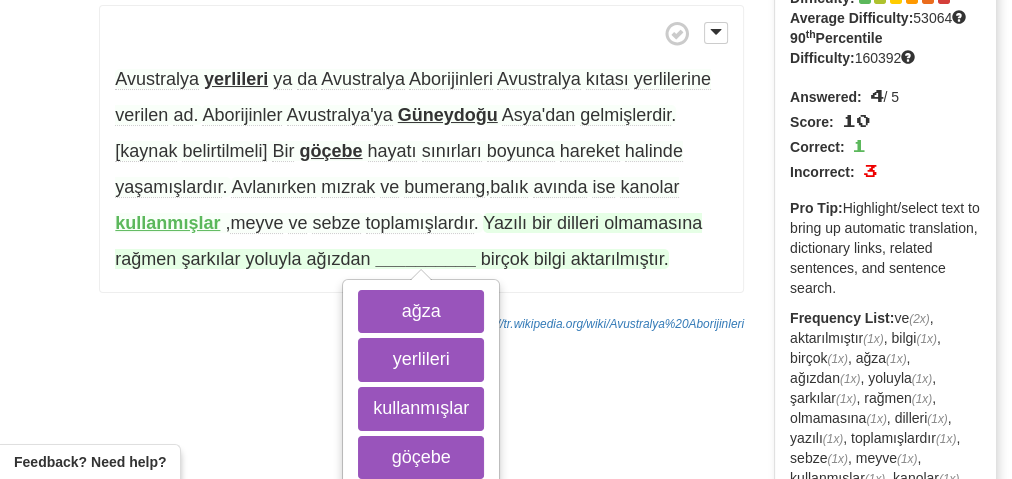scroll, scrollTop: 240, scrollLeft: 0, axis: vertical 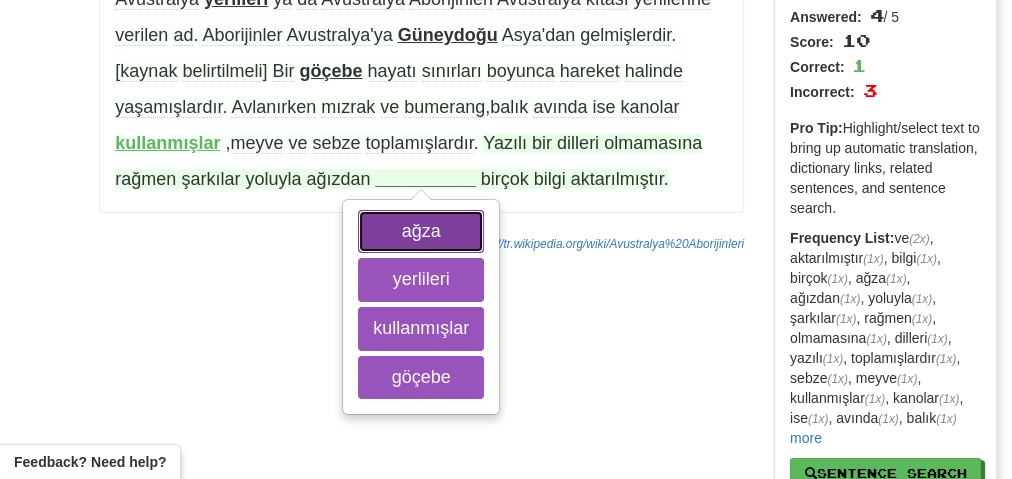 click on "ağza" at bounding box center [421, 232] 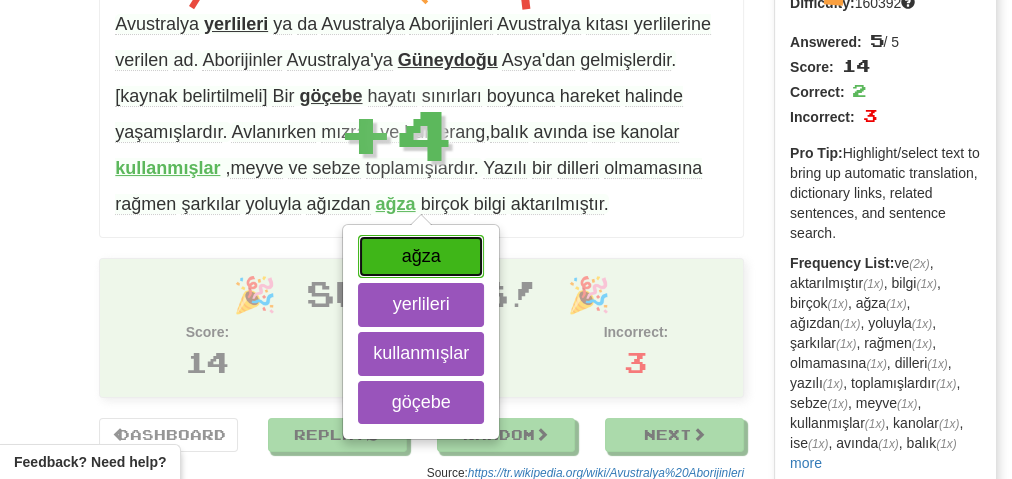 scroll, scrollTop: 211, scrollLeft: 0, axis: vertical 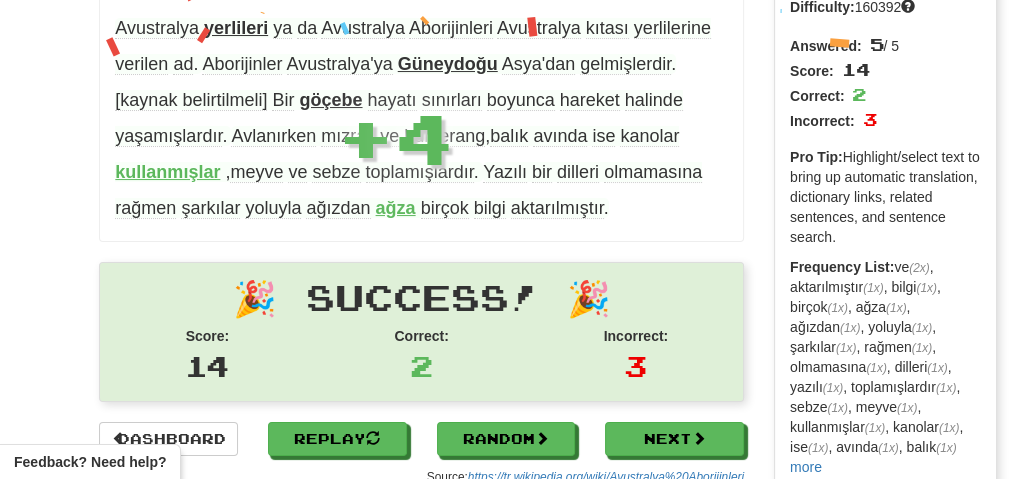 click on "ağza" at bounding box center (396, 208) 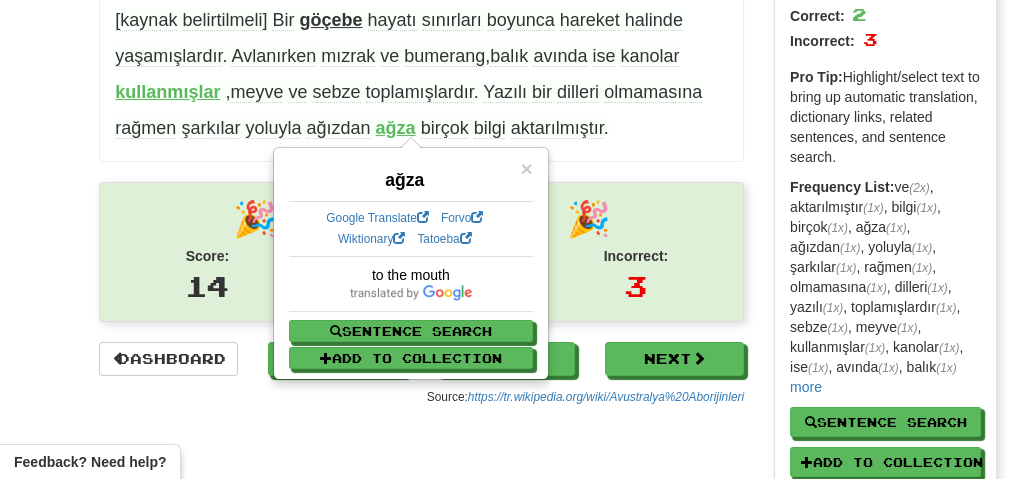 scroll, scrollTop: 0, scrollLeft: 0, axis: both 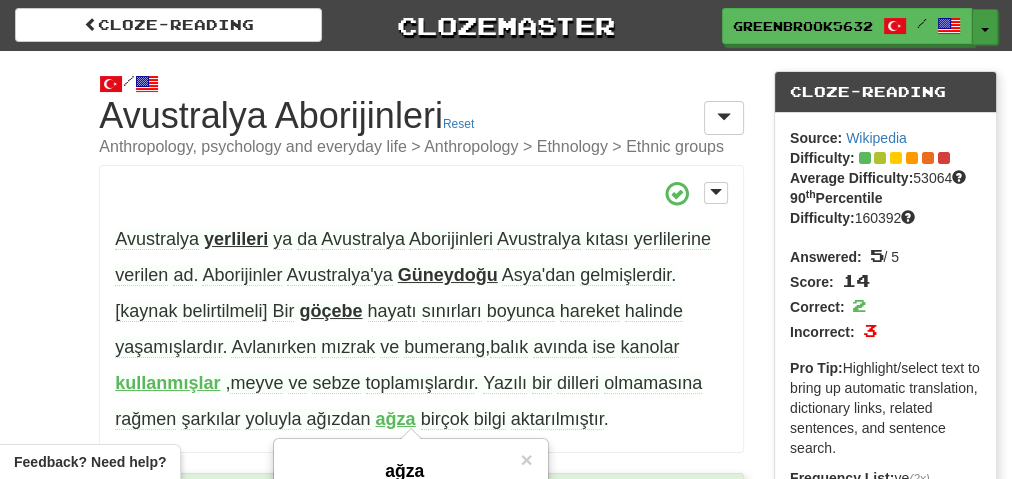 click on "Toggle Dropdown" at bounding box center [985, 27] 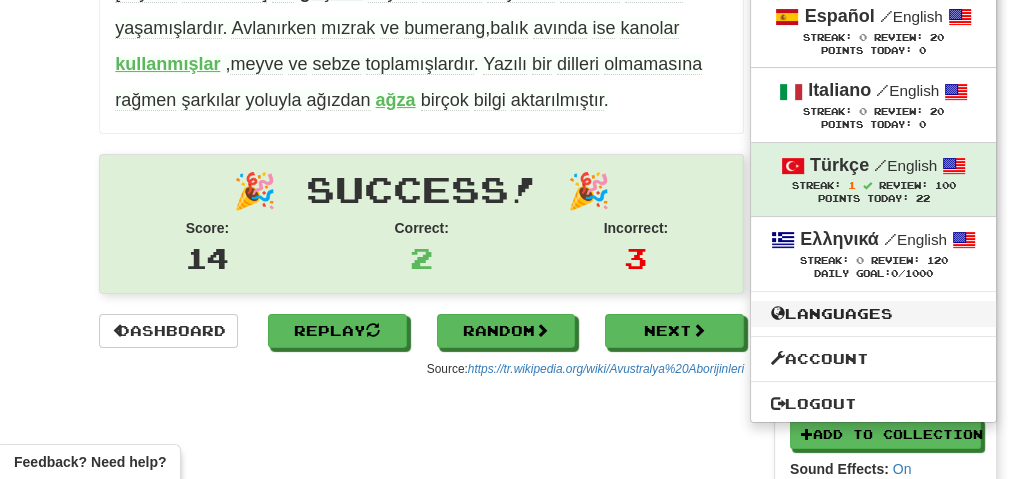 scroll, scrollTop: 320, scrollLeft: 0, axis: vertical 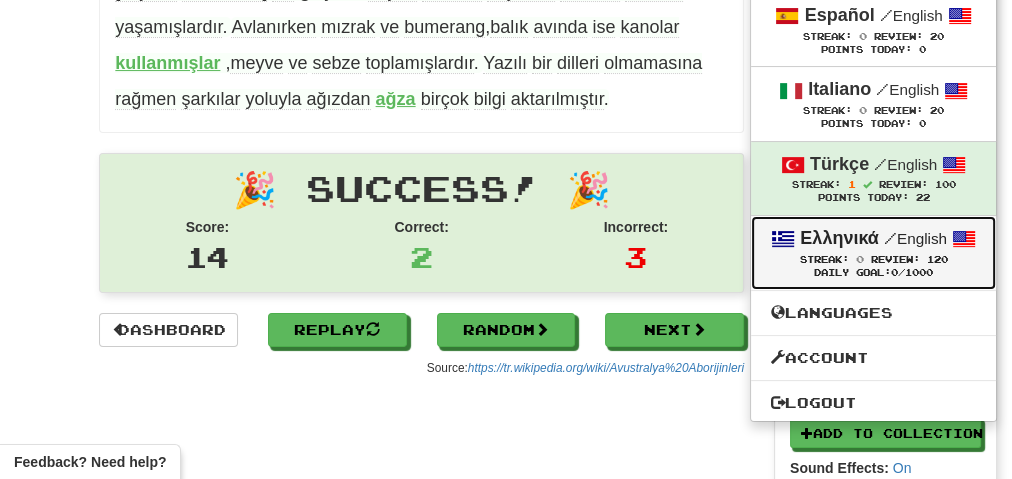 click on "Streak:
0" at bounding box center (835, 259) 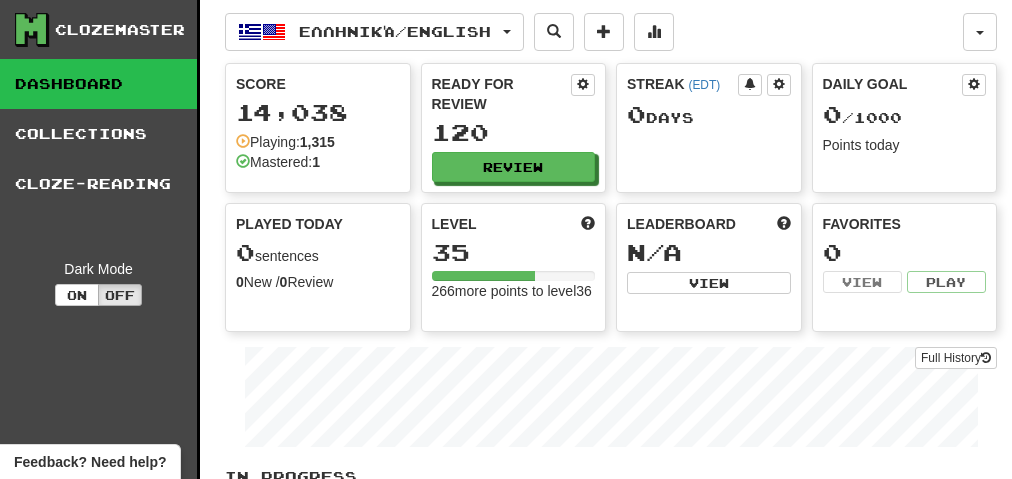 scroll, scrollTop: 0, scrollLeft: 0, axis: both 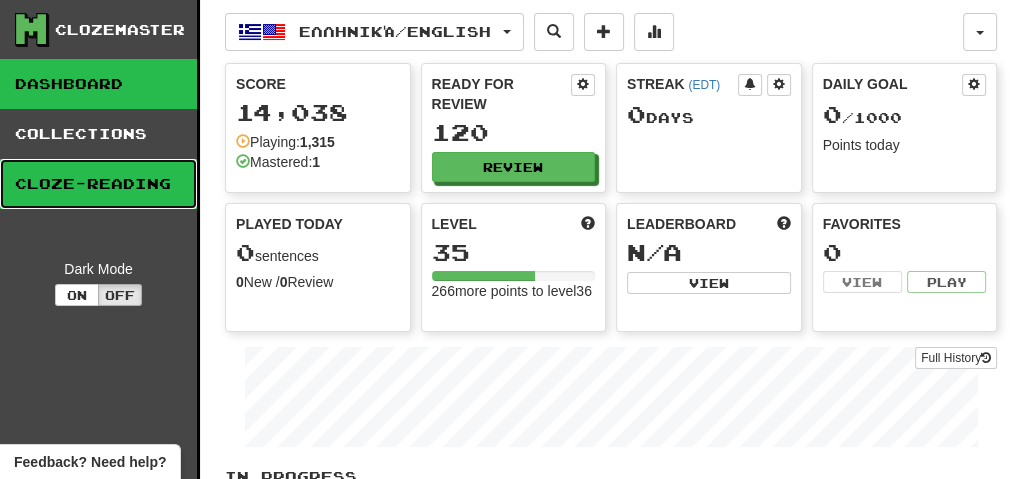 click on "Cloze-Reading" at bounding box center (98, 184) 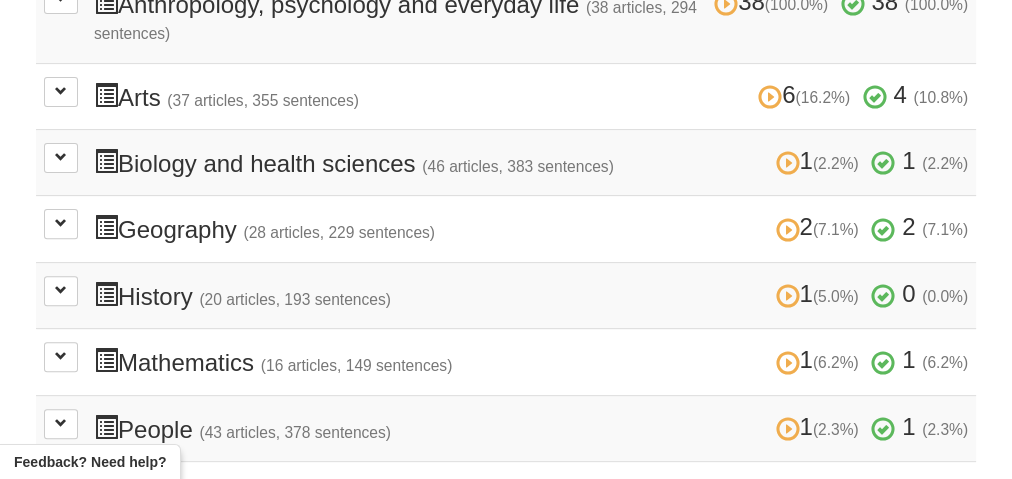 scroll, scrollTop: 560, scrollLeft: 0, axis: vertical 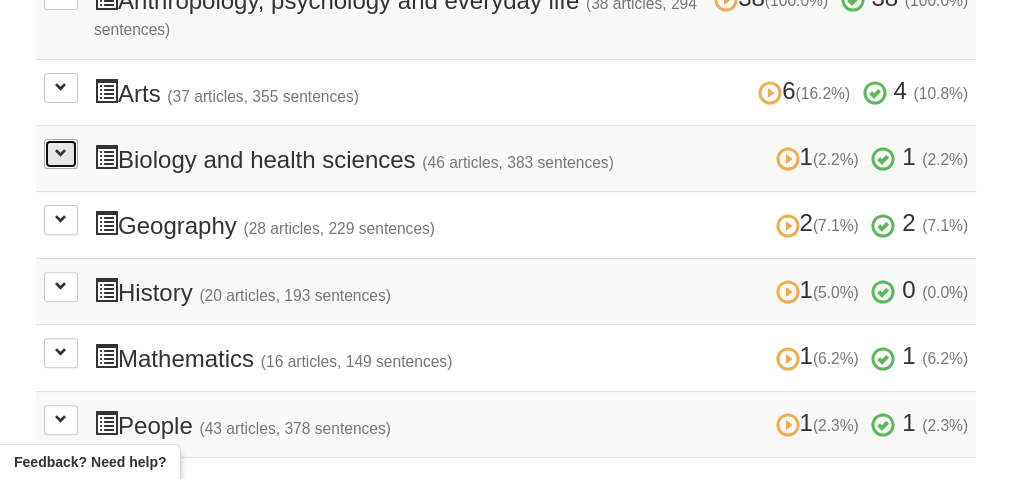 click at bounding box center (61, 153) 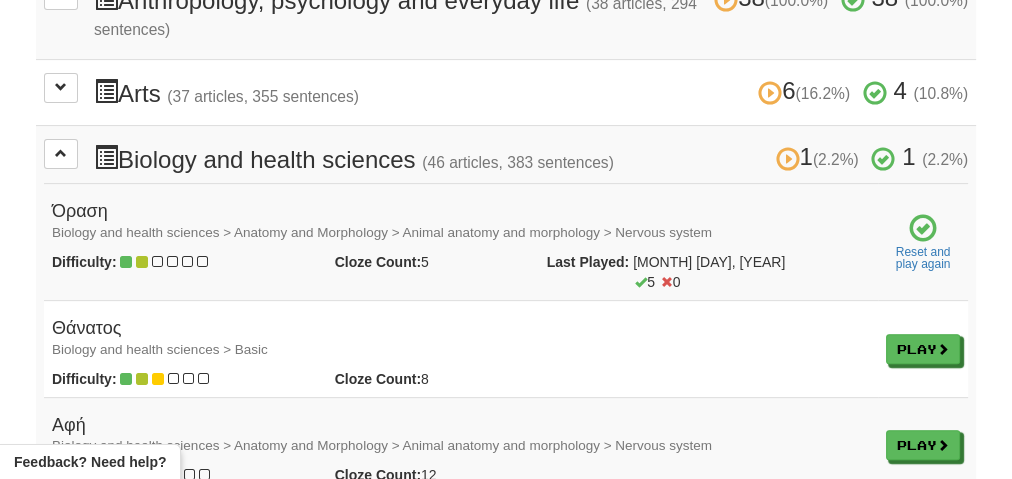click on "Όραση
Biology and health sciences > Anatomy and Morphology > Animal anatomy and morphology > Nervous system" at bounding box center [461, 222] 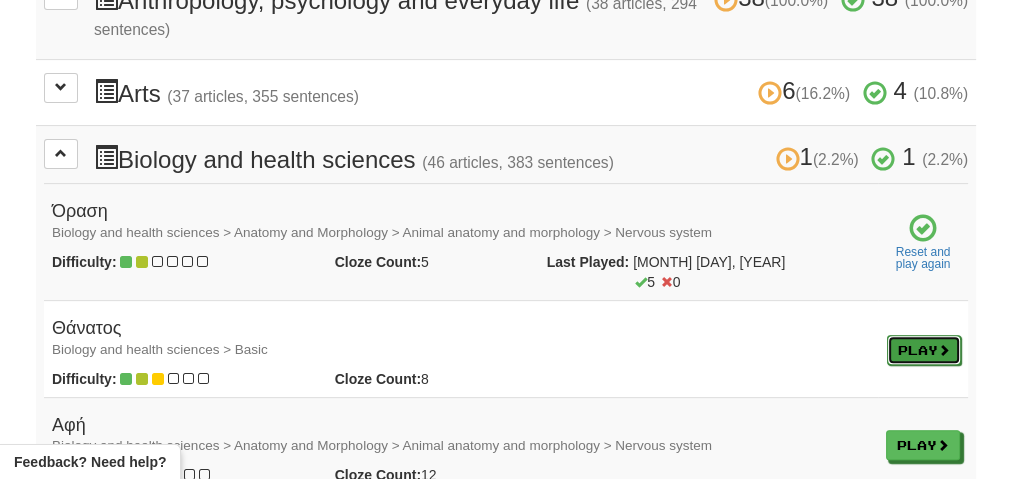 click on "Play" at bounding box center (924, 350) 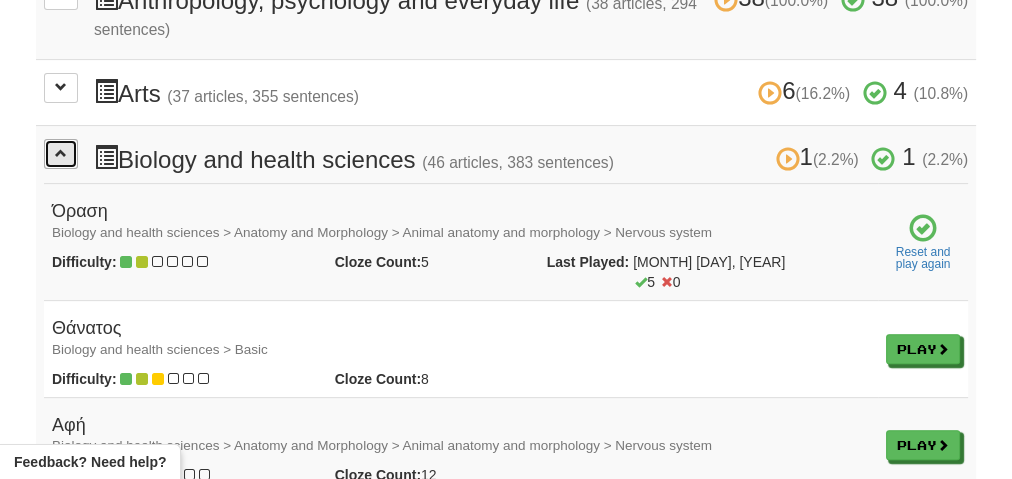 click at bounding box center (61, 153) 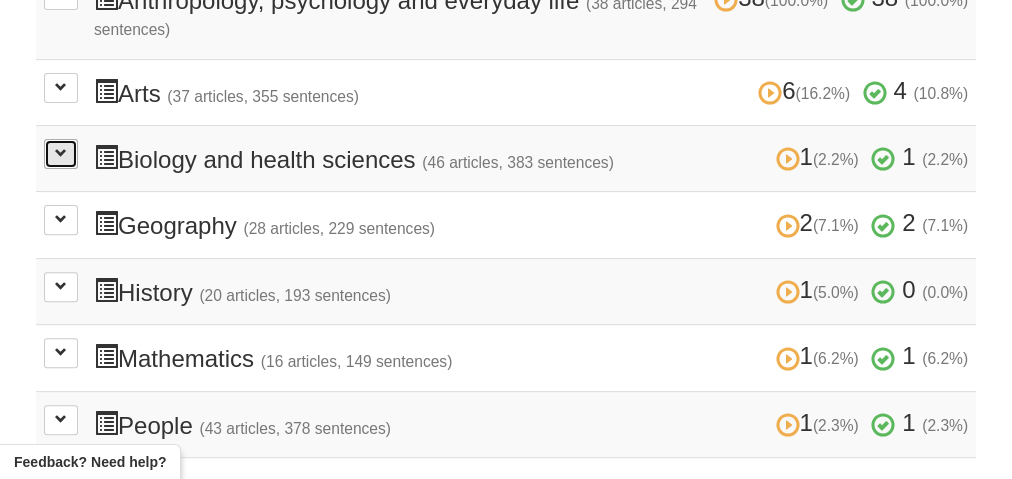 click at bounding box center (61, 153) 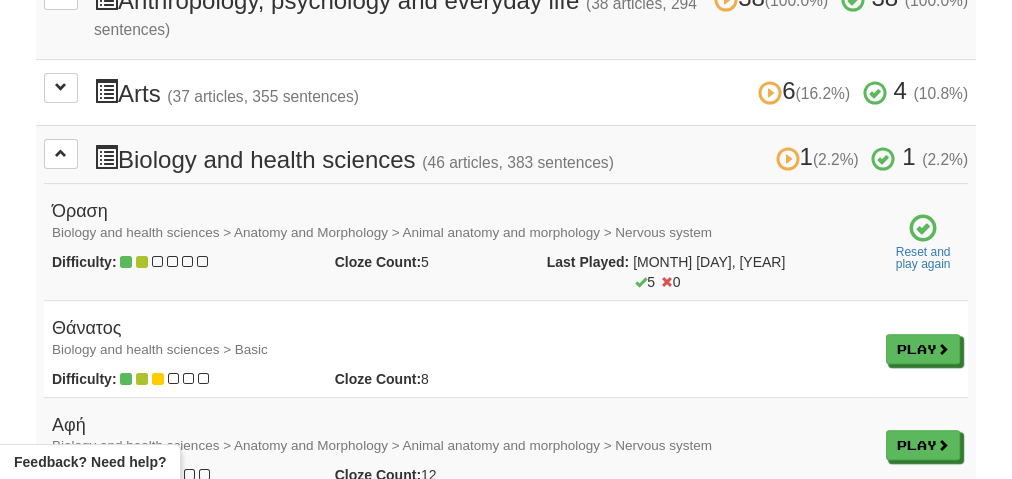 click on "Θάνατος
Biology and health sciences > Basic" at bounding box center (461, 339) 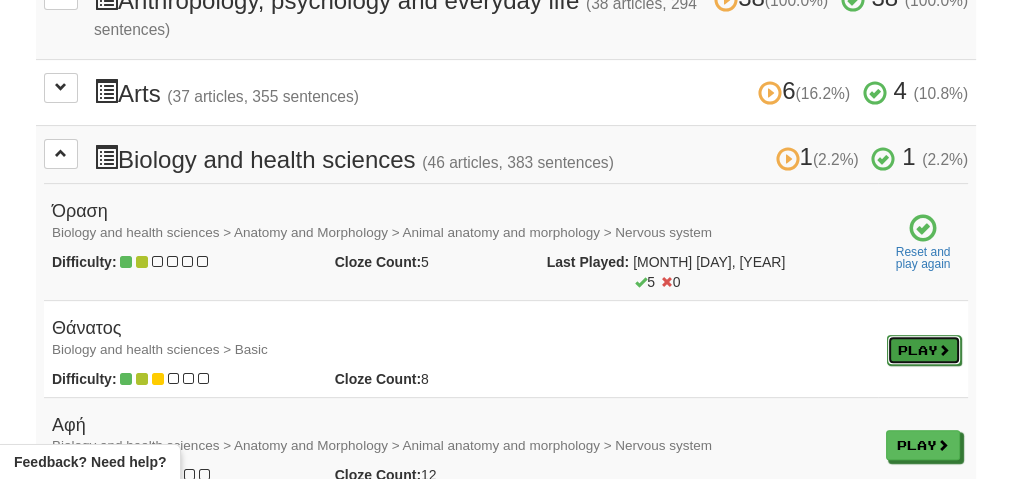 click on "Play" at bounding box center (924, 350) 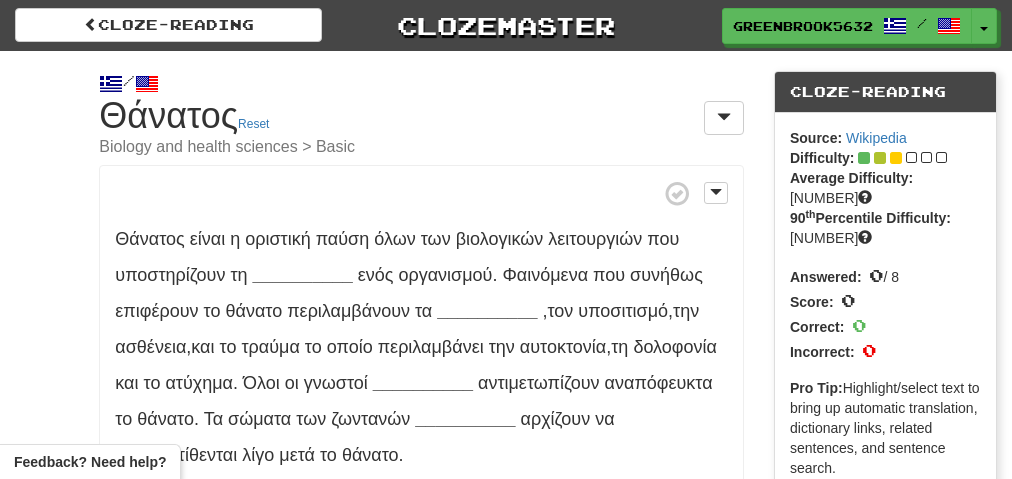 scroll, scrollTop: 0, scrollLeft: 0, axis: both 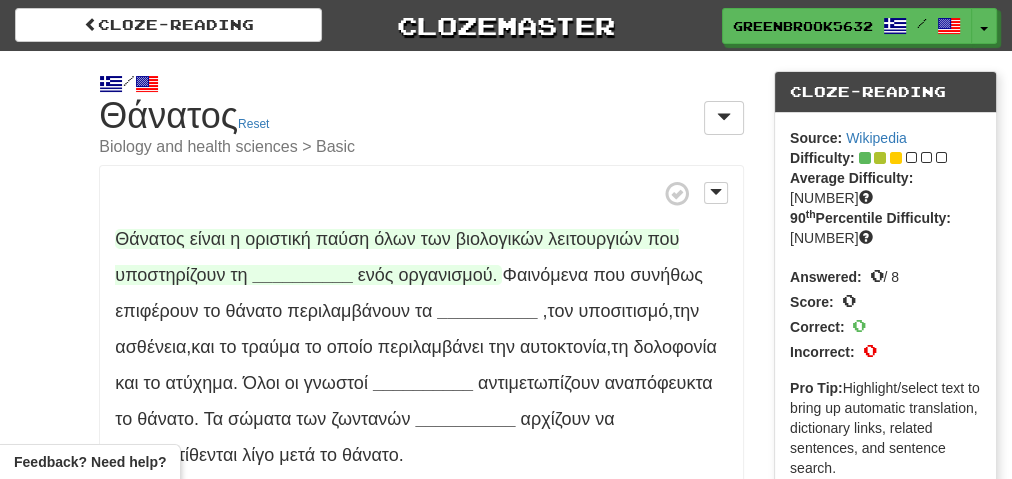 click on "__________" at bounding box center (303, 275) 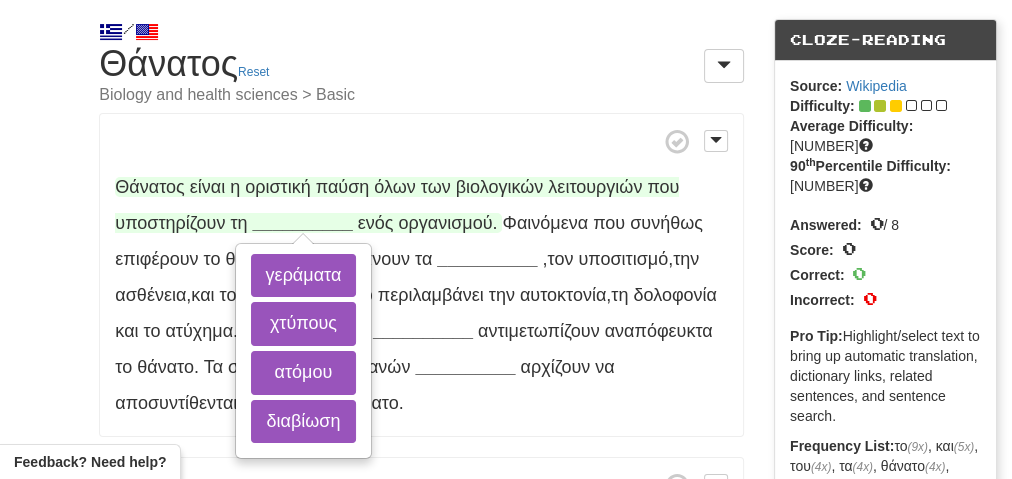 scroll, scrollTop: 80, scrollLeft: 0, axis: vertical 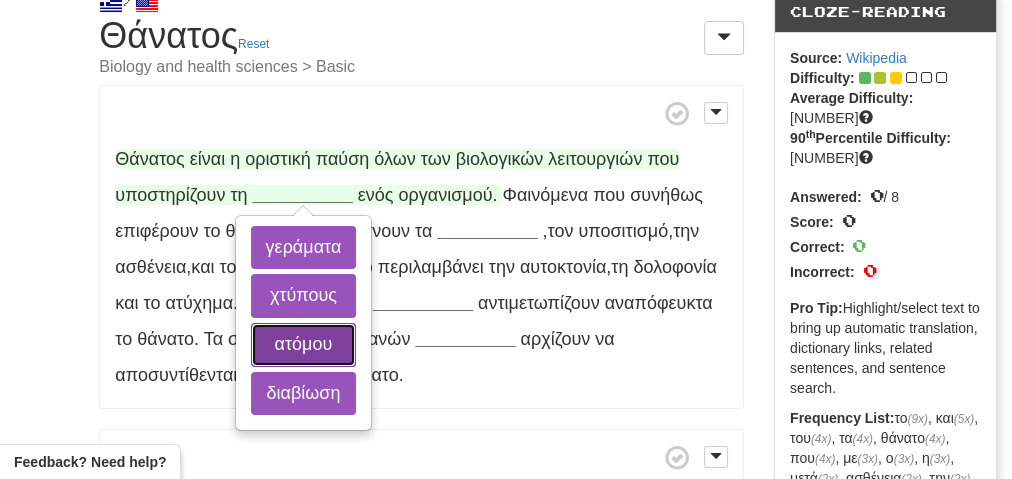 click on "ατόμου" at bounding box center (304, 345) 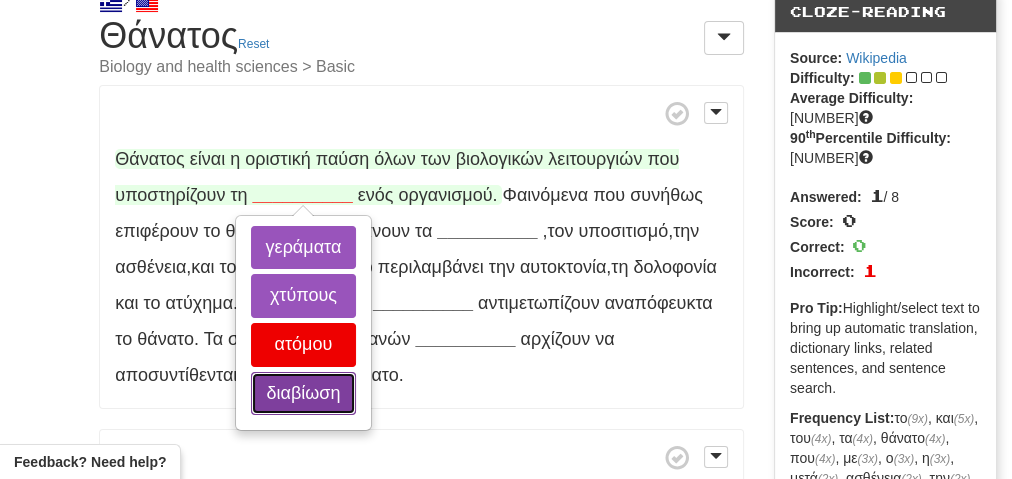 click on "διαβίωση" at bounding box center [304, 394] 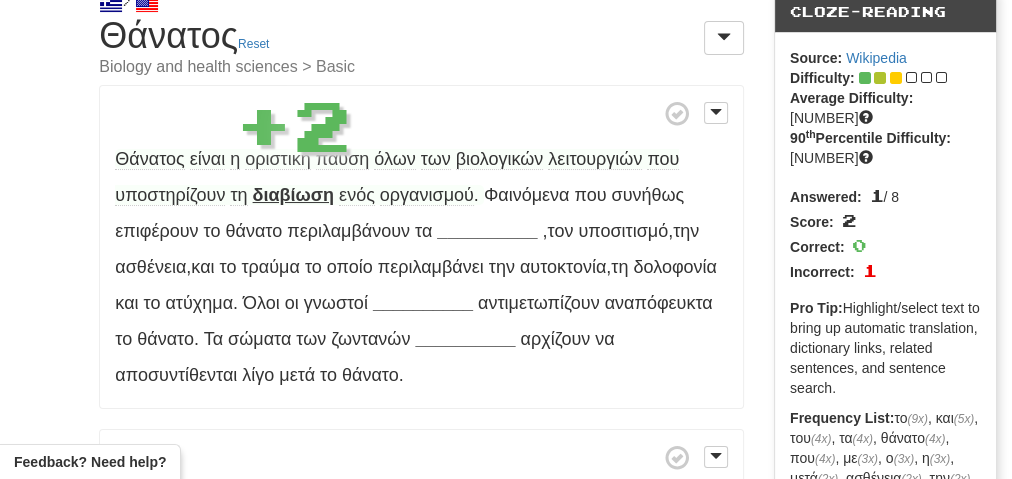 click on "διαβίωση" at bounding box center [293, 195] 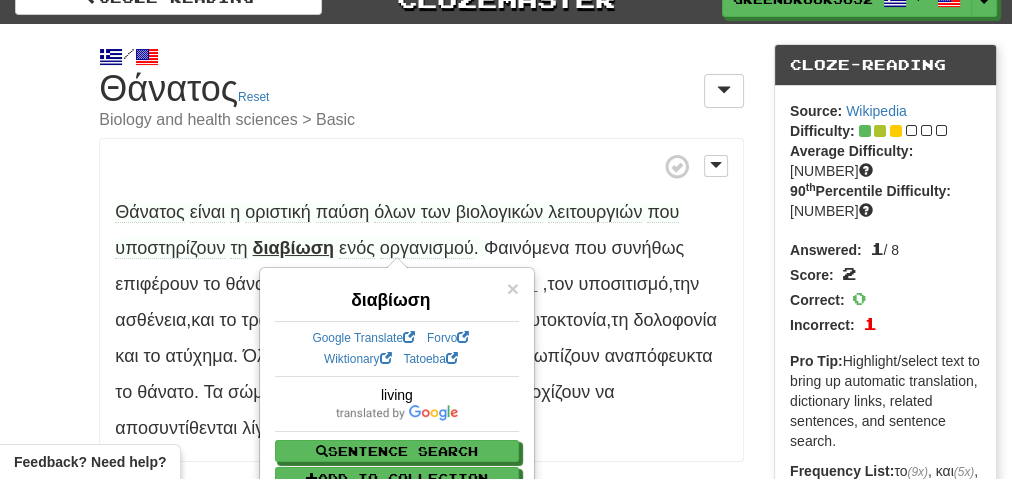 scroll, scrollTop: 0, scrollLeft: 0, axis: both 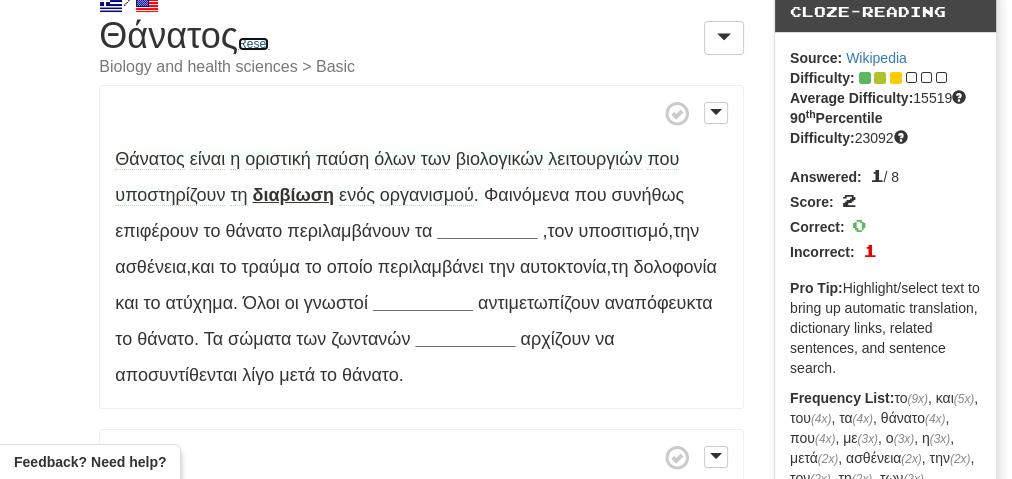 click on "Reset" at bounding box center [253, 44] 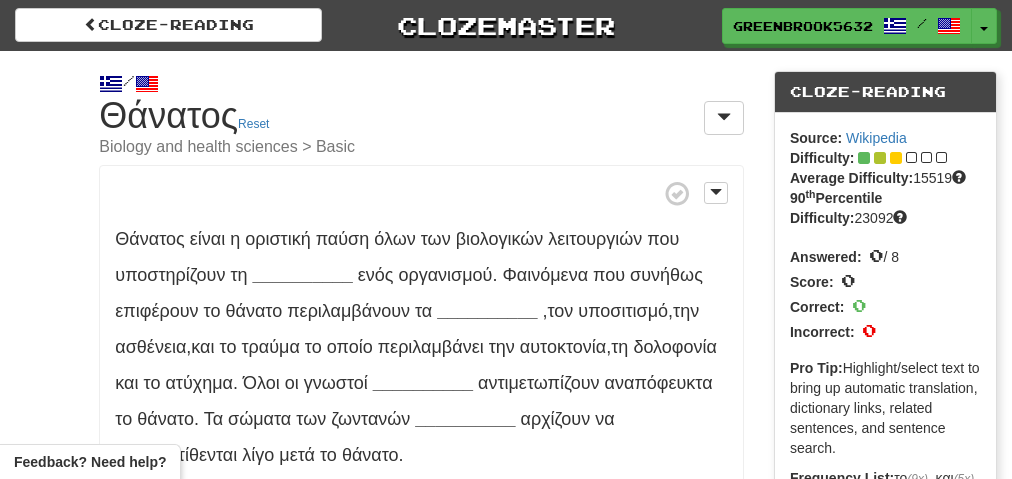 scroll, scrollTop: 0, scrollLeft: 0, axis: both 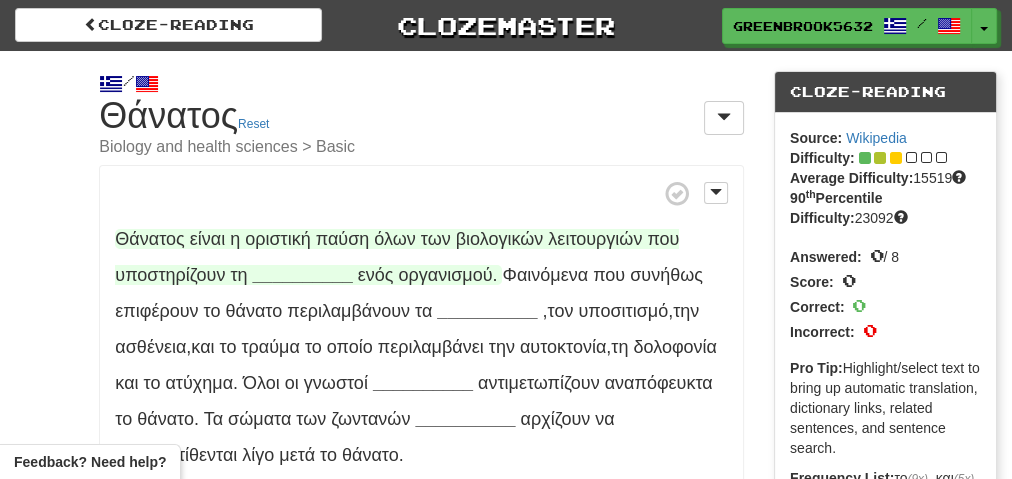 click on "__________" at bounding box center [303, 275] 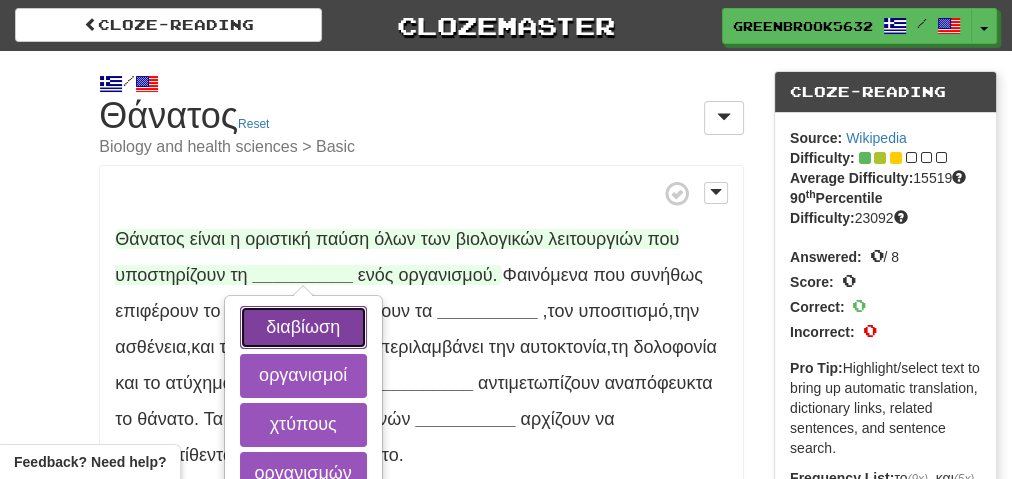 click on "διαβίωση" at bounding box center (303, 328) 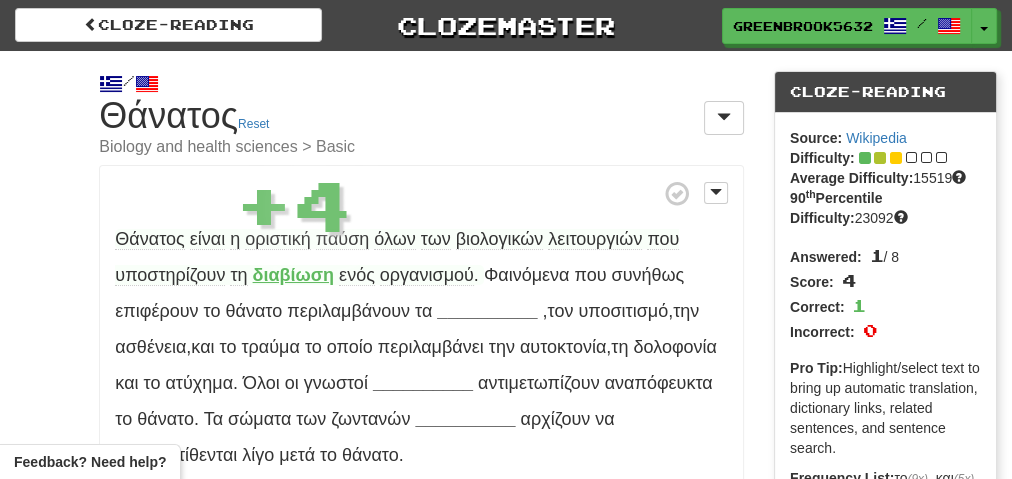 click on "διαβίωση" at bounding box center [293, 275] 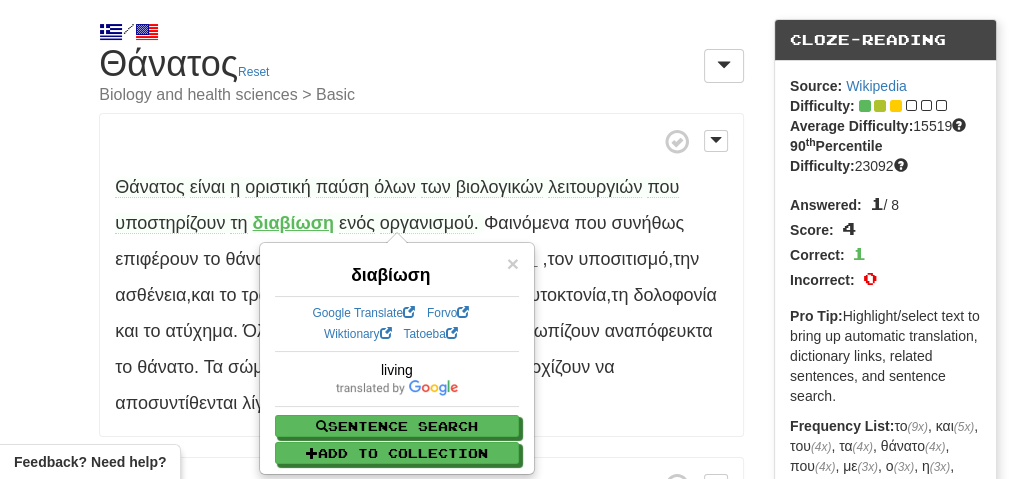 scroll, scrollTop: 80, scrollLeft: 0, axis: vertical 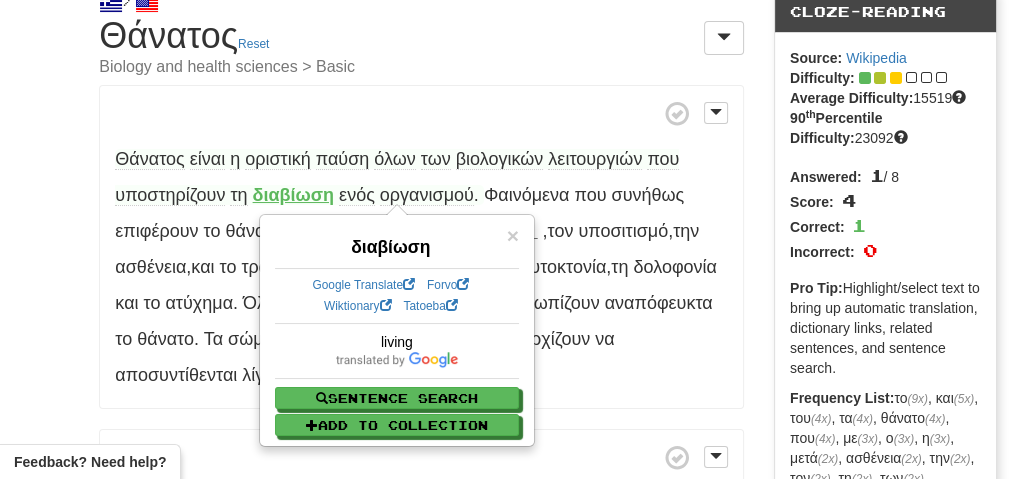 click on "Θάνατος   είναι   η   οριστική   παύση   όλων   των   βιολογικών   λειτουργιών   που   υποστηρίζουν   τη
διαβίωση
ενός   οργανισμού .
Φαινόμενα   που   συνήθως   επιφέρουν   το   θάνατο   περιλαμβάνουν   τα
[CAUSE_OF_DEATH]
,  τον   υποσιτισμό ,  την   ασθένεια ,  και   το   τραύμα   το   οποίο   περιλαμβάνει   την   αυτοκτονία ,  τη   δολοφονία   και   το   ατύχημα .
Όλοι   οι   γνωστοί
[ORGANISMS]
αντιμετωπίζουν   αναπόφευκτα   το   θάνατο .
Τα   σώματα   των   ζωντανών
[ORGANISMS]
αρχίζουν   να   αποσυντίθενται   λίγο   μετά   το   ." at bounding box center [421, 247] 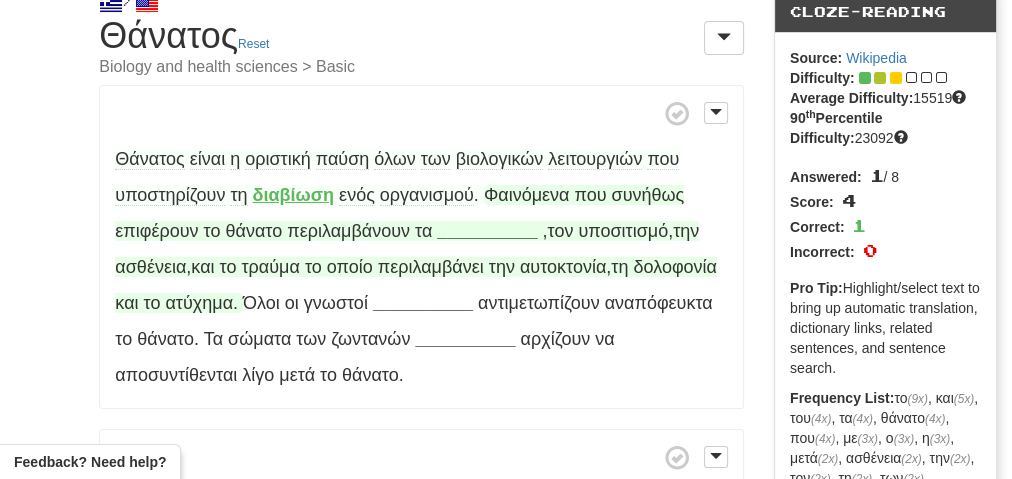 click on "__________" at bounding box center [487, 231] 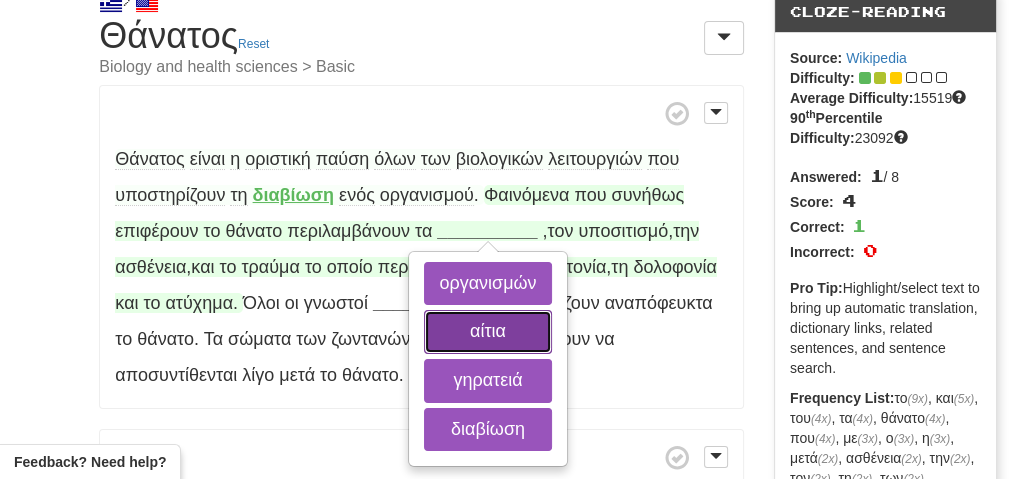 click on "αίτια" at bounding box center (487, 332) 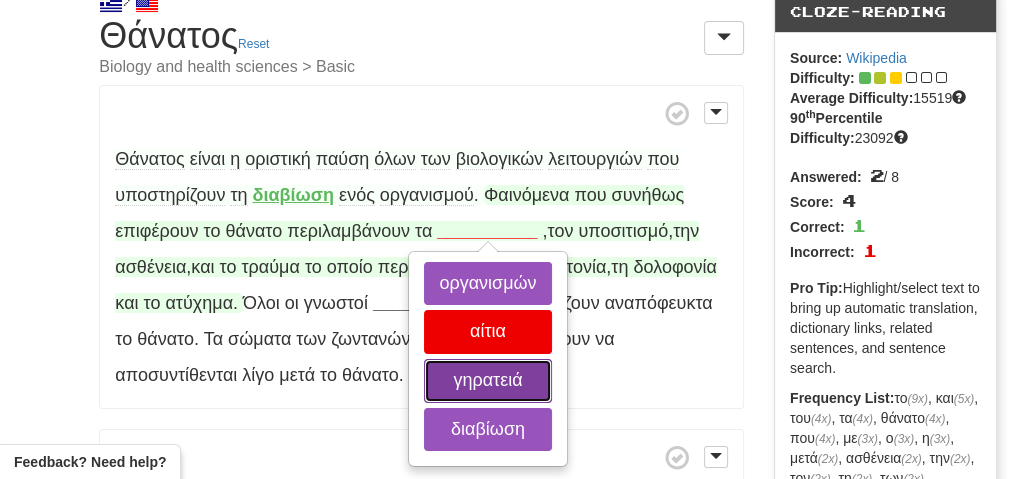 click on "γηρατειά" at bounding box center [487, 381] 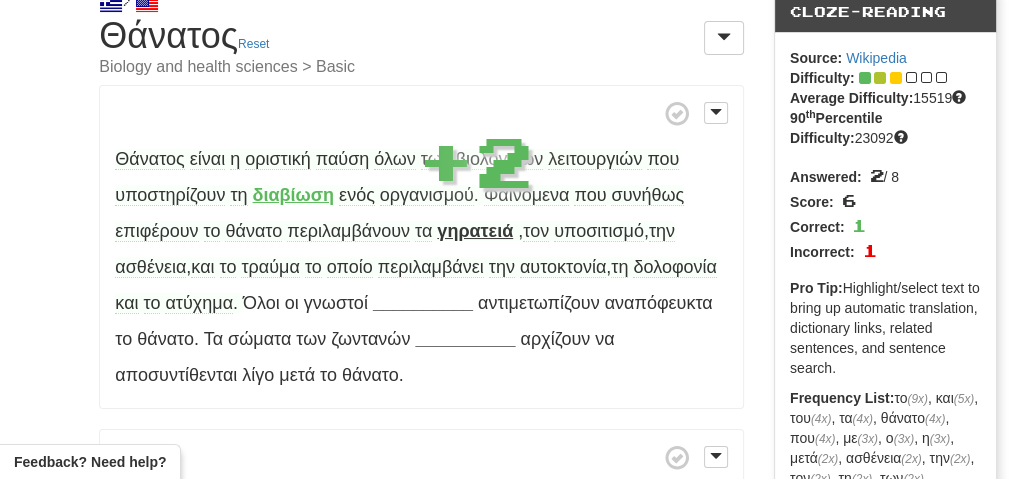 click on "γηρατειά" at bounding box center (475, 231) 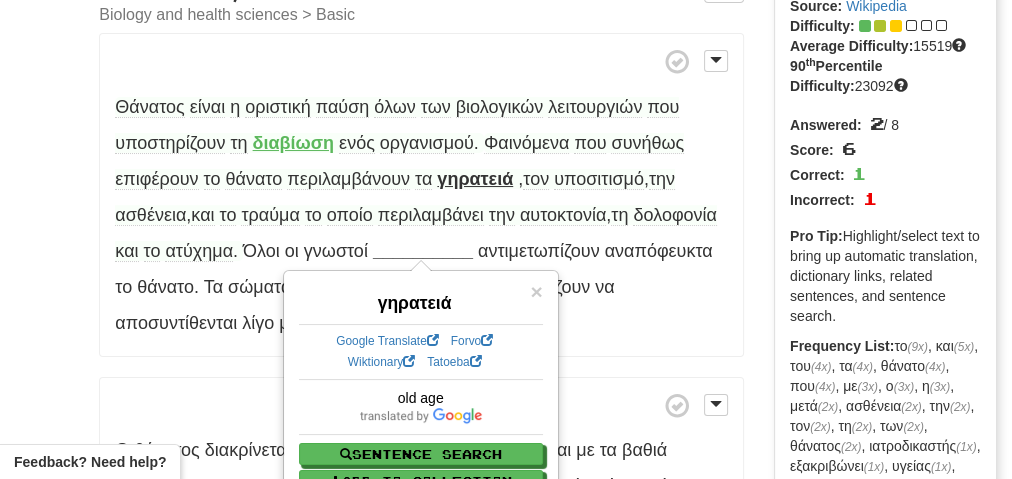 scroll, scrollTop: 160, scrollLeft: 0, axis: vertical 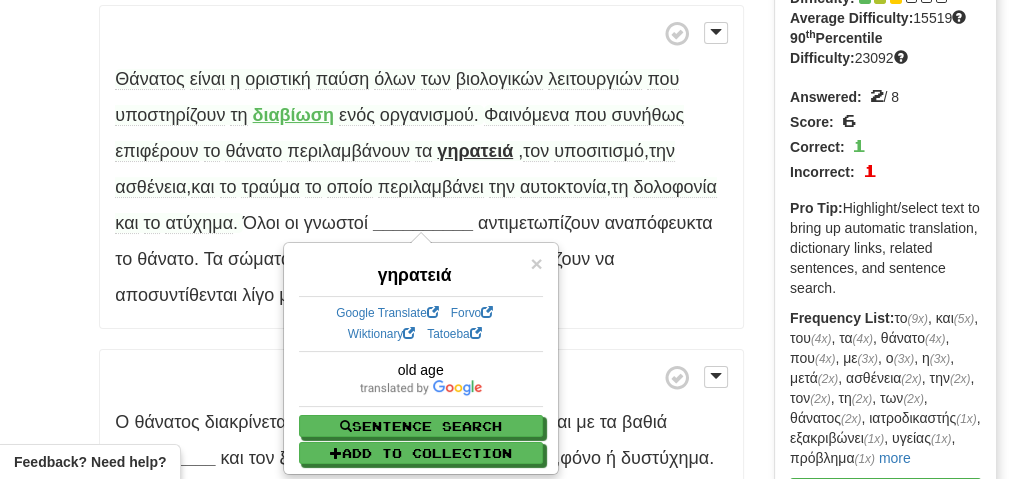 click on "υποσιτισμό" at bounding box center [599, 151] 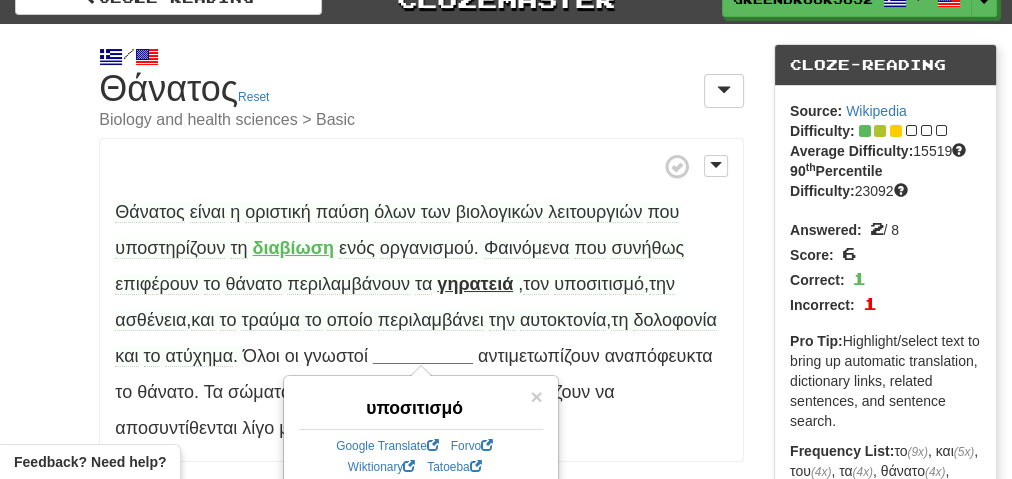 scroll, scrollTop: 0, scrollLeft: 0, axis: both 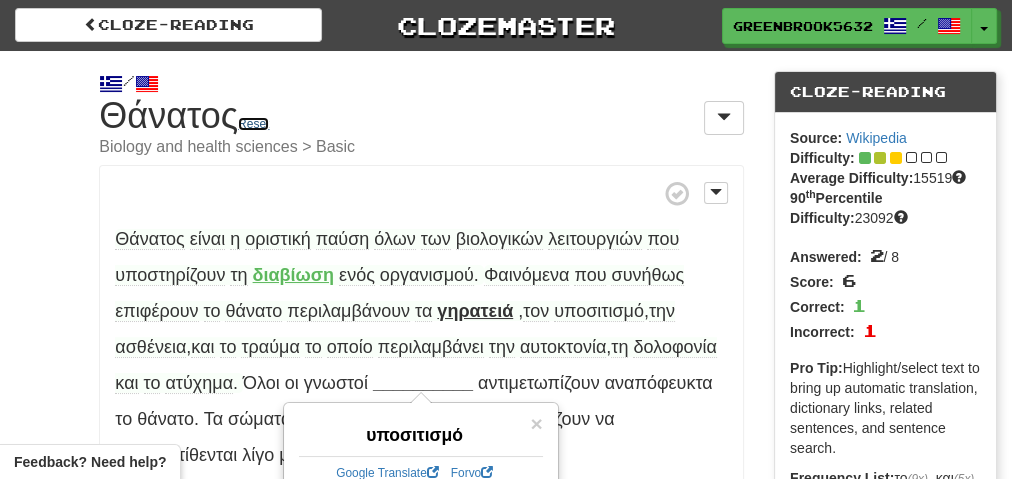 click on "Reset" at bounding box center [253, 124] 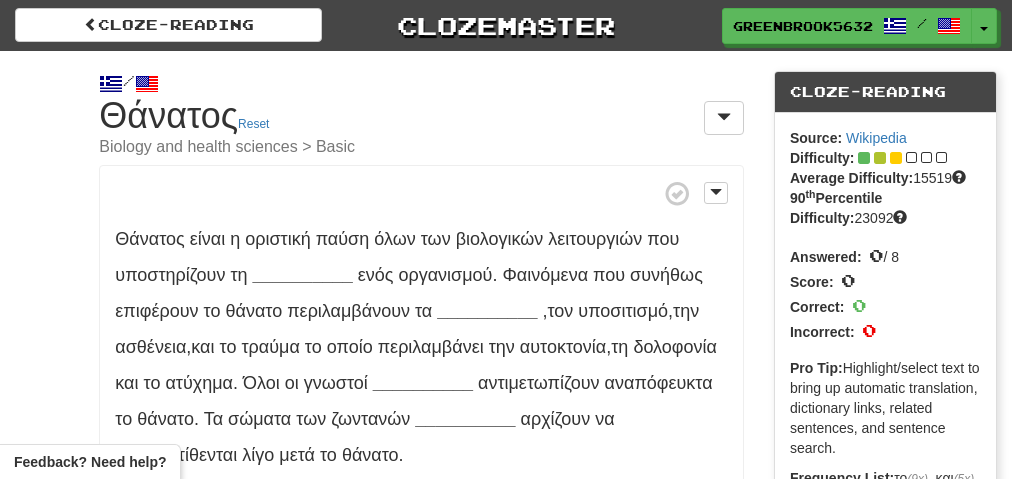 scroll, scrollTop: 0, scrollLeft: 0, axis: both 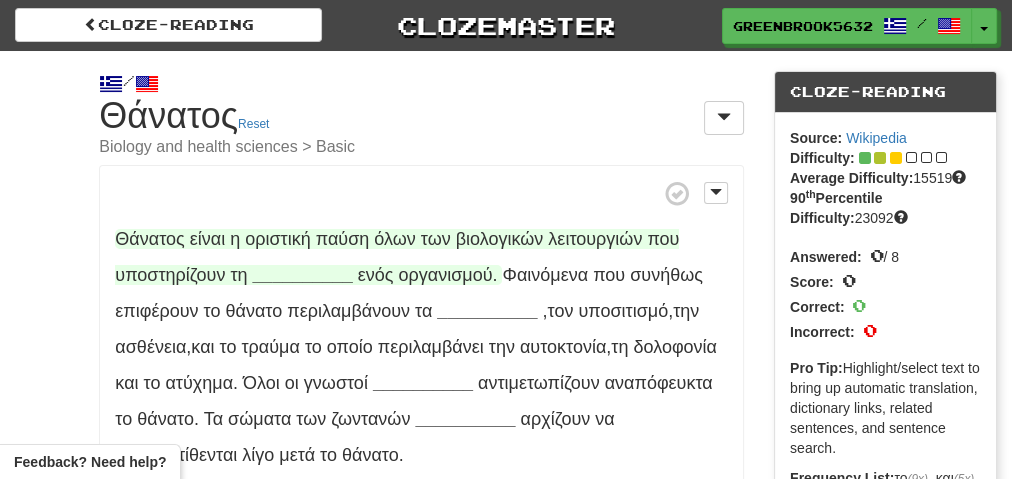 click on "__________" at bounding box center [303, 275] 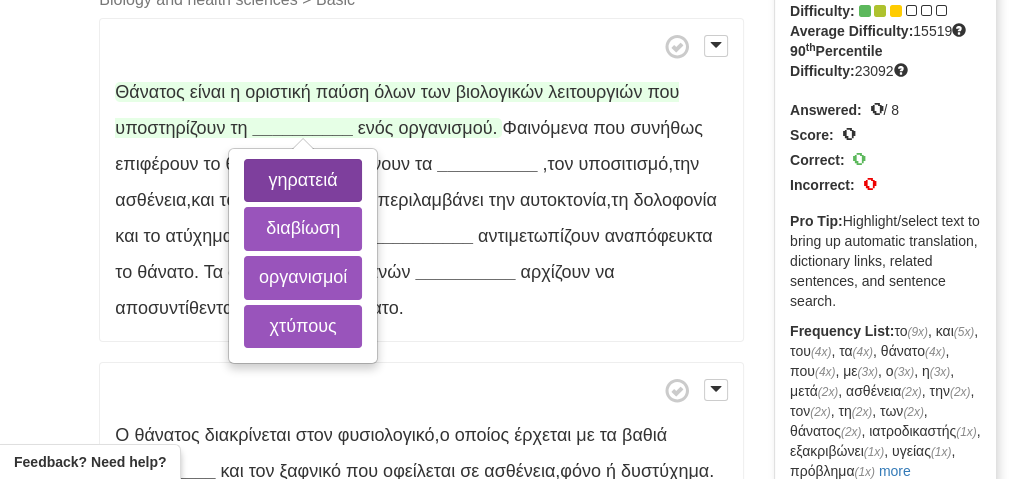 scroll, scrollTop: 160, scrollLeft: 0, axis: vertical 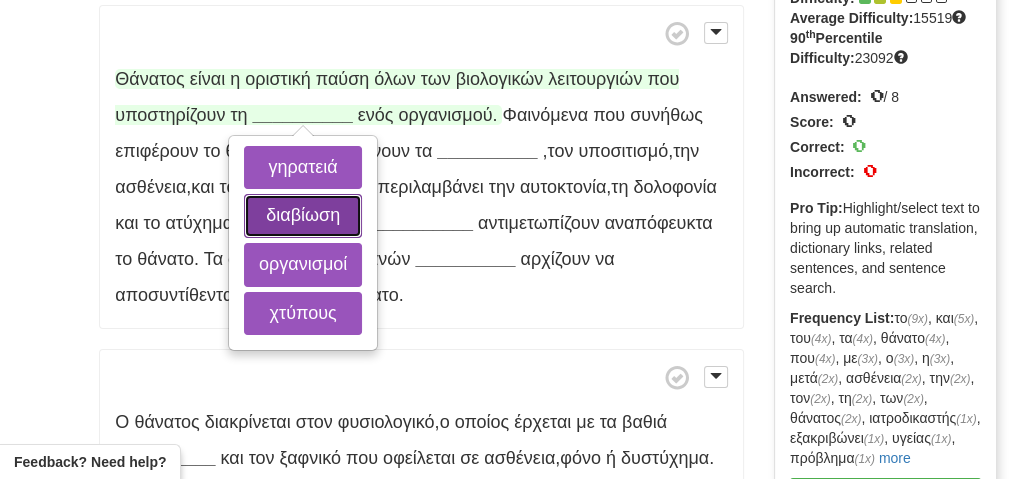 click on "διαβίωση" at bounding box center (303, 216) 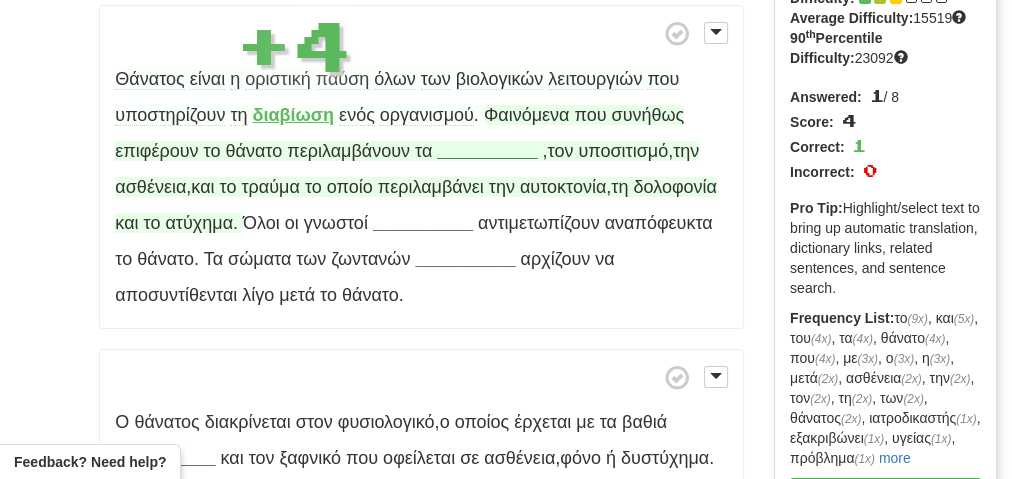 click on "__________" at bounding box center [487, 151] 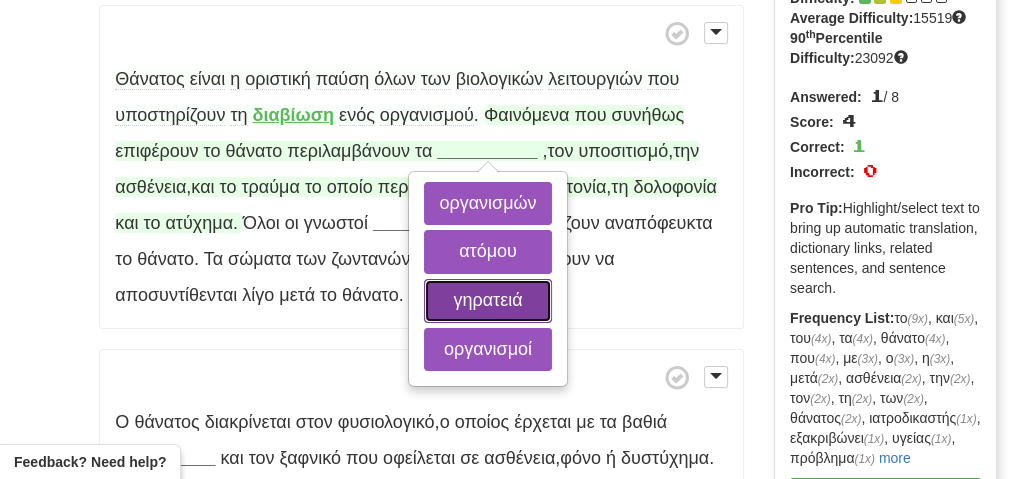 click on "γηρατειά" at bounding box center [487, 301] 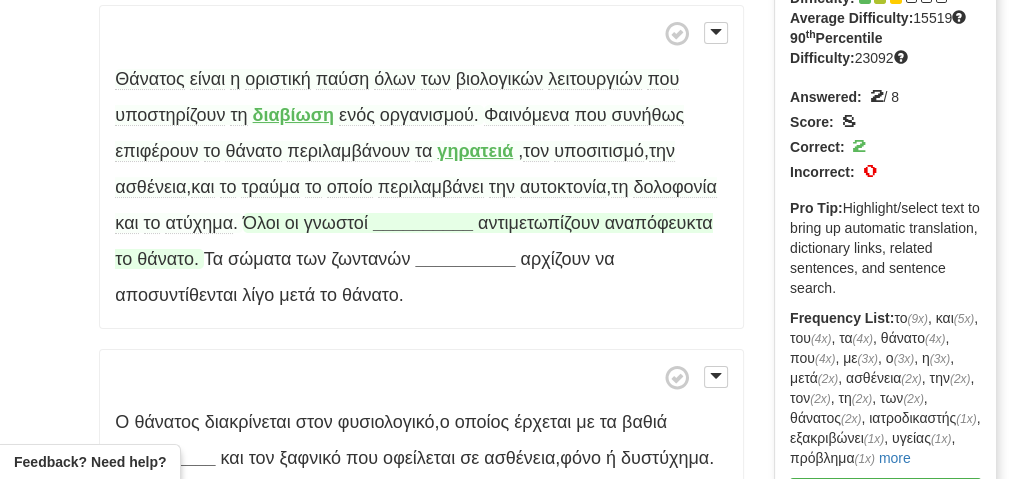 click on "__________" at bounding box center (423, 223) 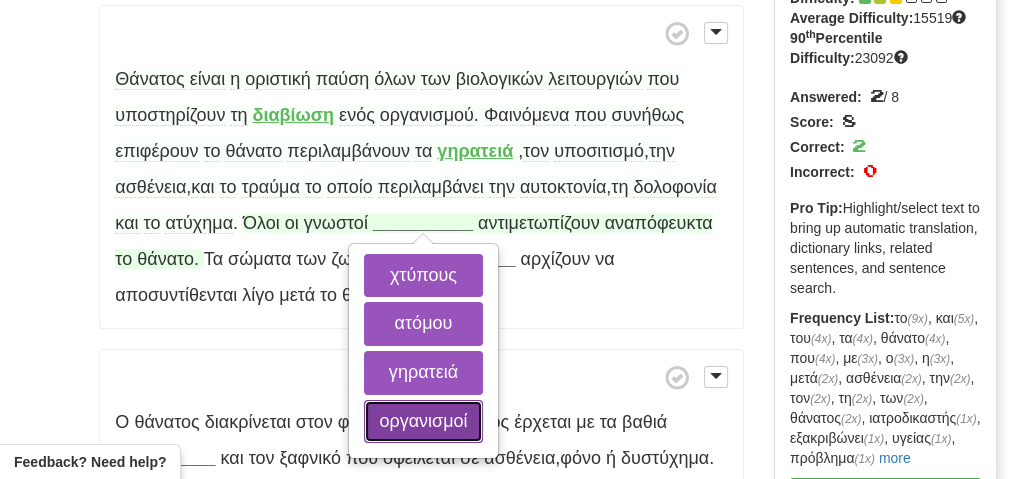 click on "οργανισμοί" at bounding box center [423, 422] 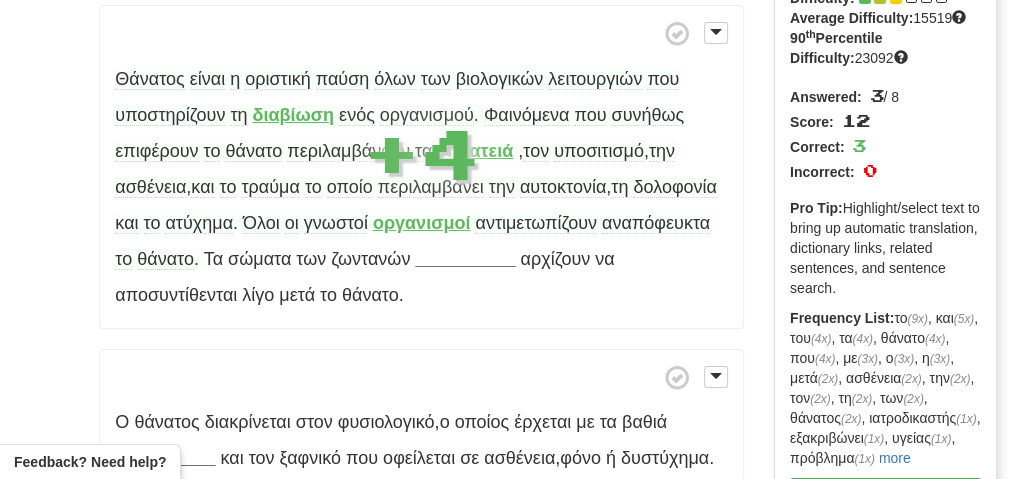 click on "οργανισμοί" at bounding box center [422, 223] 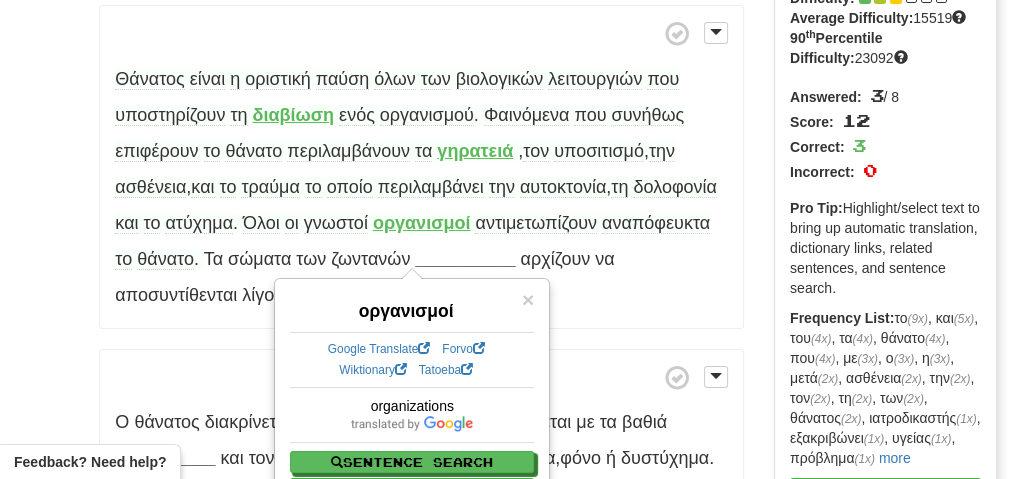 click on "Θάνατος   είναι   η   οριστική   παύση   όλων   των   βιολογικών   λειτουργιών   που   υποστηρίζουν   τη
διαβίωση
ενός   οργανισμού .
Φαινόμενα   που   συνήθως   επιφέρουν   το   θάνατο   περιλαμβάνουν   τα
γηρατειά
,  τον   υποσιτισμό ,  την   ασθένεια ,  και   το   τραύμα   το   οποίο   περιλαμβάνει   την   αυτοκτονία ,  τη   δολοφονία   και   το   ατύχημα .
Όλοι   οι   γνωστοί
οργανισμοί
αντιμετωπίζουν   αναπόφευκτα   το   θάνατο .
Τα   σώματα   των   ζωντανών
__________
αρχίζουν   να   αποσυντίθενται   λίγο" at bounding box center (421, 167) 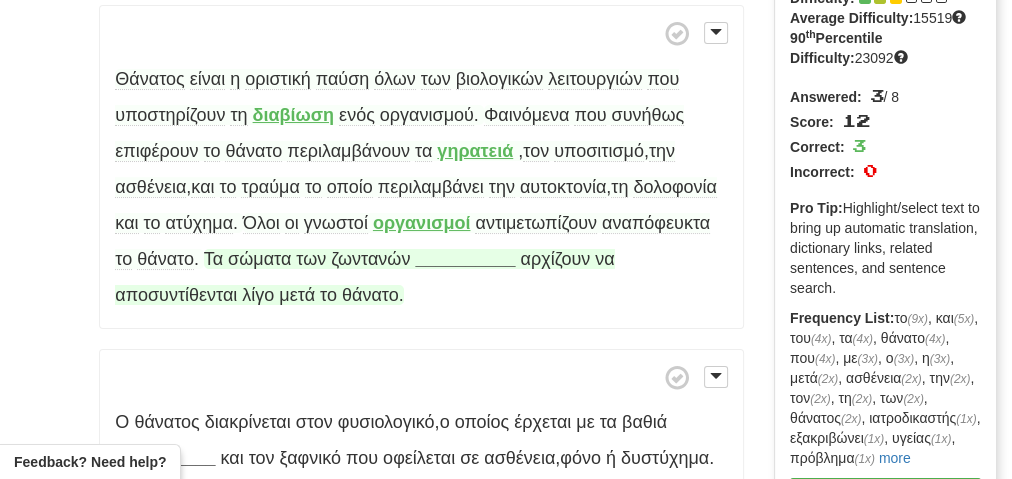 click on "__________" at bounding box center (465, 259) 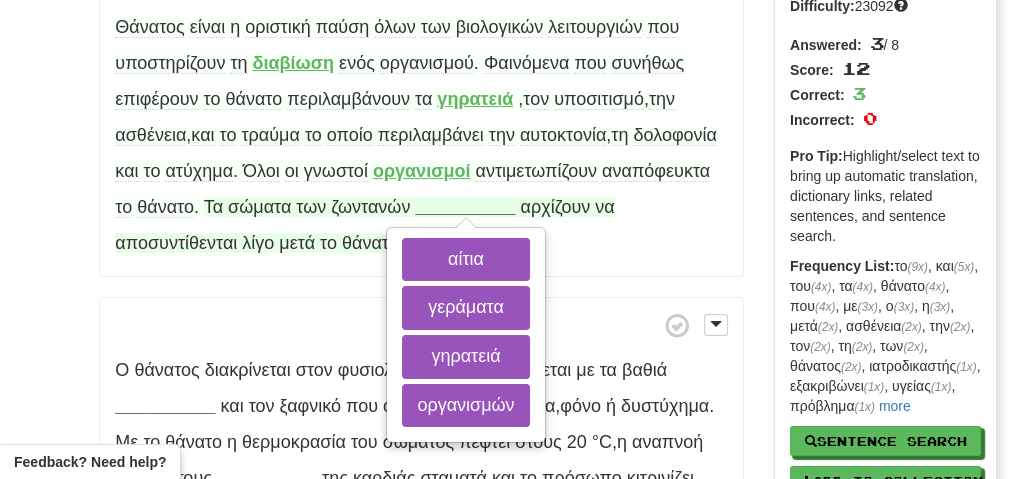 scroll, scrollTop: 240, scrollLeft: 0, axis: vertical 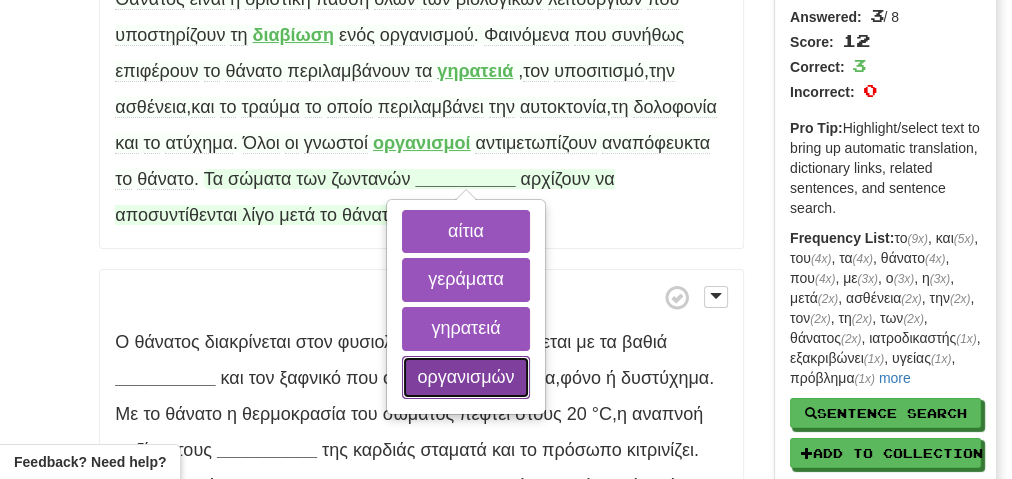 click on "οργανισμών" at bounding box center [465, 378] 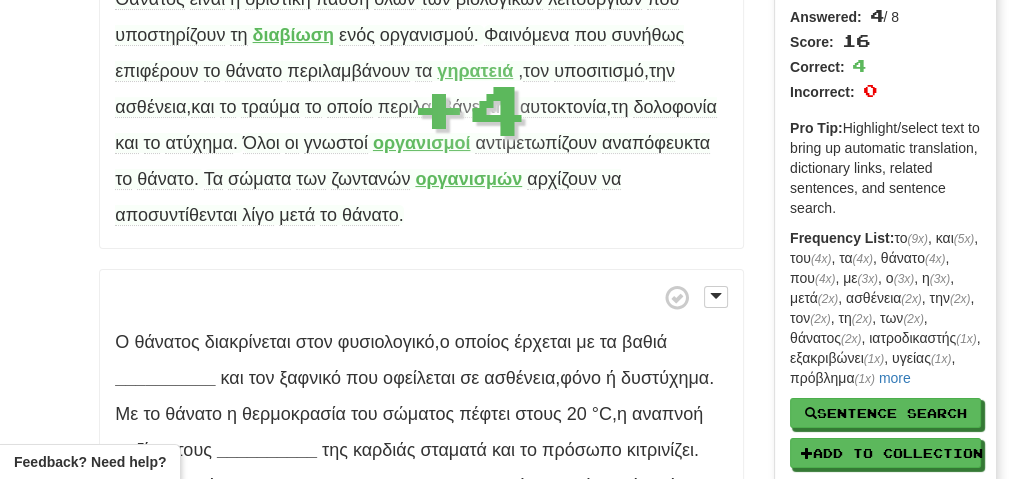 click on "οργανισμών" at bounding box center [468, 179] 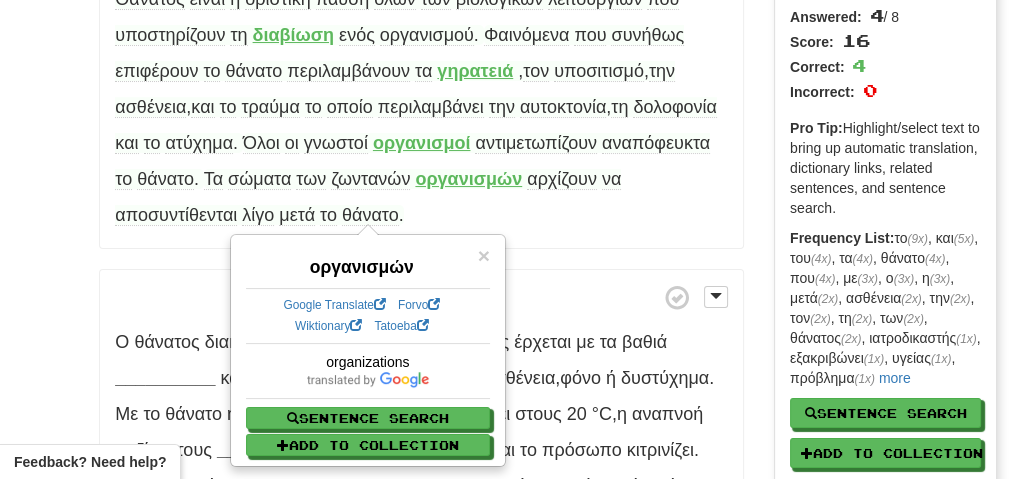 click on "Θάνατος   είναι   η   οριστική   παύση   όλων   των   βιολογικών   λειτουργιών   που   υποστηρίζουν   τη
διαβίωση
ενός   οργανισμού .
Φαινόμενα   που   συνήθως   επιφέρουν   το   θάνατο   περιλαμβάνουν   τα
γηρατειά
,  τον   υποσιτισμό ,  την   ασθένεια ,  και   το   τραύμα   το   οποίο   περιλαμβάνει   την   αυτοκτονία ,  τη   δολοφονία   και   το   ατύχημα .
Όλοι   οι   γνωστοί
οργανισμοί
αντιμετωπίζουν   αναπόφευκτα   το   θάνατο .
Τα   σώματα   των   ζωντανών
οργανισμών
αρχίζουν   να   αποσυντίθενται" at bounding box center [421, 87] 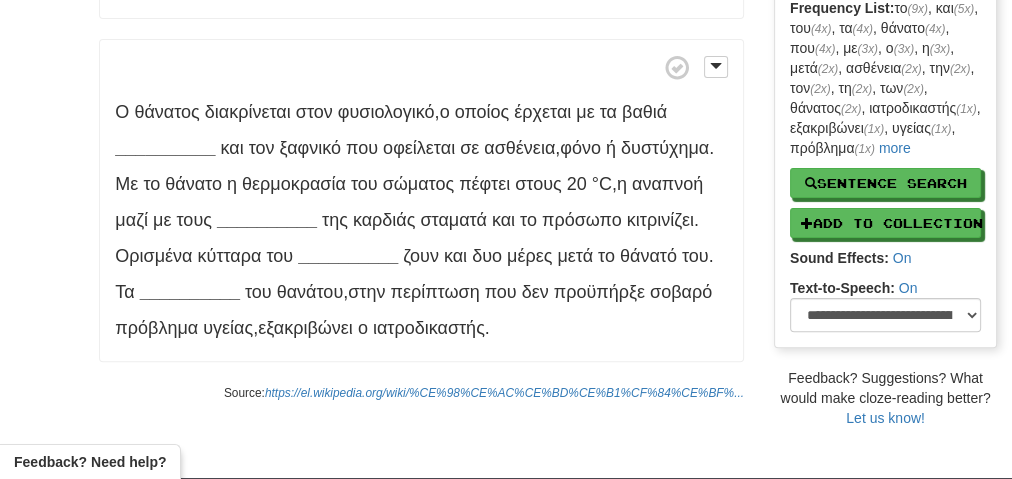 scroll, scrollTop: 480, scrollLeft: 0, axis: vertical 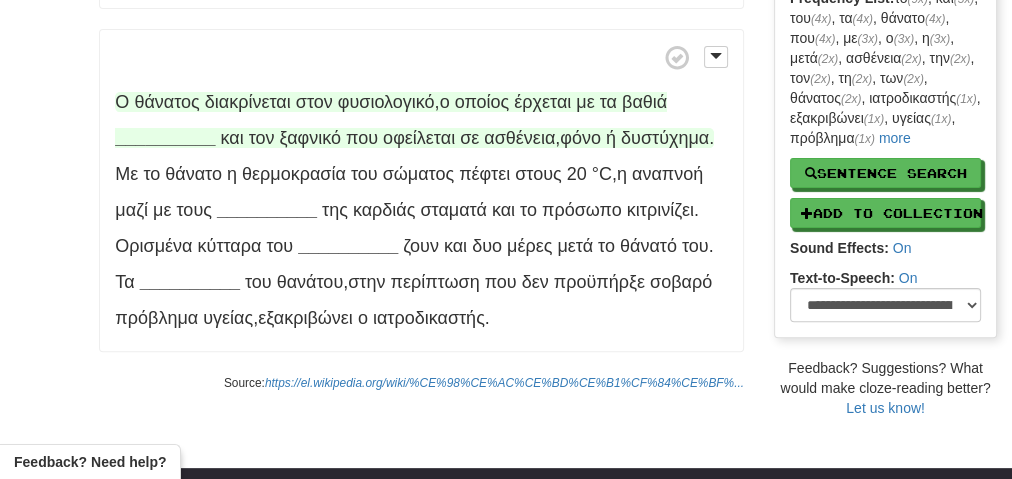 click on "διακρίνεται" at bounding box center [248, 102] 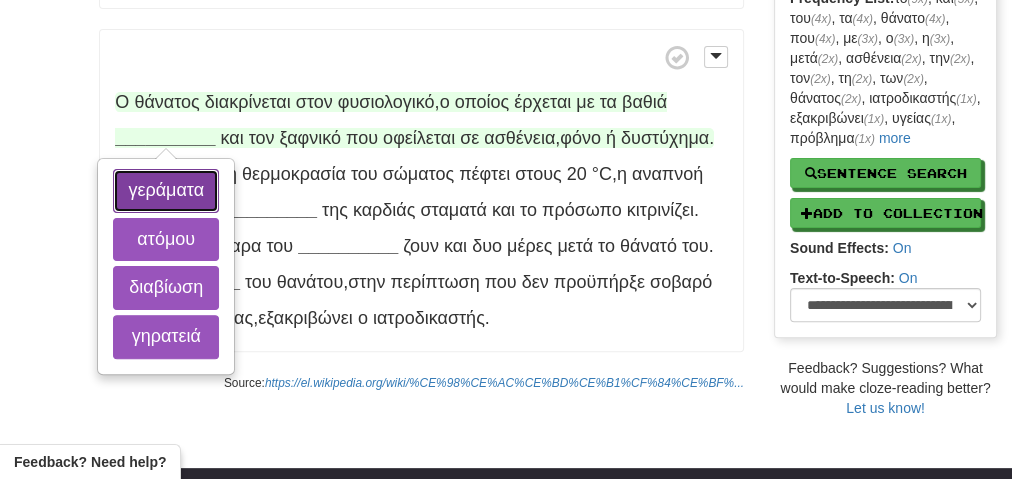 click on "γεράματα" at bounding box center (166, 191) 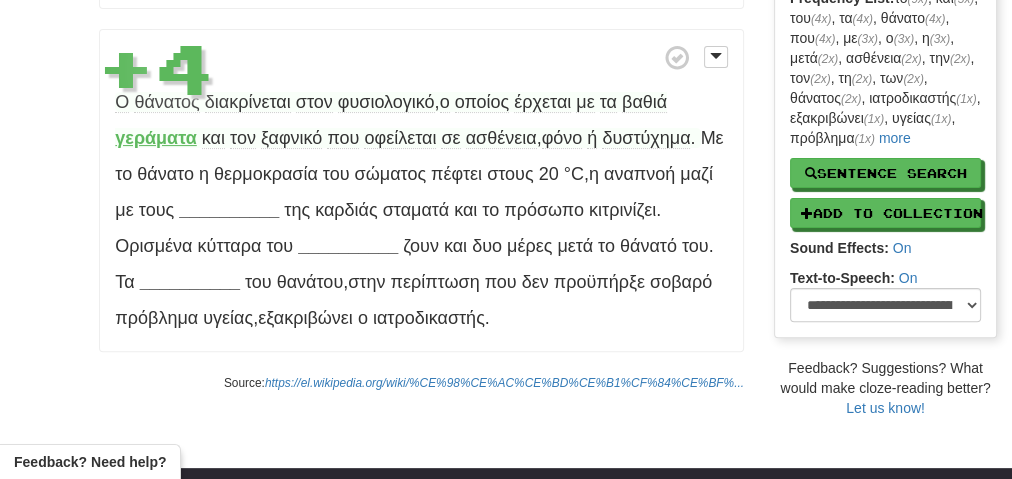 click on "γεράματα" at bounding box center [155, 138] 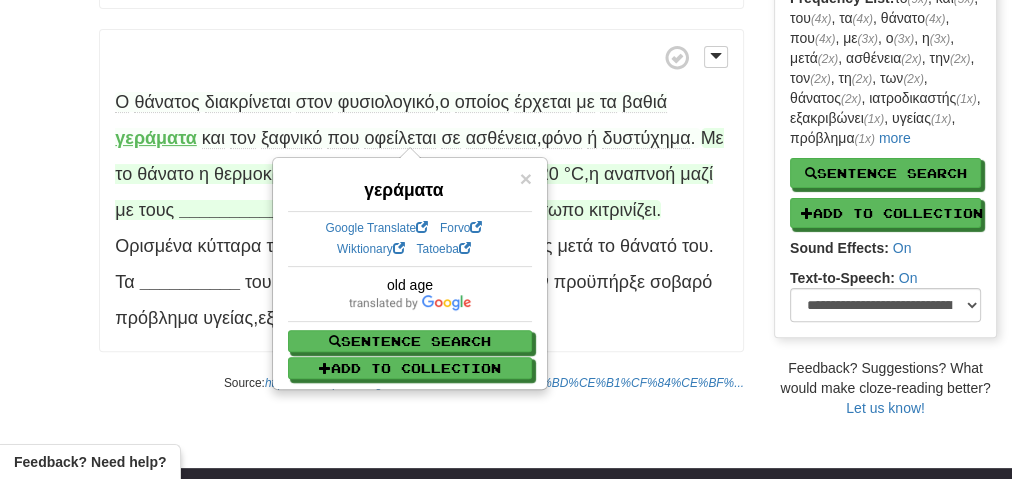 click on "__________" at bounding box center [229, 210] 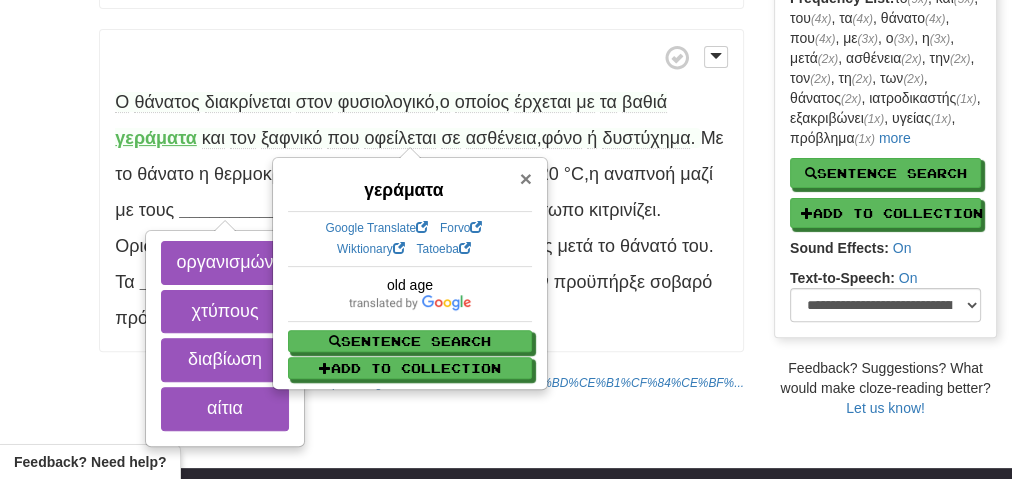 click on "×" at bounding box center (526, 178) 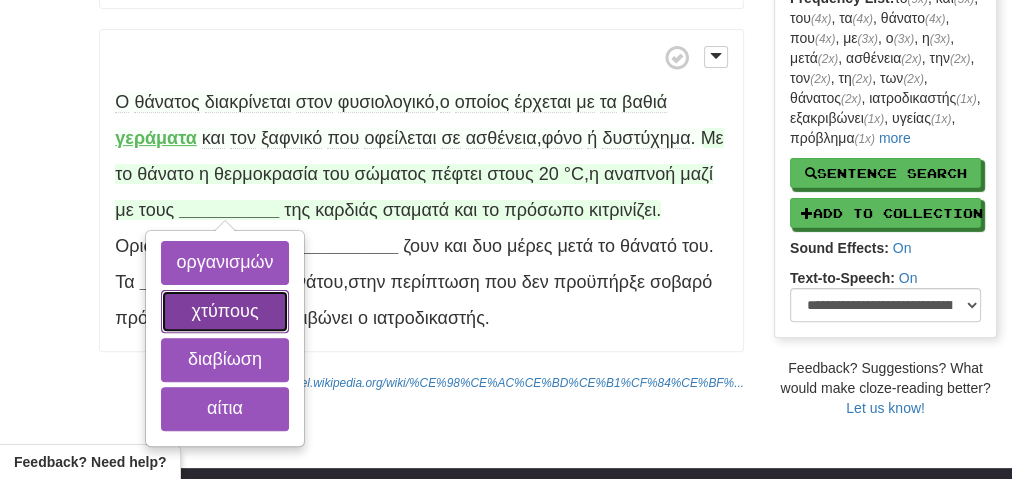 click on "χτύπους" at bounding box center [224, 312] 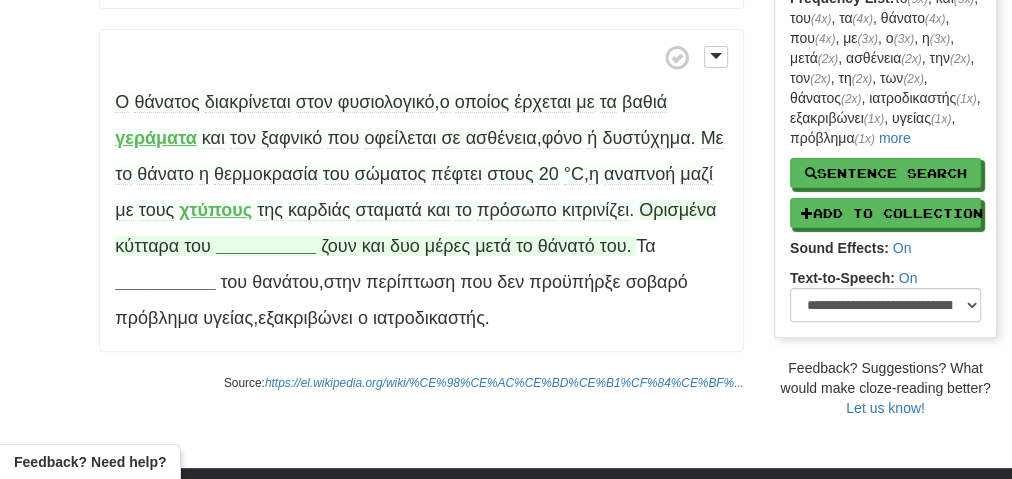 click on "__________" at bounding box center (266, 246) 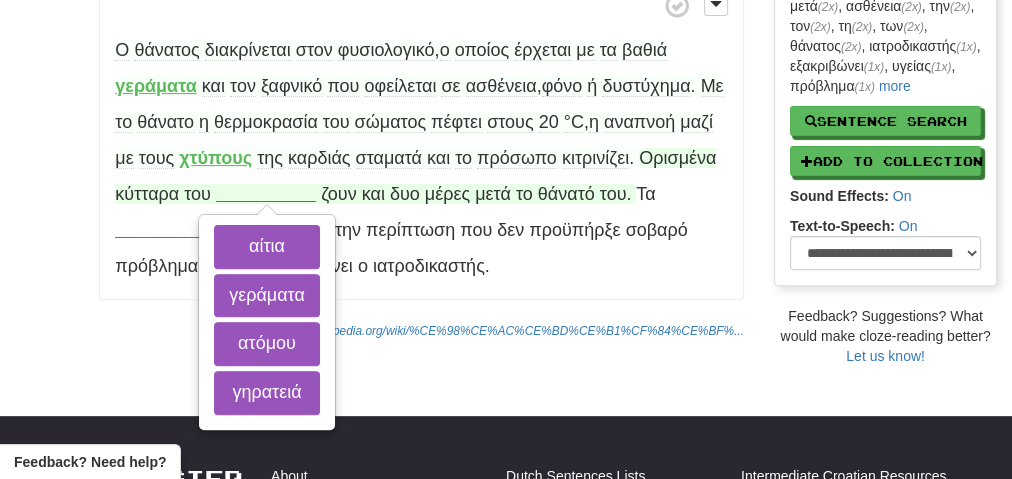 scroll, scrollTop: 560, scrollLeft: 0, axis: vertical 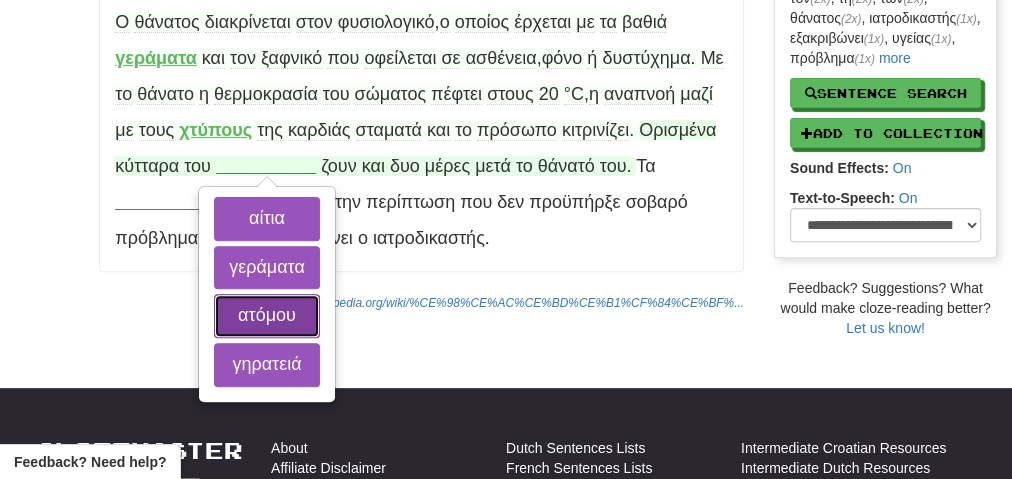 click on "ατόμου" at bounding box center (267, 316) 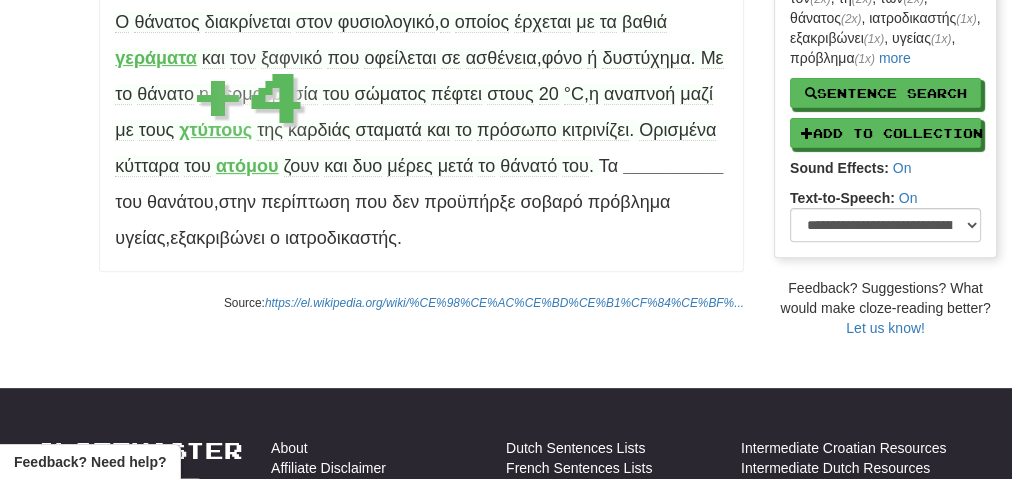 click on "ατόμου" at bounding box center (247, 166) 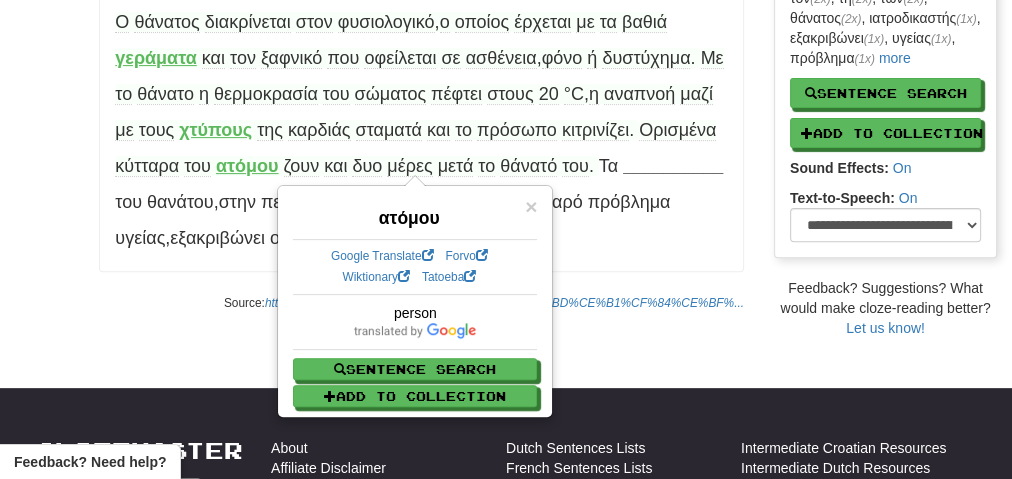 click on "Source:
https://el.wikipedia.org/wiki/%CE%98%CE%AC%CE%BD%CE%B1%CF%84%CE%BF%..." at bounding box center [421, 302] 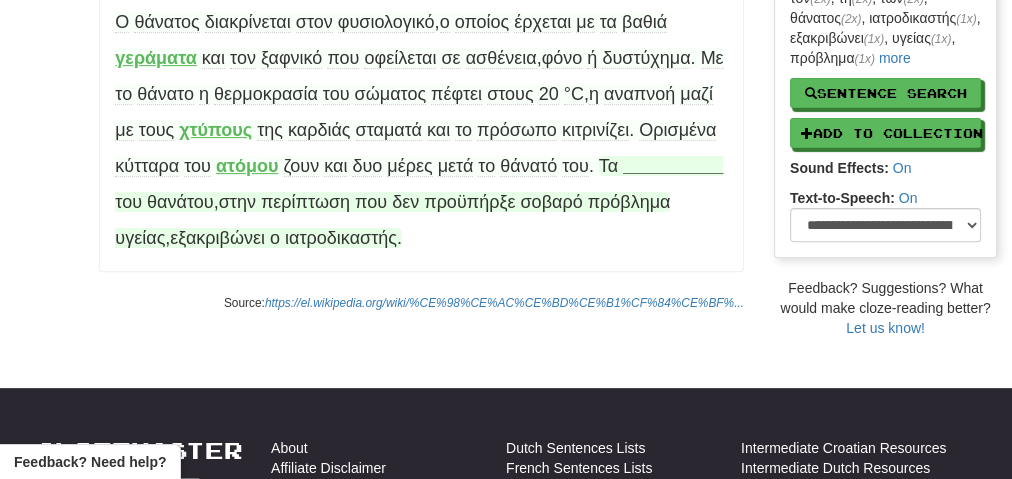 click on "__________" at bounding box center (673, 166) 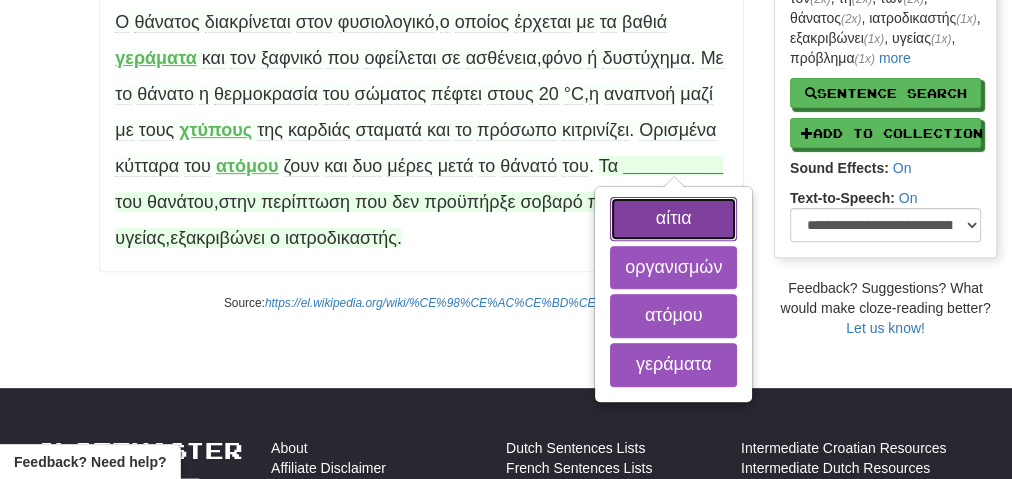 click on "αίτια" at bounding box center [673, 219] 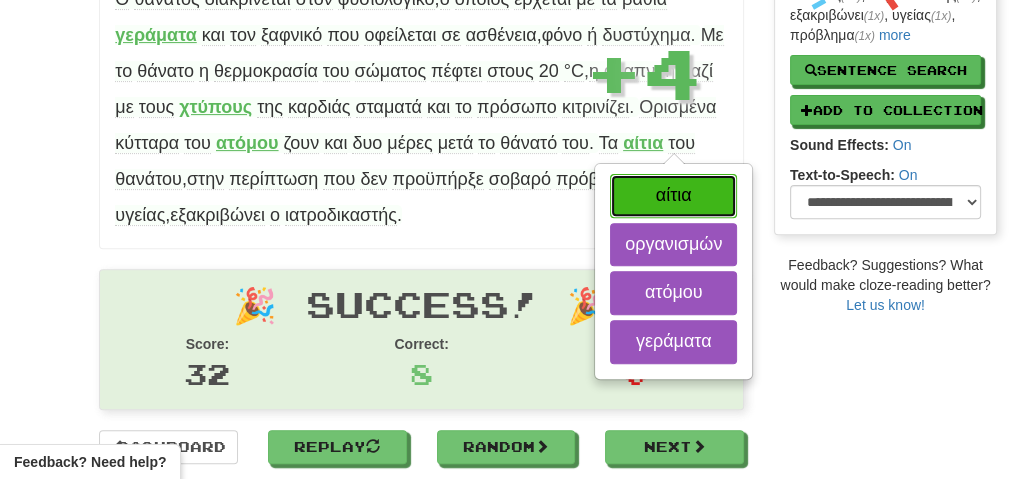scroll, scrollTop: 590, scrollLeft: 0, axis: vertical 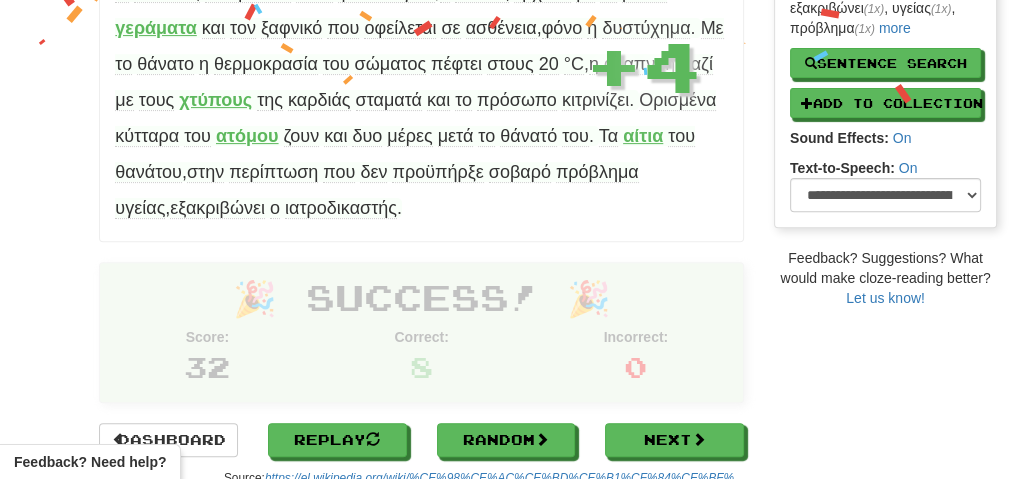 click on "αίτια" at bounding box center [643, 136] 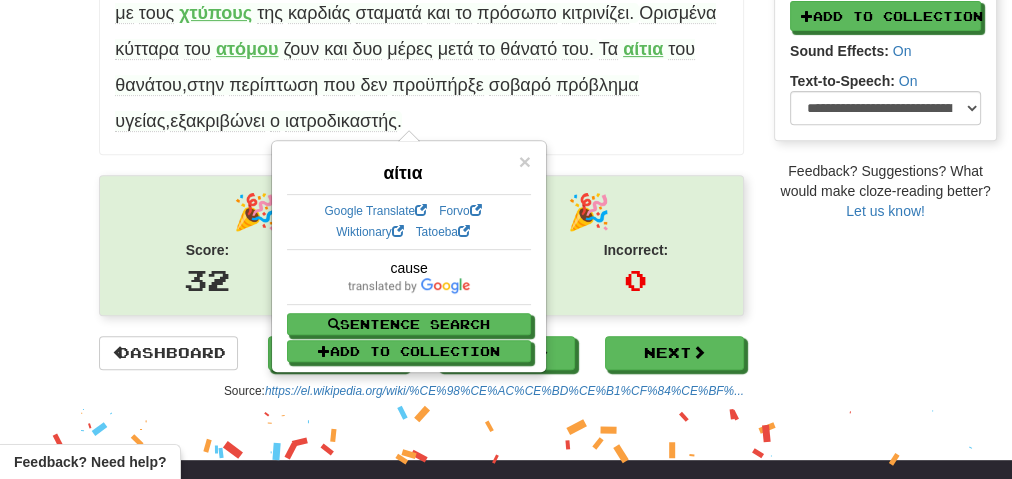 scroll, scrollTop: 750, scrollLeft: 0, axis: vertical 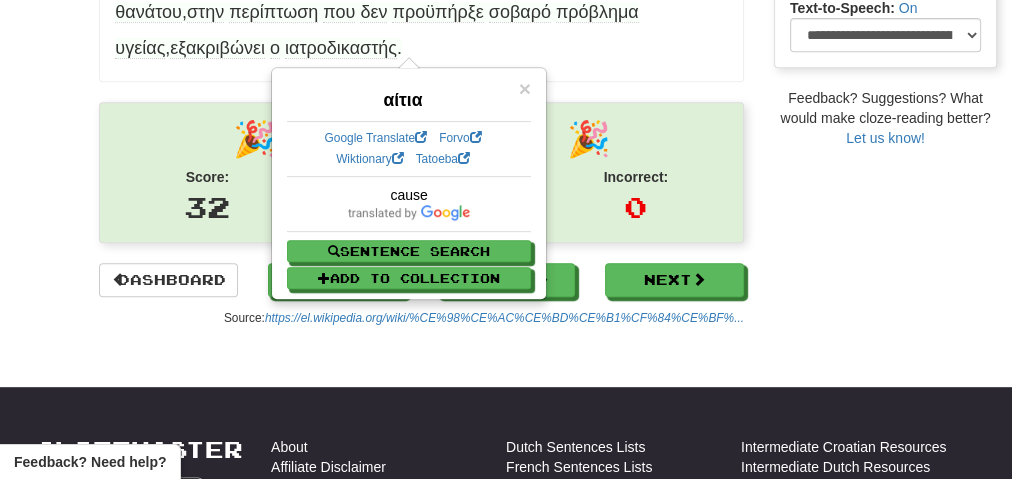 click on "εξακριβώνει" at bounding box center [217, 48] 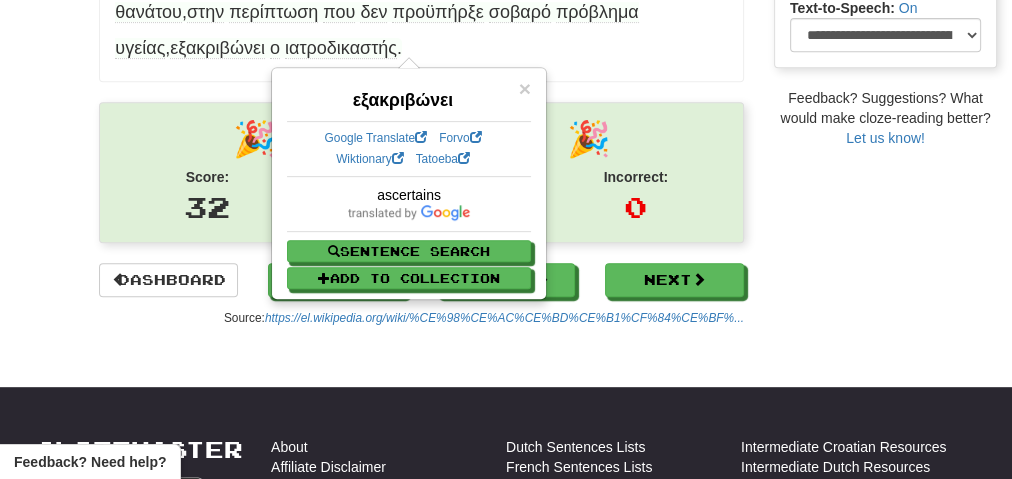 click on "ιατροδικαστής" at bounding box center [341, 48] 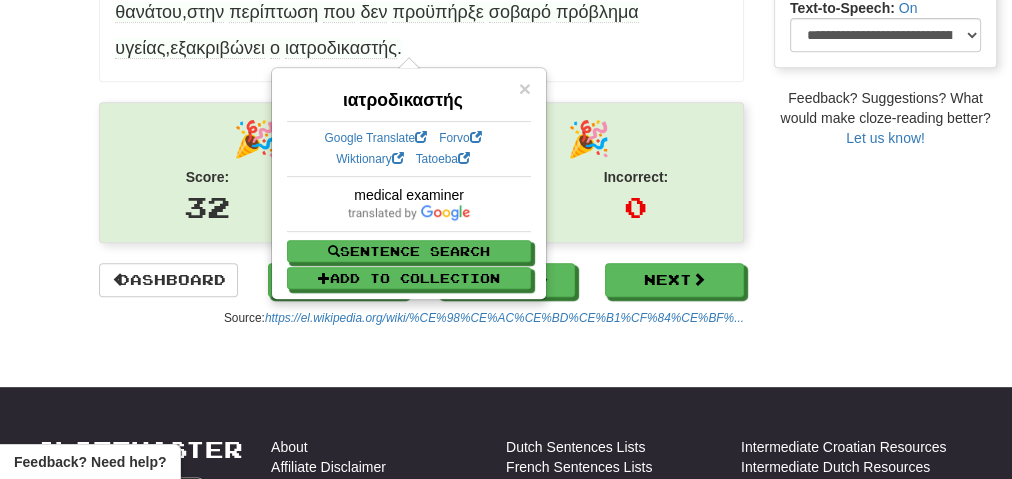 click on "/
Cloze-Reading
Θάνατος
Reset
Biology and health sciences > Basic
Θάνατος   είναι   η   οριστική   παύση   όλων   των   βιολογικών   λειτουργιών   που   υποστηρίζουν   τη
διαβίωση
ενός   οργανισμού .
Φαινόμενα   που   συνήθως   επιφέρουν   το   θάνατο   περιλαμβάνουν   τα
γηρατειά
,  τον   υποσιτισμό ,  την   ασθένεια ,  και   το   τραύμα   το   οποίο   περιλαμβάνει   την   αυτοκτονία ,  τη   δολοφονία   και   το   ατύχημα .
Όλοι   οι   γνωστοί
οργανισμοί
αντιμετωπίζουν   αναπόφευκτα   το   θάνατο .
Τα   σώματα" at bounding box center [506, -181] 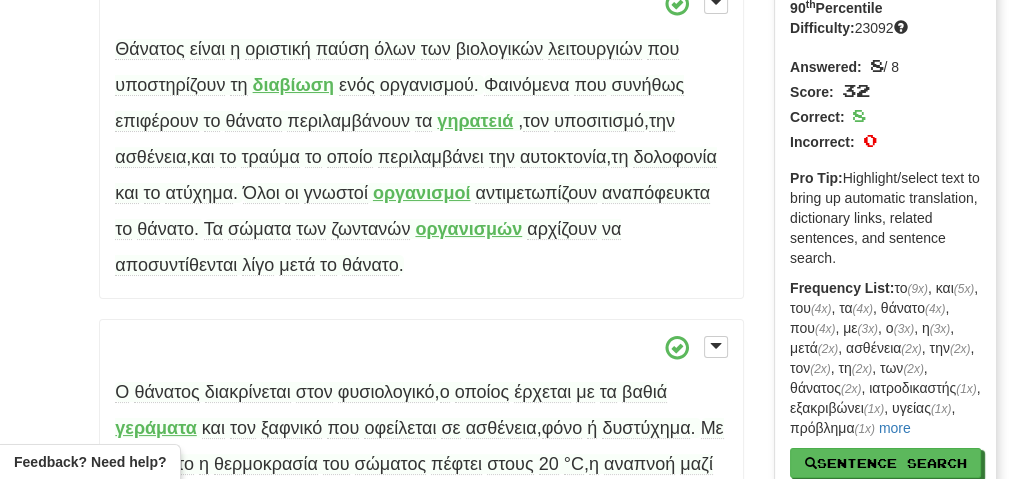 scroll, scrollTop: 0, scrollLeft: 0, axis: both 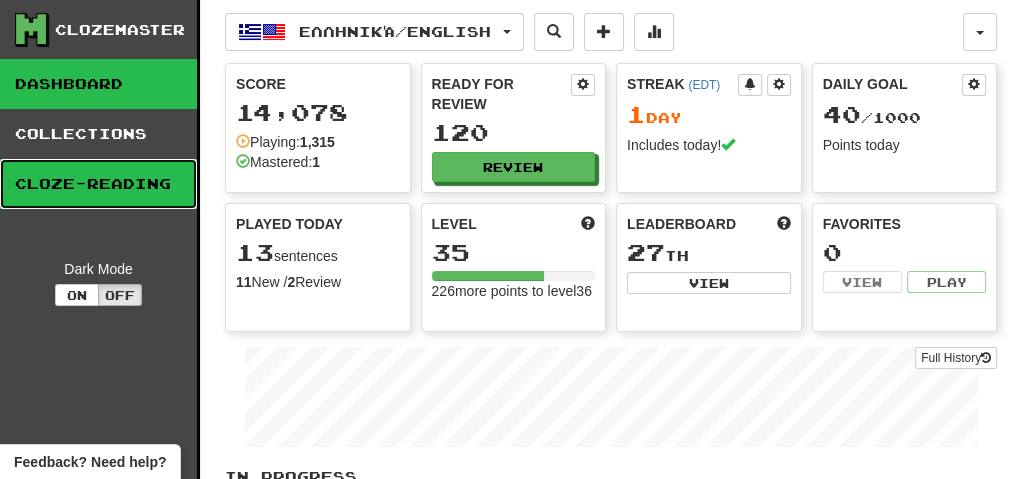 click on "Cloze-Reading" at bounding box center (98, 184) 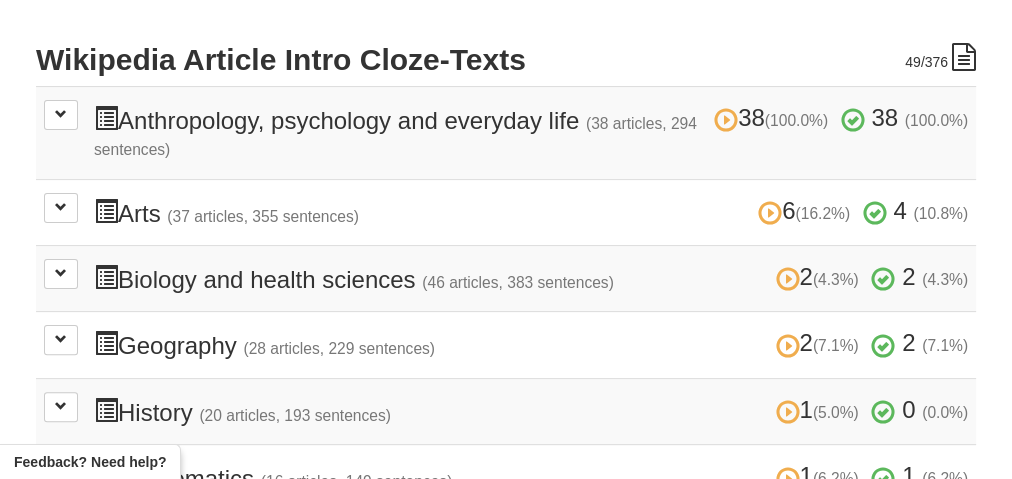 scroll, scrollTop: 560, scrollLeft: 0, axis: vertical 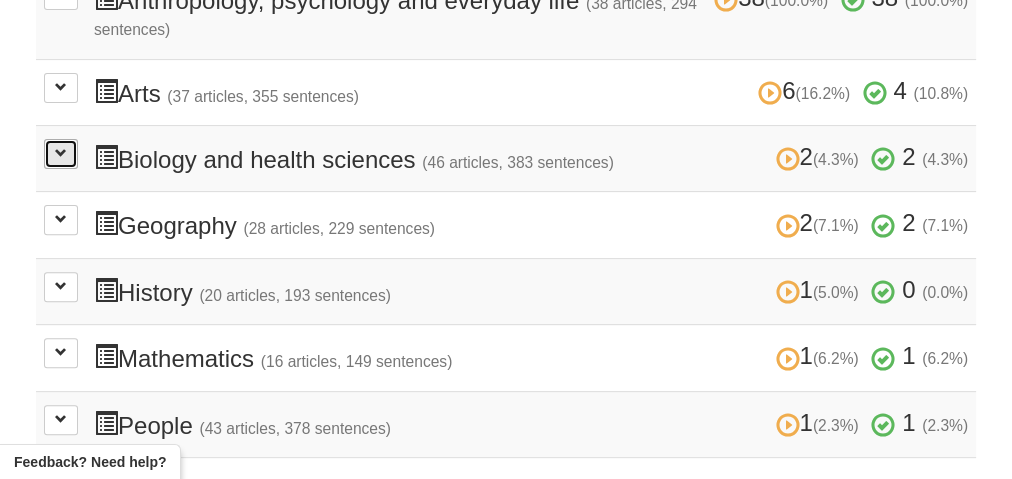 click at bounding box center (61, 153) 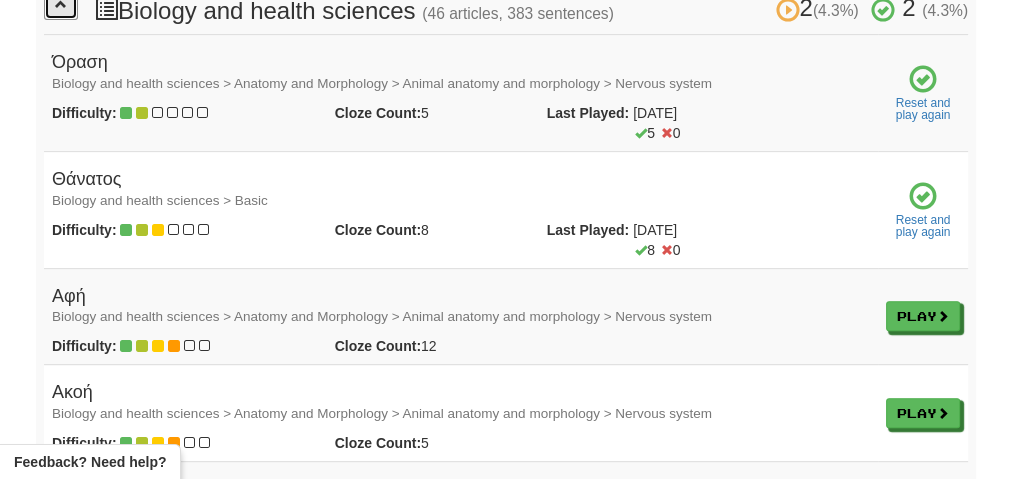 scroll, scrollTop: 720, scrollLeft: 0, axis: vertical 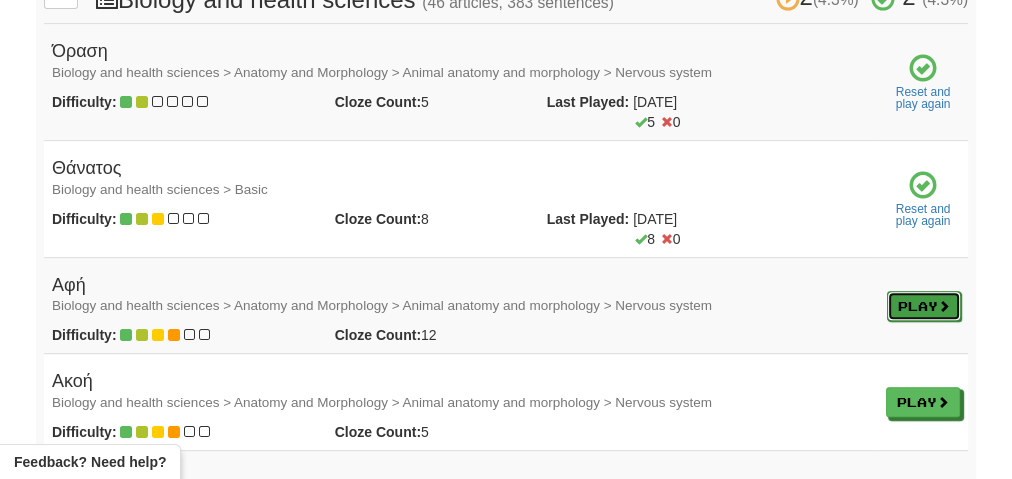 click on "Play" at bounding box center [924, 306] 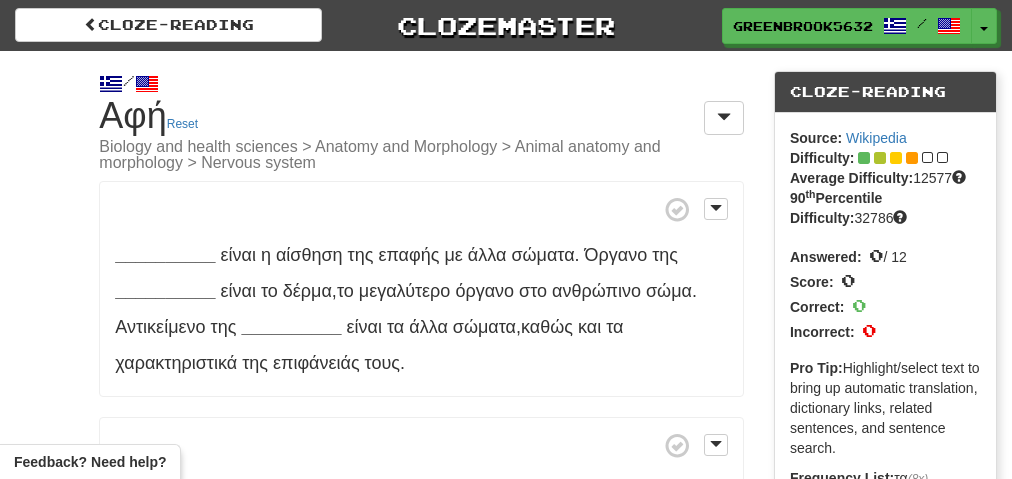 scroll, scrollTop: 0, scrollLeft: 0, axis: both 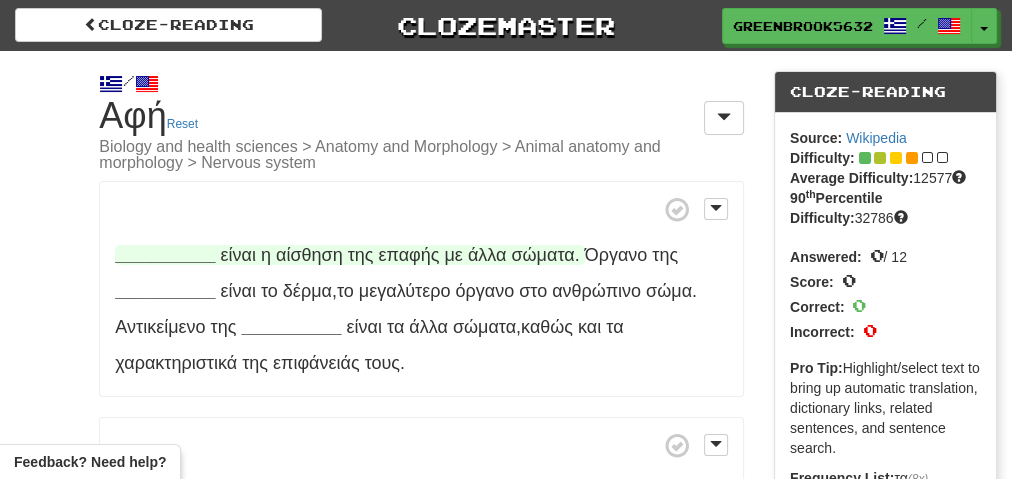 click on "__________" at bounding box center (165, 255) 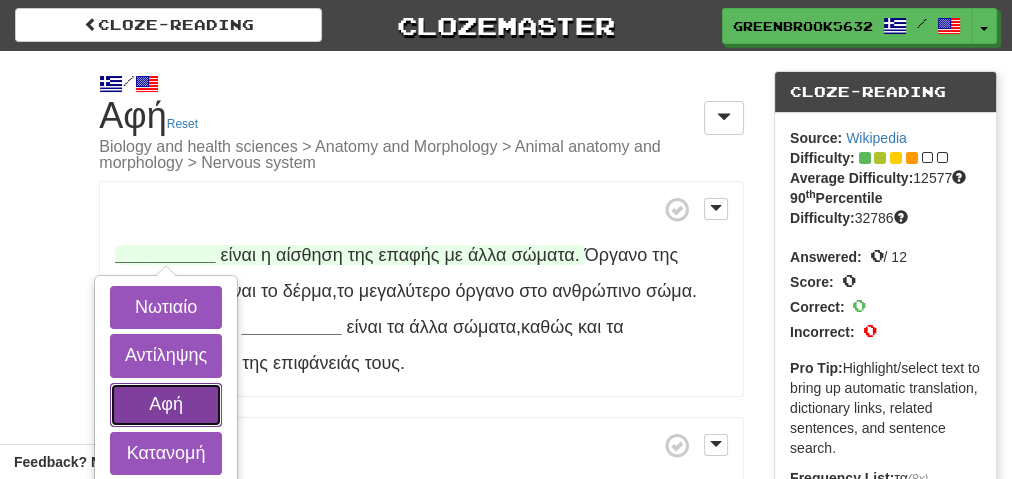 click on "Αφή" at bounding box center [166, 405] 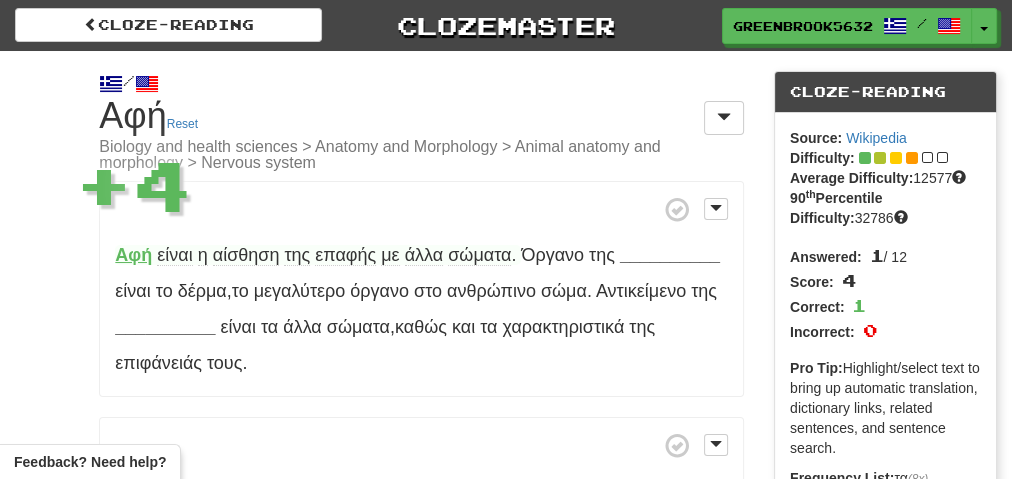 click on "Αφή" at bounding box center (133, 255) 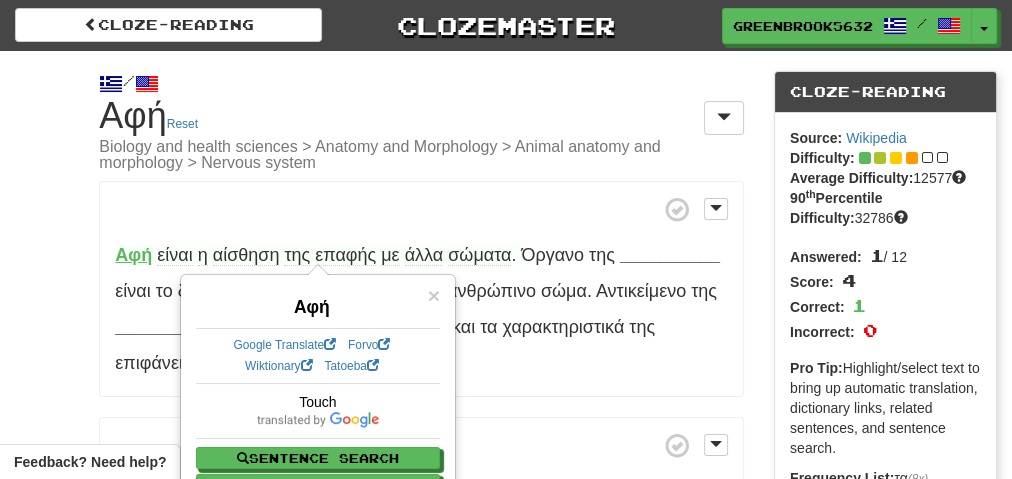 scroll, scrollTop: 80, scrollLeft: 0, axis: vertical 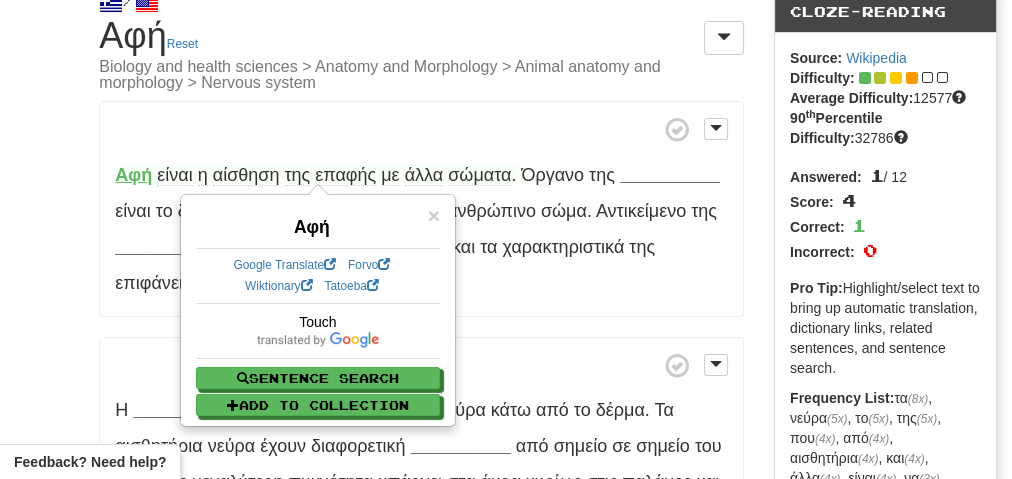 click on "Αφή
είναι   η   αίσθηση   της   επαφής   με   άλλα   σώματα .
Όργανο   της
__________
είναι   το   δέρμα ,  το   μεγαλύτερο   όργανο   στο   ανθρώπινο   σώμα .
Αντικείμενο   της
__________
είναι   τα   άλλα   σώματα ,  καθώς   και   τα   χαρακτηριστικά   της   επιφάνειάς   τους .
Η
__________
λειτουργεί   με   αισθητήρια   νεύρα   κάτω   από   το   δέρμα .
Τα   αισθητήρια   νεύρα   έχουν   διαφορετική
__________
από   σημείο   σε   σημείο   του   σώματος ,  μεγαλύτερη   πυκνότητα   υπάρχει   στα   ," at bounding box center (421, 616) 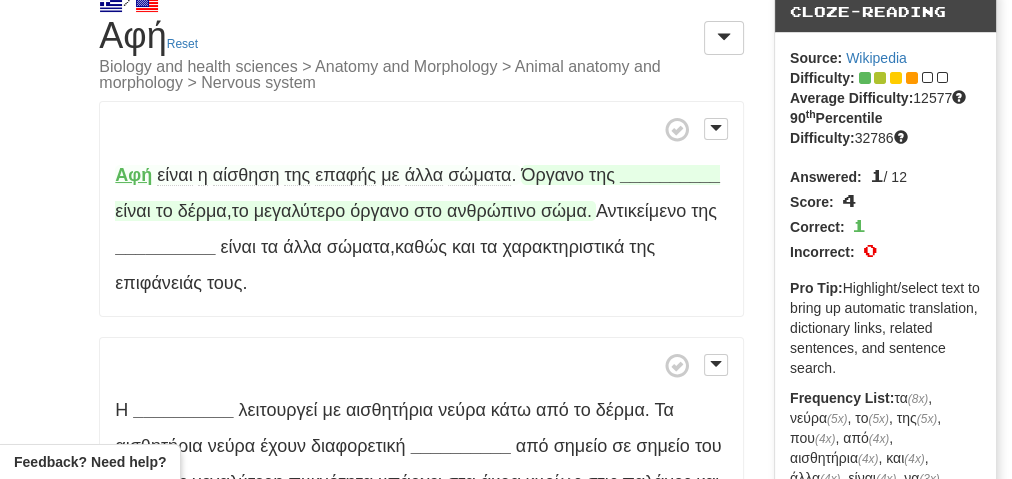 click on "__________" at bounding box center (670, 175) 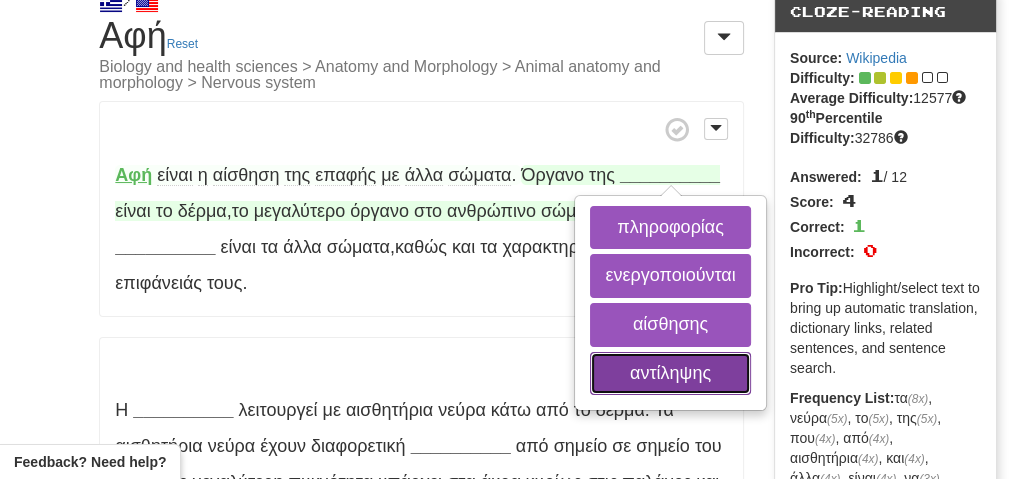 click on "αντίληψης" at bounding box center [670, 374] 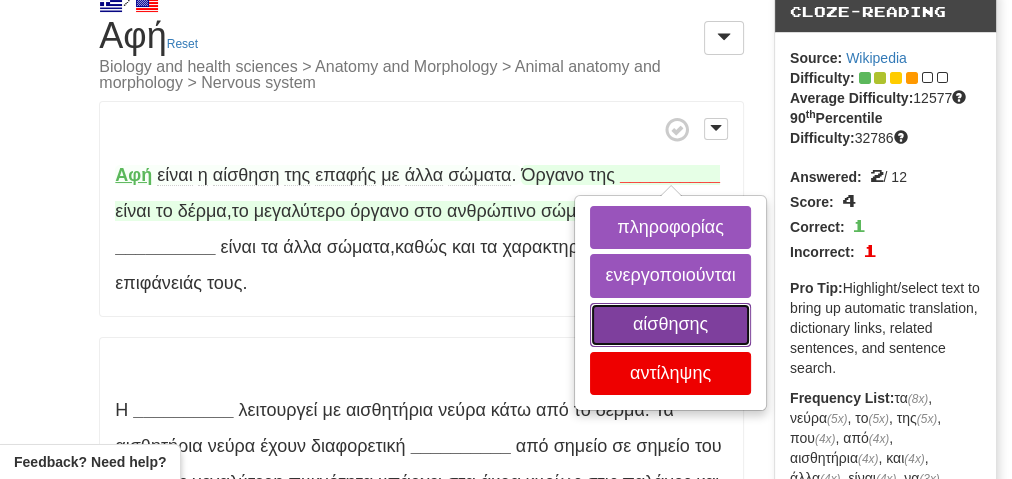 click on "αίσθησης" at bounding box center (670, 325) 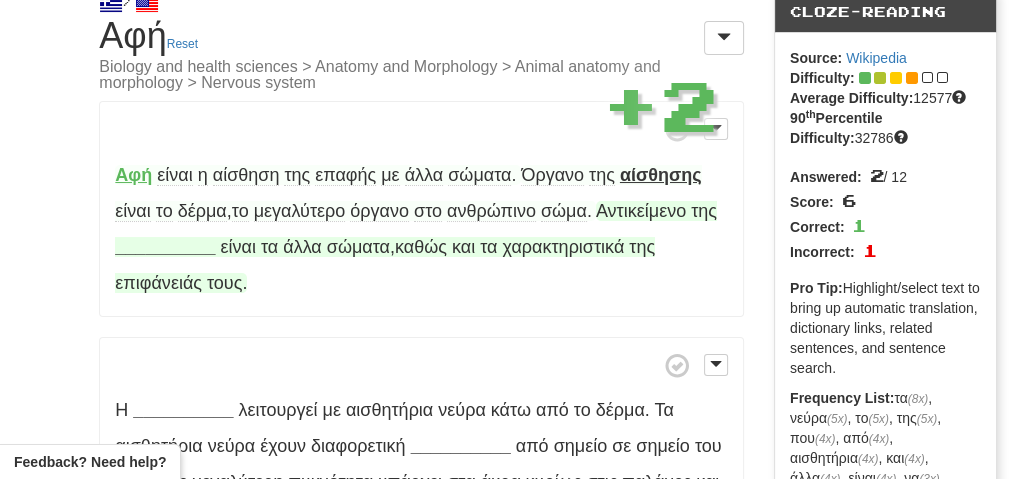 scroll, scrollTop: 0, scrollLeft: 0, axis: both 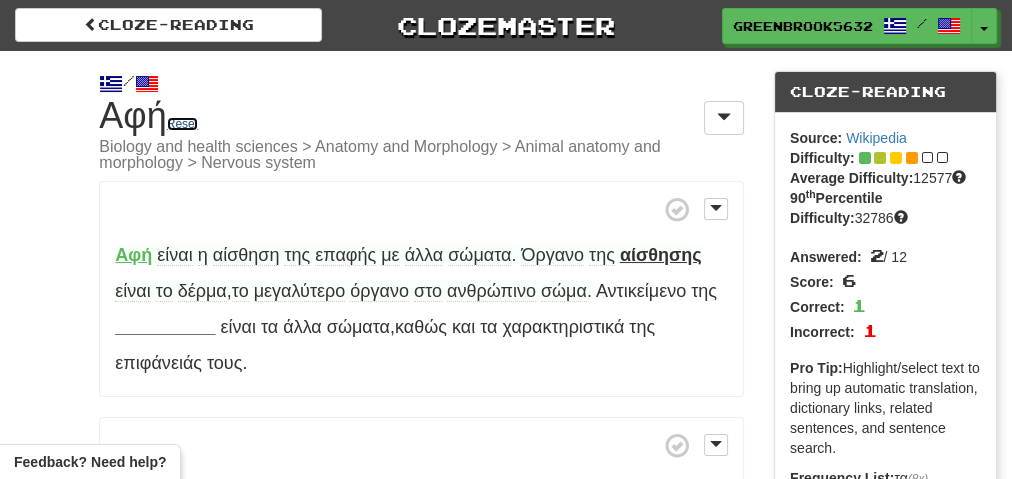 click on "Reset" at bounding box center [182, 124] 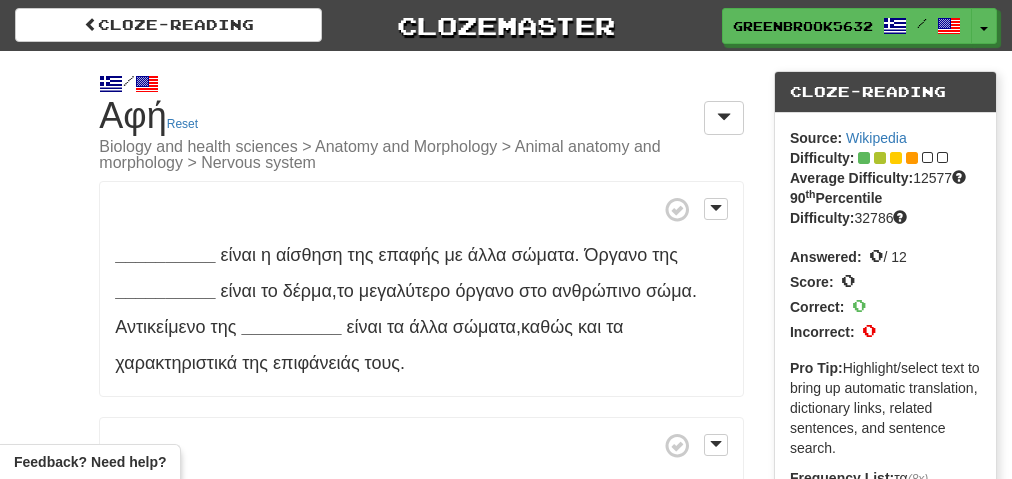 scroll, scrollTop: 0, scrollLeft: 0, axis: both 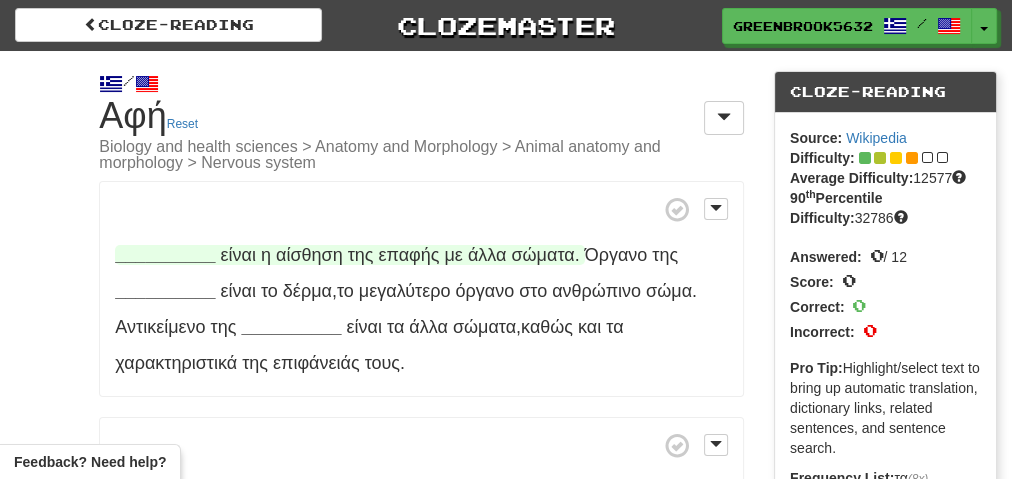 click on "__________" at bounding box center [165, 255] 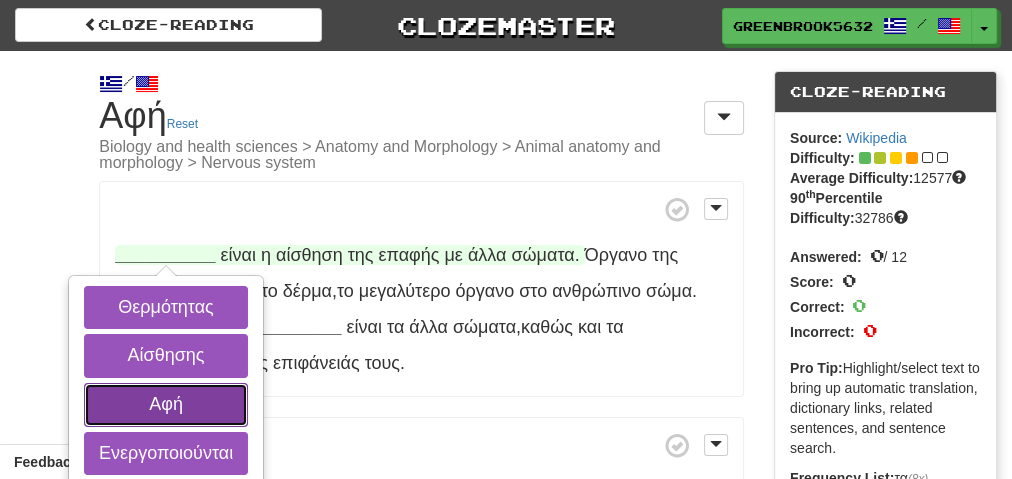 click on "Αφή" at bounding box center [166, 405] 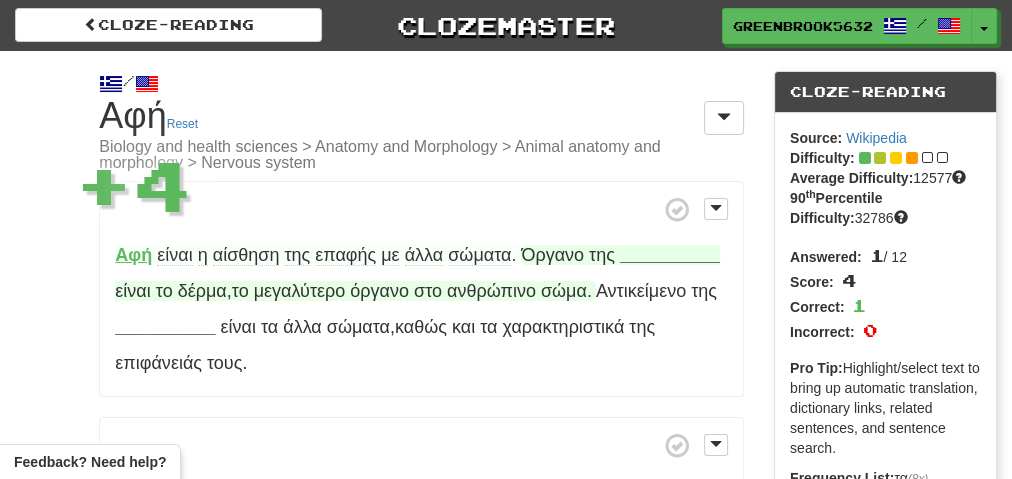 click on "__________" at bounding box center (670, 255) 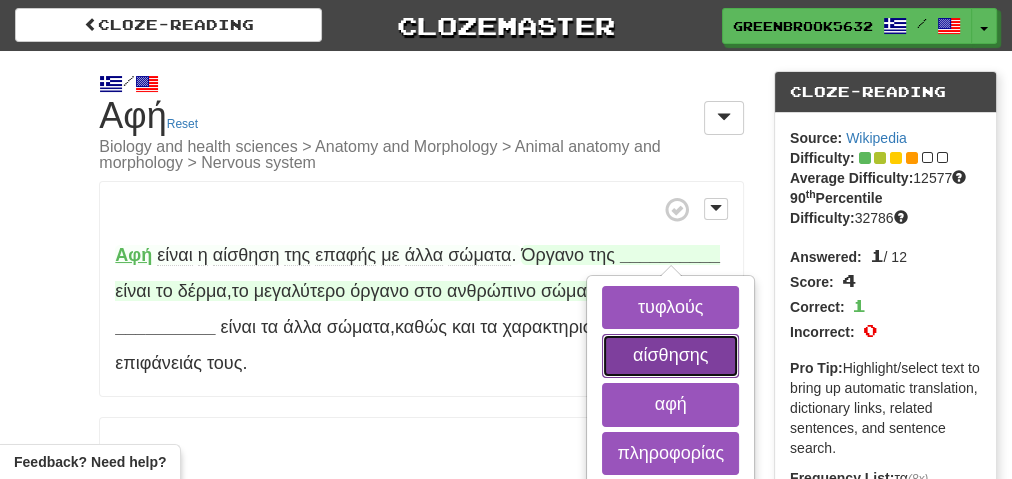 click on "αίσθησης" at bounding box center (670, 356) 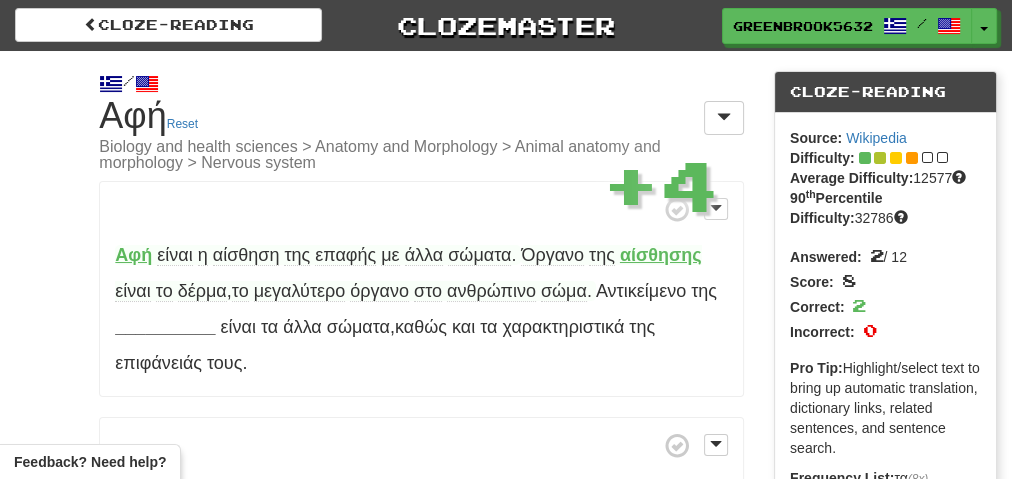 click on "αίσθησης" at bounding box center [661, 255] 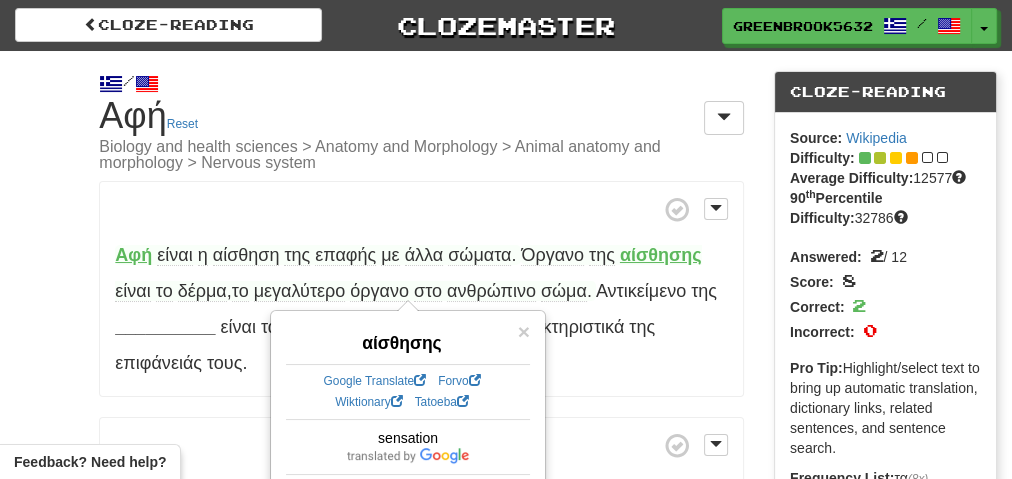 click on "Αφή
είναι   η   αίσθηση   της   επαφής   με   άλλα   σώματα .
Όργανο   της
αίσθησης
είναι   το   δέρμα ,  το   μεγαλύτερο   όργανο   στο   ανθρώπινο   σώμα .
Αντικείμενο   της
__________
είναι   τα   άλλα   σώματα ,  καθώς   και   τα   χαρακτηριστικά   της   επιφάνειάς   τους .
Η
__________
λειτουργεί   με   αισθητήρια   νεύρα   κάτω   από   το   δέρμα .
Τα   αισθητήρια   νεύρα   έχουν   διαφορετική
__________
από   σημείο   σε   σημείο   του   σώματος ,  μεγαλύτερη   πυκνότητα   υπάρχει   στα" at bounding box center (421, 696) 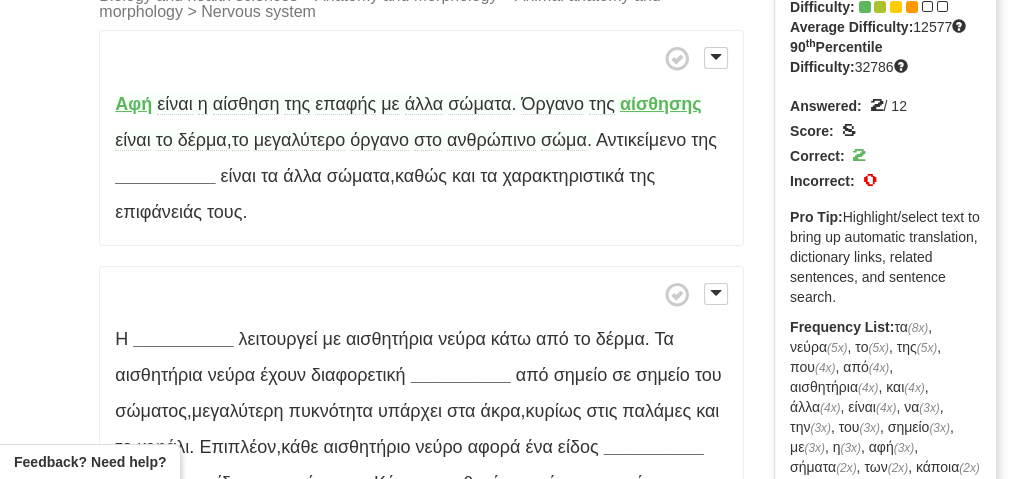 scroll, scrollTop: 160, scrollLeft: 0, axis: vertical 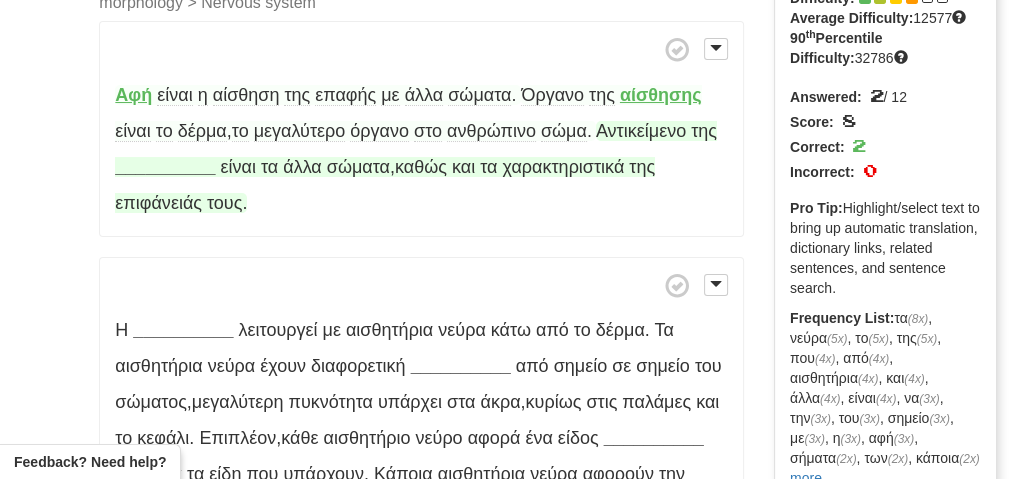 click on "__________" at bounding box center [165, 167] 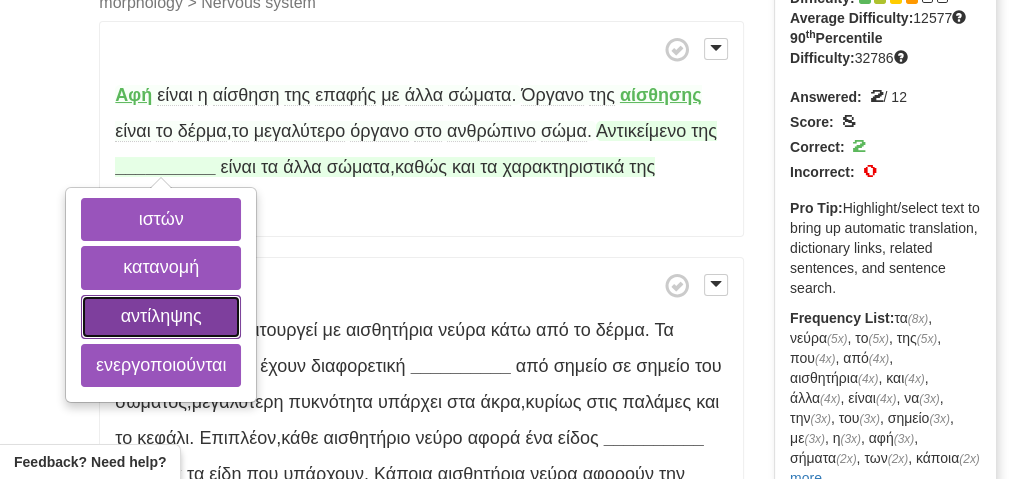 click on "αντίληψης" at bounding box center [161, 317] 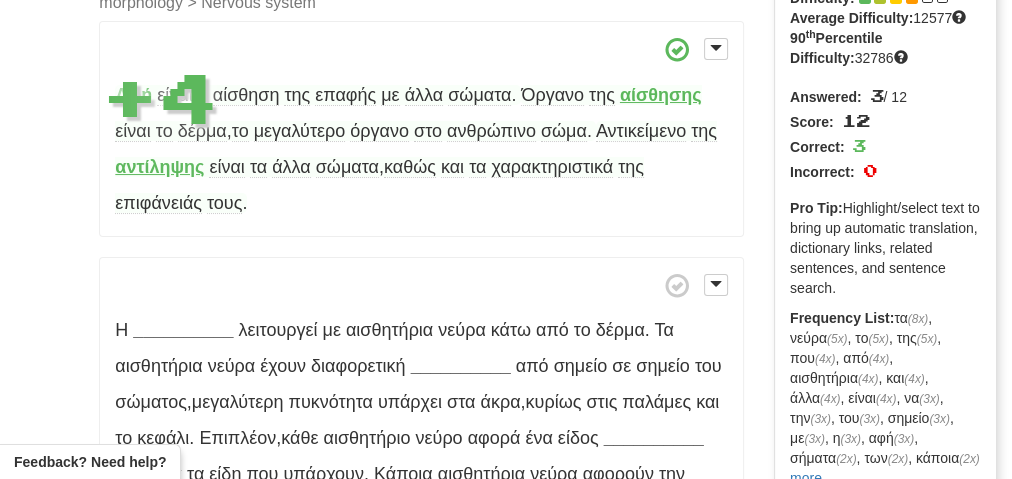 click on "αντίληψης" at bounding box center (159, 167) 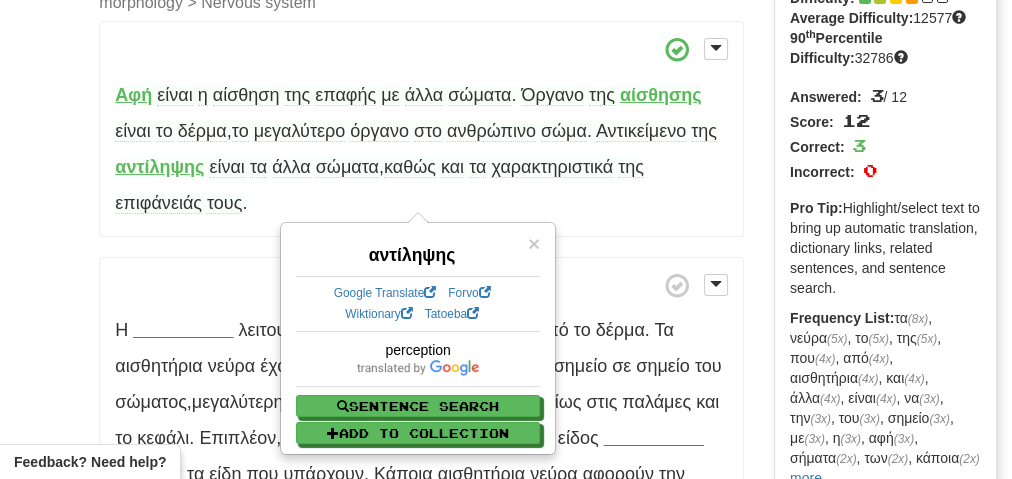 click on "Η
__________
λειτουργεί   με   αισθητήρια   νεύρα   κάτω   από   το   δέρμα .
Τα   αισθητήρια   νεύρα   έχουν   διαφορετική
__________
από   σημείο   σε   σημείο   του   σώματος ,  μεγαλύτερη   πυκνότητα   υπάρχει   στα   άκρα ,  κυρίως   στις   παλάμες   και   το   κεφάλι .
Επιπλέον ,  κάθε   αισθητήριο   νεύρο   αφορά   ένα   είδος
__________
από   όλα   τα   είδη   που   υπάρχουν .
Κάποια   αισθητήρια   νεύρα   αφορούν   την   καταστροφή   των   γύρω
__________
,  είναι   τα   νεύρα   που   στέλνουν   το   σήμα   του   πόνου ." at bounding box center (421, 437) 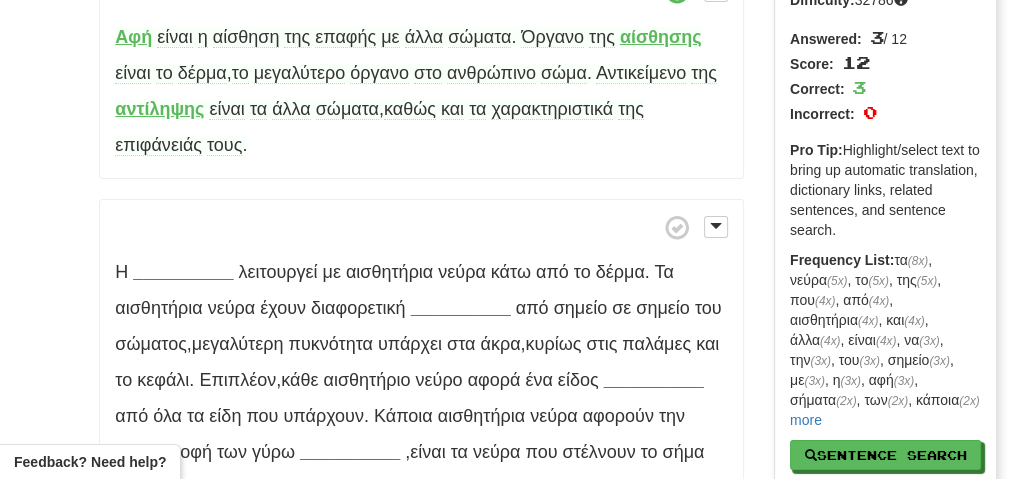 scroll, scrollTop: 320, scrollLeft: 0, axis: vertical 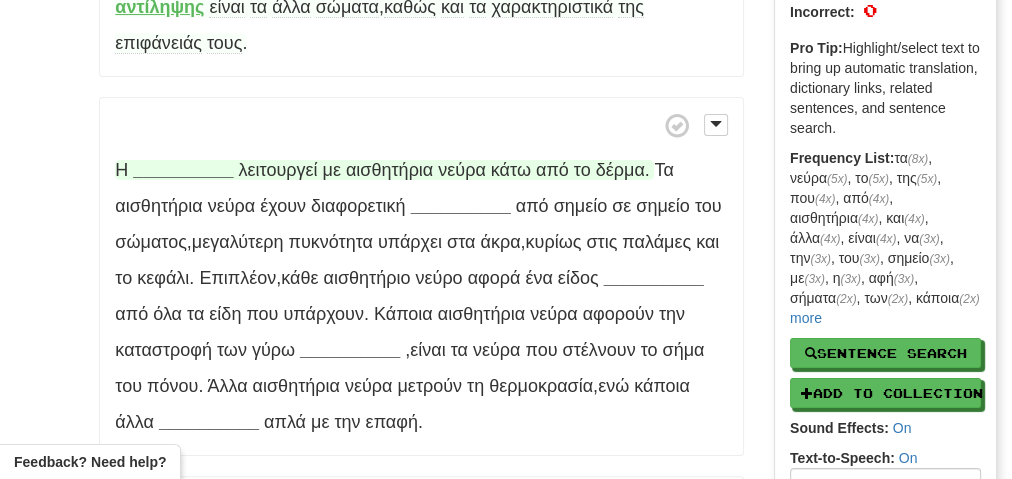 click on "__________" at bounding box center [183, 170] 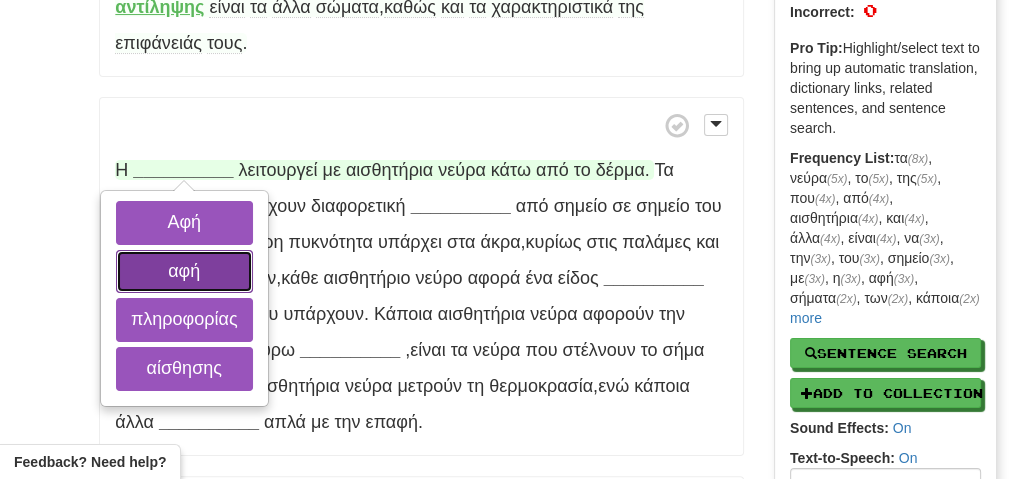 click on "αφή" at bounding box center [184, 272] 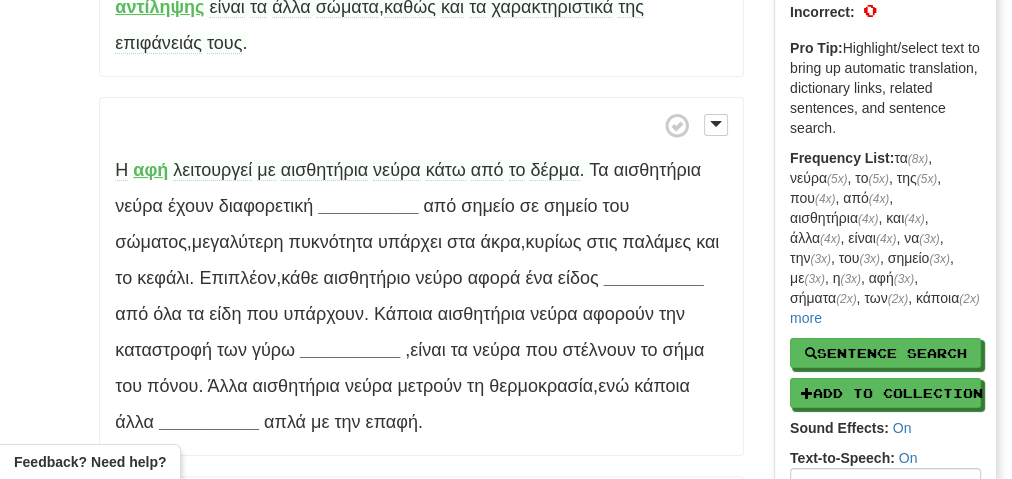 click on "αισθητήρια" at bounding box center [324, 170] 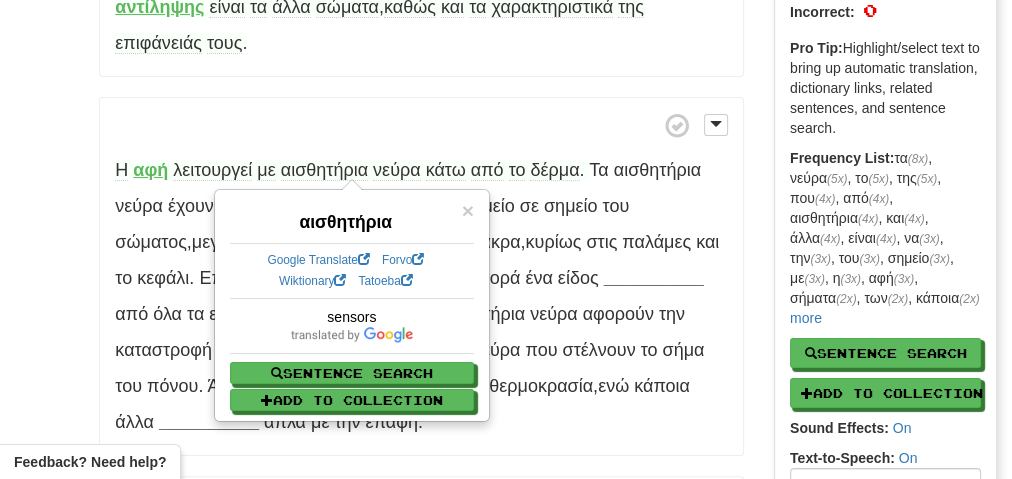 click at bounding box center [421, 125] 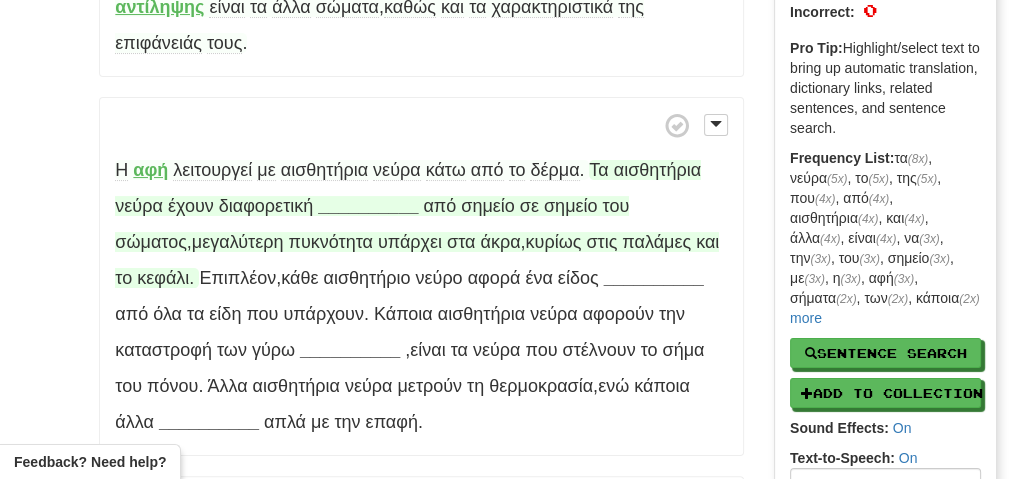 click on "__________" at bounding box center (368, 206) 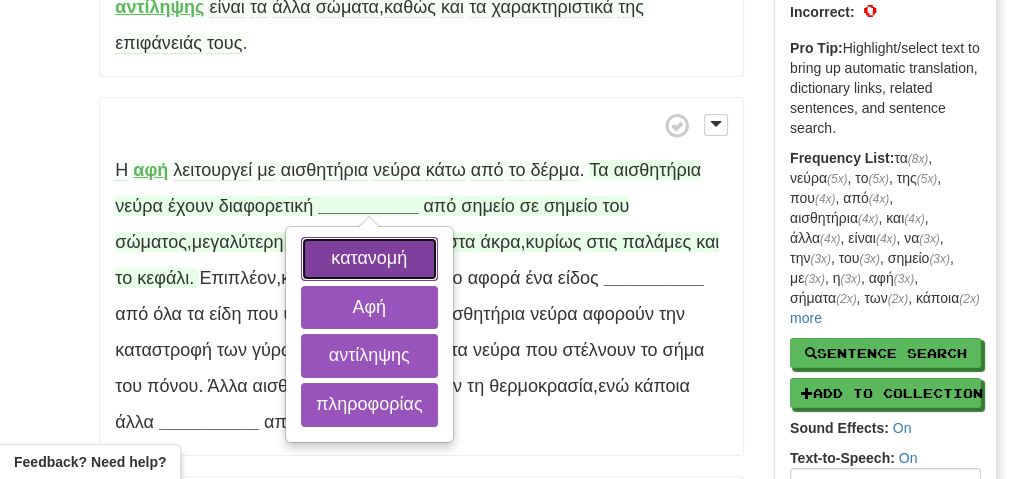 click on "κατανομή" at bounding box center [369, 259] 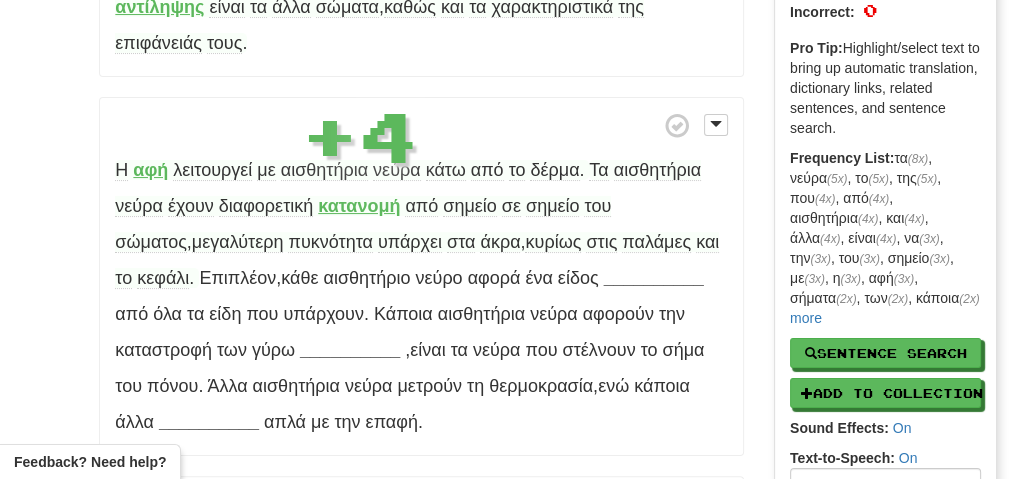 click on "κατανομή" at bounding box center [359, 206] 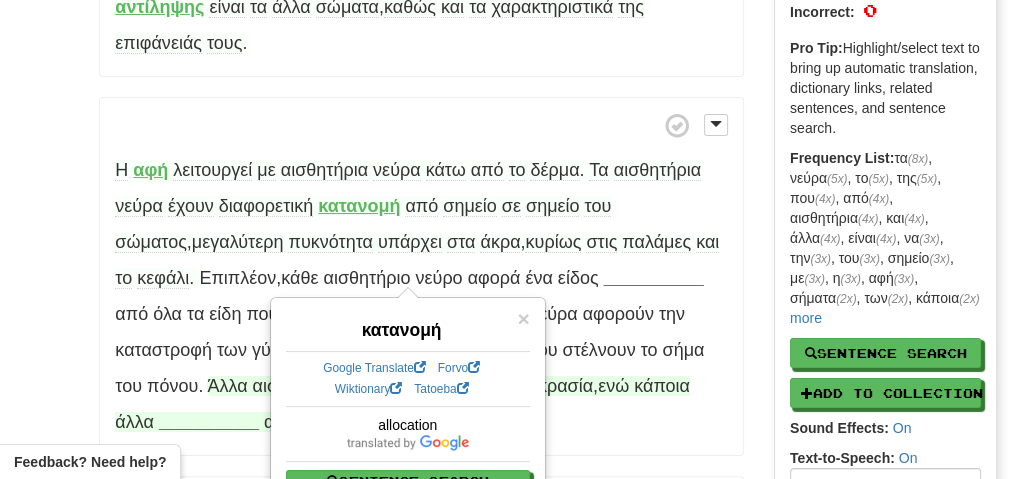 scroll, scrollTop: 400, scrollLeft: 0, axis: vertical 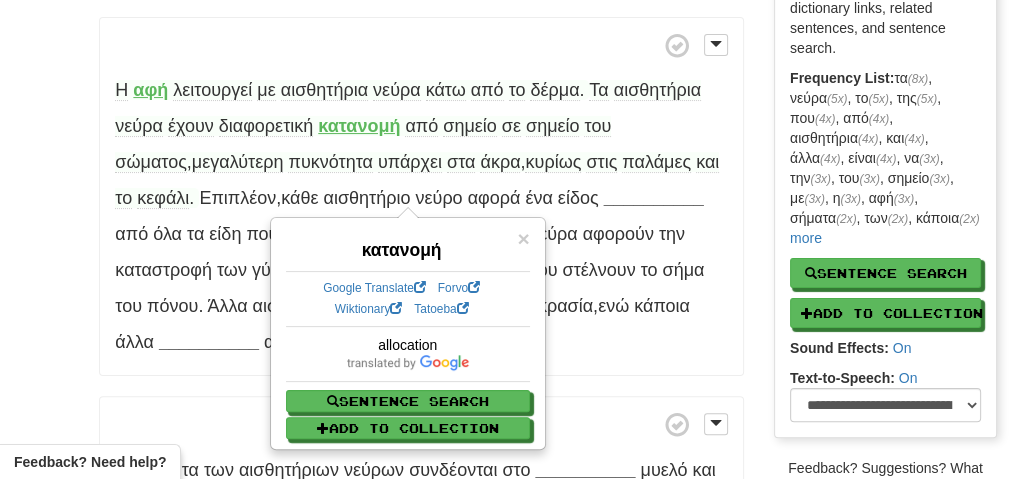 click on "άκρα" at bounding box center (500, 162) 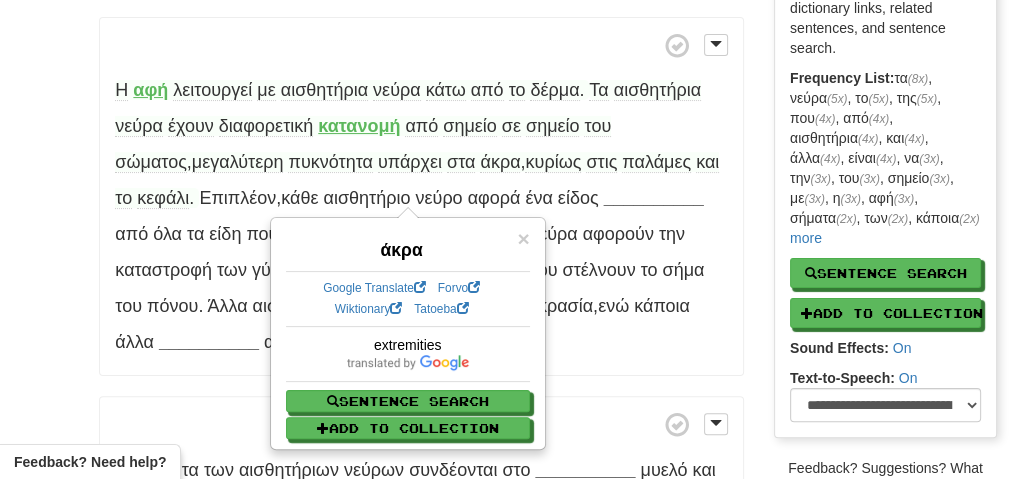 click on "Αφή
είναι   η   αίσθηση   της   επαφής   με   άλλα   σώματα .
Όργανο   της
αίσθησης
είναι   το   δέρμα ,  το   μεγαλύτερο   όργανο   στο   ανθρώπινο   σώμα .
Αντικείμενο   της
αντίληψης
είναι   τα   άλλα   σώματα ,  καθώς   και   τα   χαρακτηριστικά   της   επιφάνειάς   τους .
Η
αφή
λειτουργεί   με   αισθητήρια   νεύρα   κάτω   από   το   δέρμα .
Τα   αισθητήρια   νεύρα   έχουν
από" at bounding box center (421, 296) 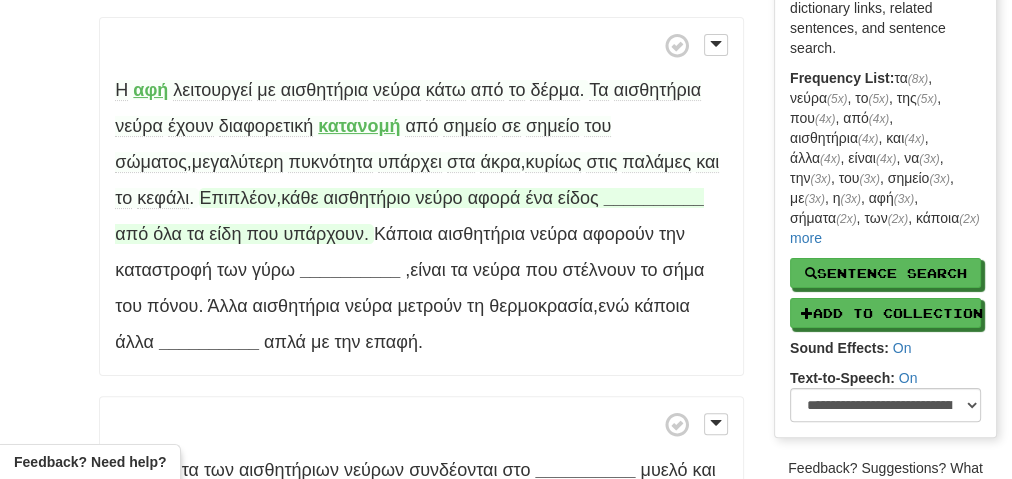 click on "__________" at bounding box center [654, 198] 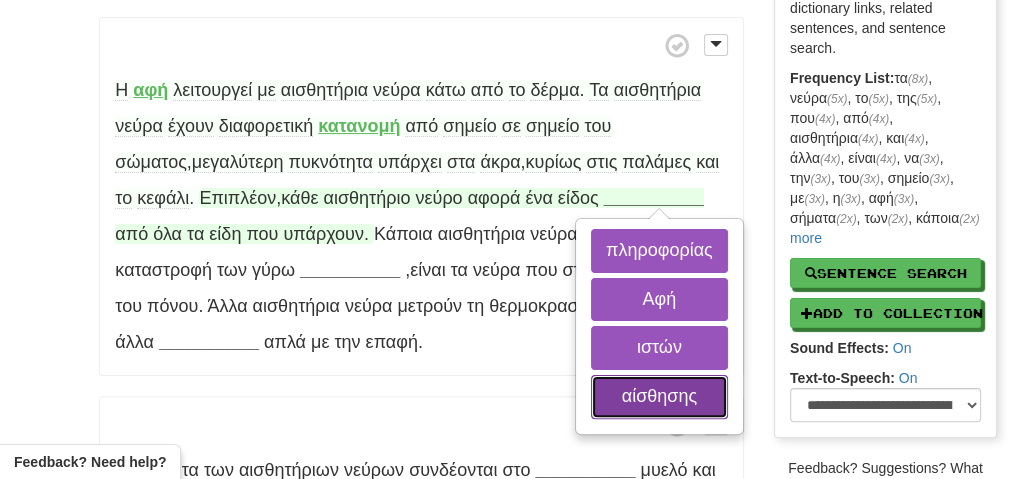 click on "αίσθησης" at bounding box center (659, 397) 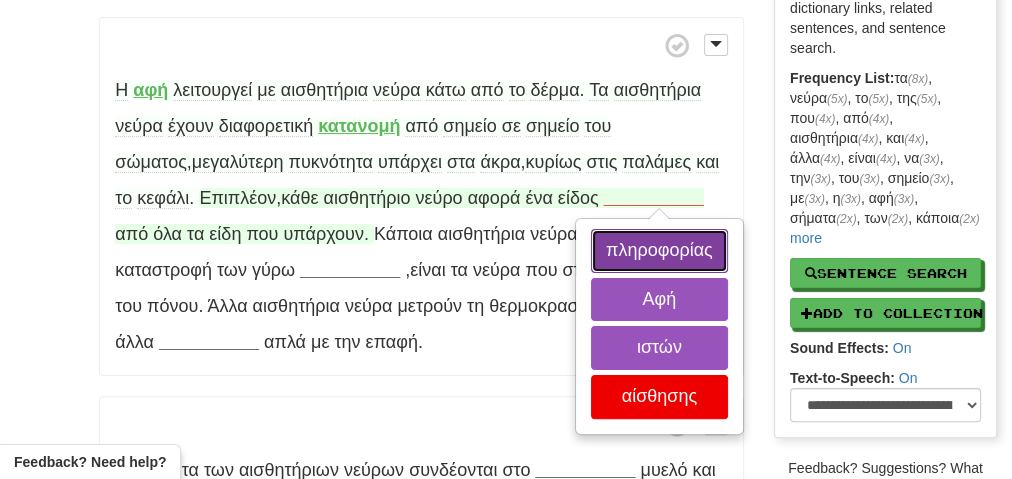 click on "πληροφορίας" at bounding box center [659, 251] 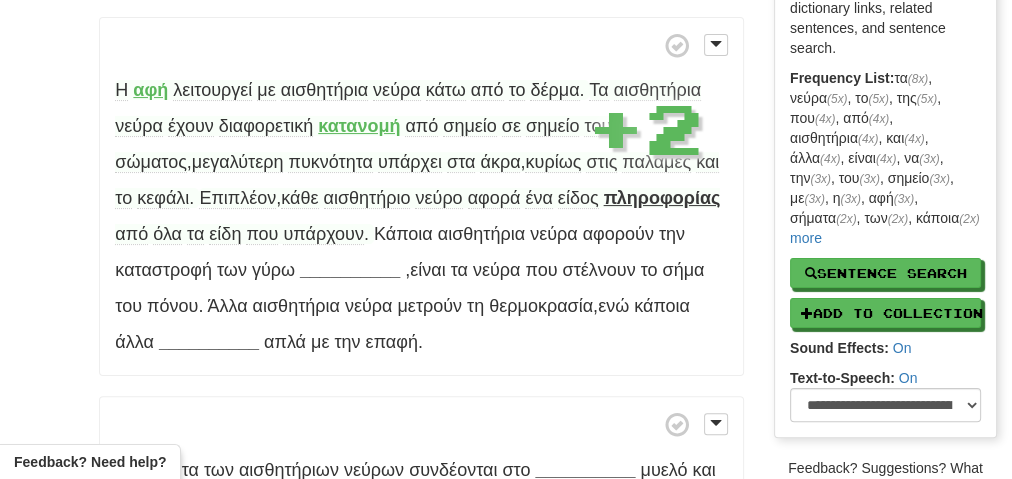 click on "πληροφορίας" at bounding box center [662, 198] 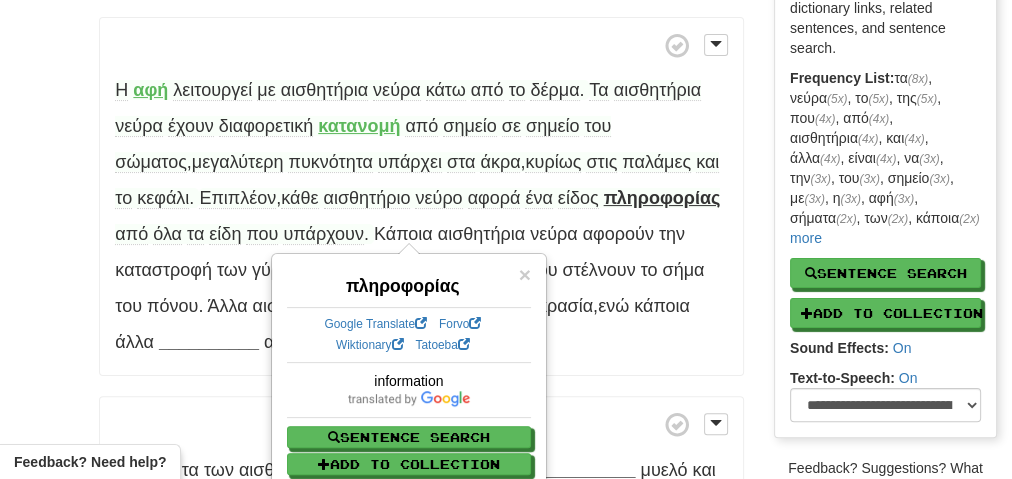 click on "Η
αφή
λειτουργεί   με   αισθητήρια   νεύρα   κάτω   από   το   δέρμα .
Τα   αισθητήρια   νεύρα   έχουν   διαφορετική
κατανομή
από   σημείο   σε   σημείο   του   σώματος ,  μεγαλύτερη   πυκνότητα   υπάρχει   στα   άκρα ,  κυρίως   στις   παλάμες   και   το   κεφάλι .
Επιπλέον ,  κάθε   αισθητήριο   νεύρο   αφορά   ένα   είδος
πληροφορίας
από   όλα   τα   είδη   που   υπάρχουν .
Κάποια   αισθητήρια   νεύρα   αφορούν   την   καταστροφή   των   γύρω
__________
,  είναι   τα   νεύρα   που   στέλνουν   το   σήμα   του   πόνου ." at bounding box center (421, 197) 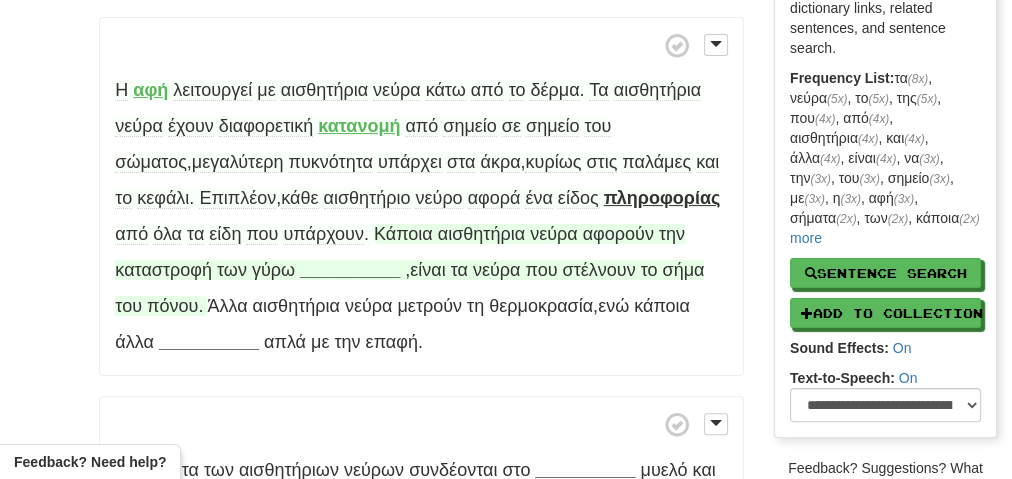 click on "__________" at bounding box center (350, 270) 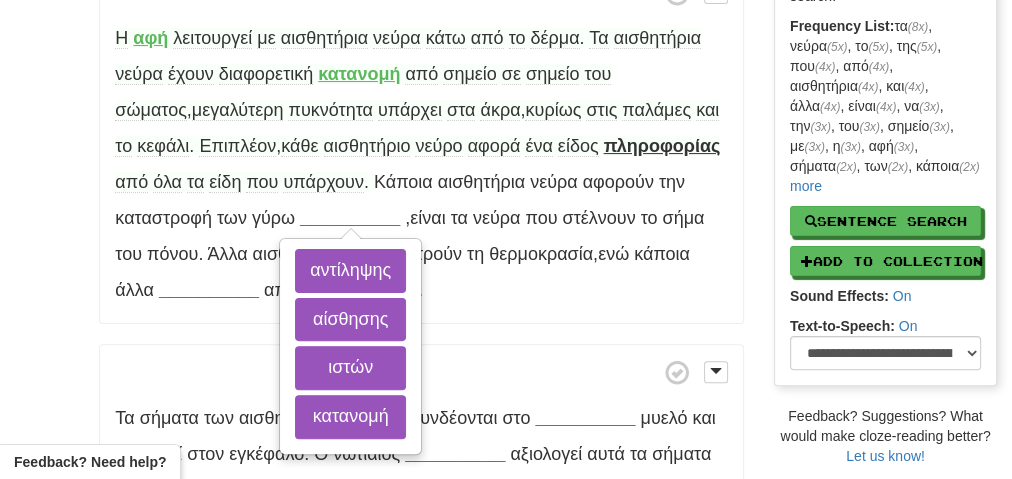 scroll, scrollTop: 480, scrollLeft: 0, axis: vertical 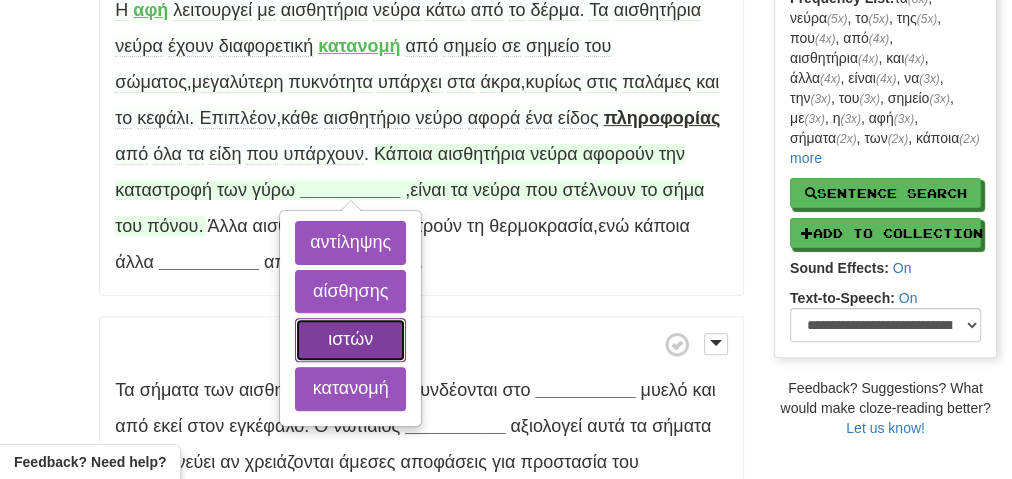 click on "ιστών" at bounding box center [350, 340] 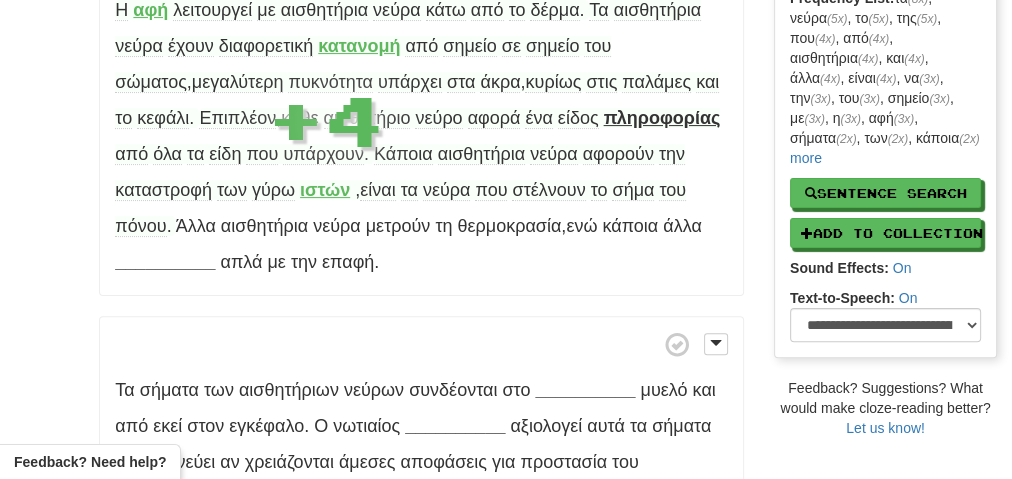 click on "ιστών" at bounding box center (325, 190) 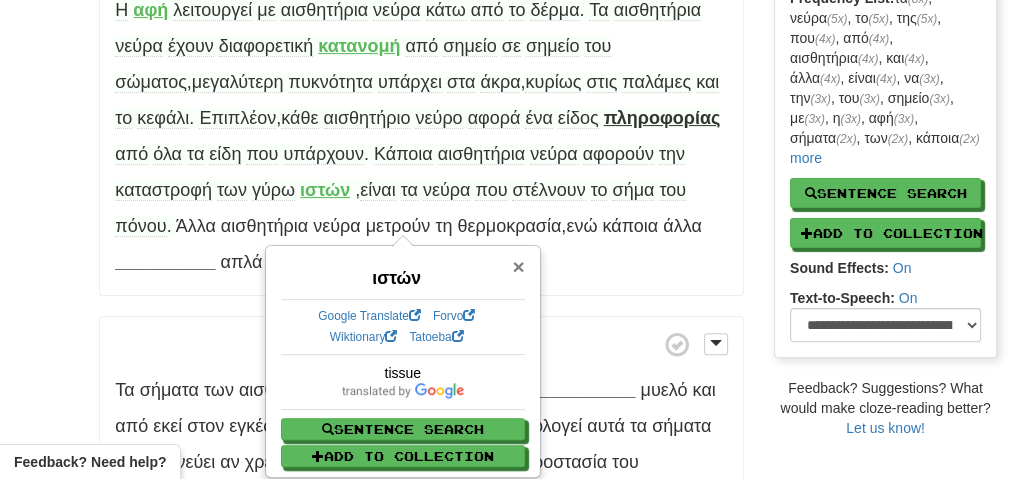 click on "×" at bounding box center [518, 266] 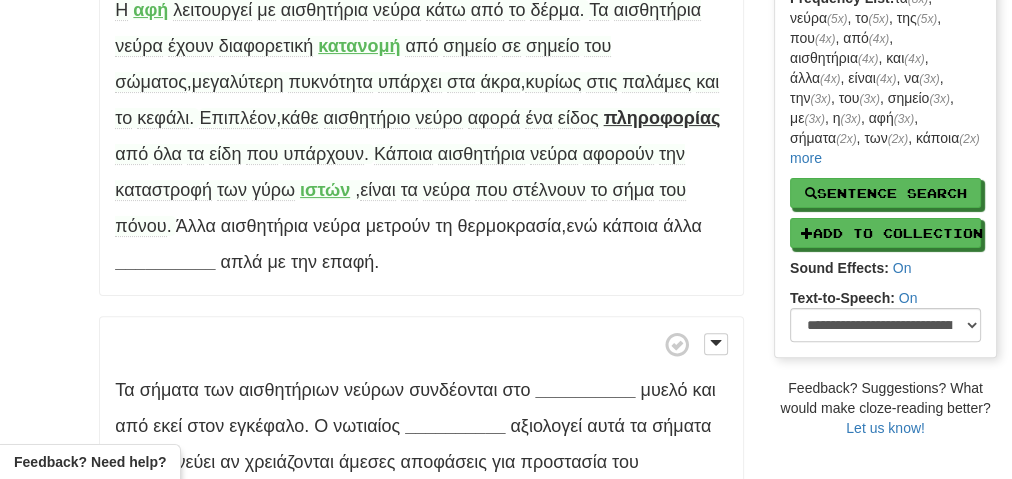 click on "ιστών" at bounding box center [325, 190] 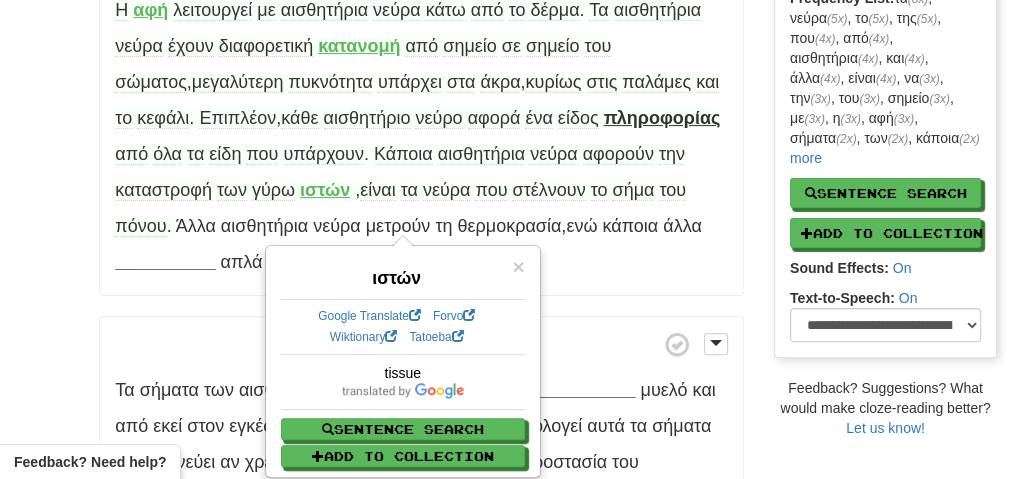 click on "Αφή
είναι   η   αίσθηση   της   επαφής   με   άλλα   σώματα .
Όργανο   της
αίσθησης
είναι   το   δέρμα ,  το   μεγαλύτερο   όργανο   στο   ανθρώπινο   σώμα .
Αντικείμενο   της
αντίληψης
είναι   τα   άλλα   σώματα ,  καθώς   και   τα   χαρακτηριστικά   της   επιφάνειάς   τους .
Η
αφή
λειτουργεί   με   αισθητήρια   νεύρα   κάτω   από   το   δέρμα .
Τα   αισθητήρια   νεύρα   έχουν   διαφορετική
κατανομή
από   σημείο   σε   σημείο   του   σώματος ,  μεγαλύτερη   πυκνότητα   υπάρχει" at bounding box center [421, 216] 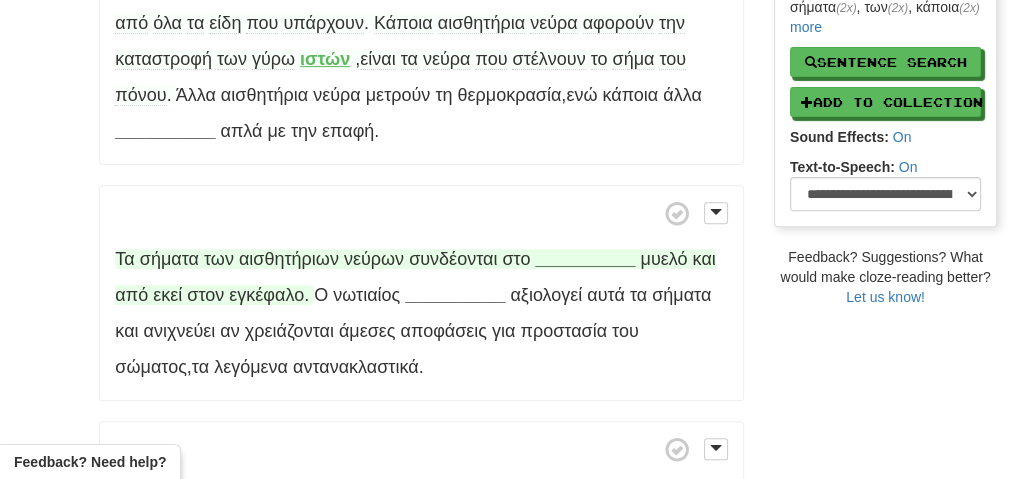 scroll, scrollTop: 640, scrollLeft: 0, axis: vertical 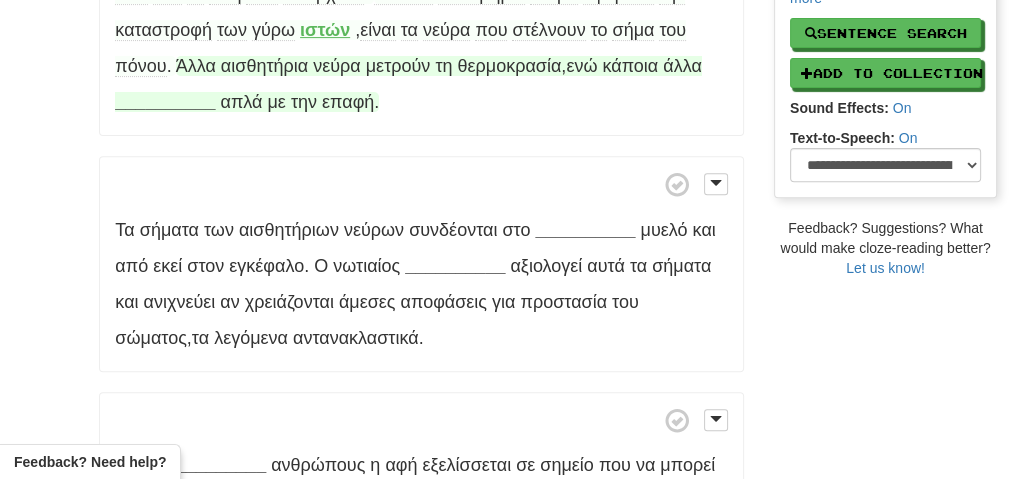 click on "__________" at bounding box center [165, 102] 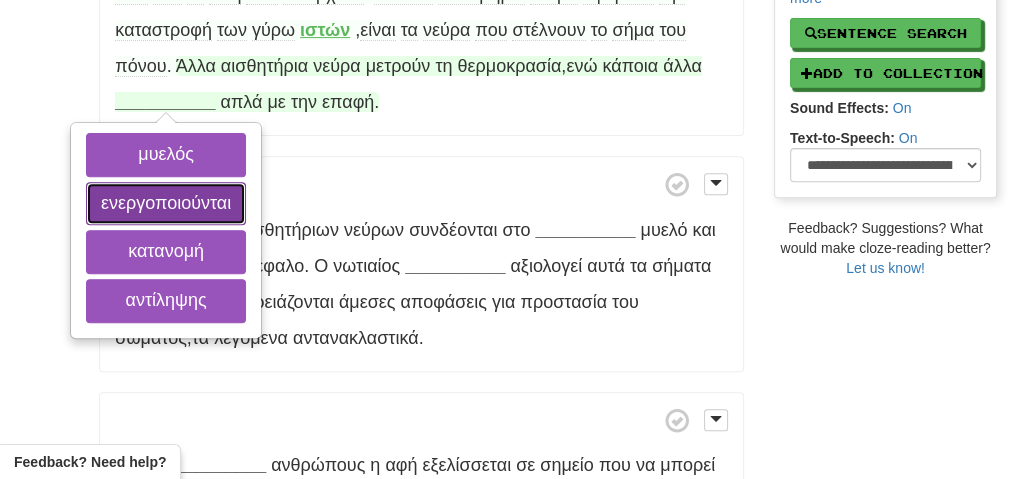 click on "ενεργοποιούνται" at bounding box center (166, 204) 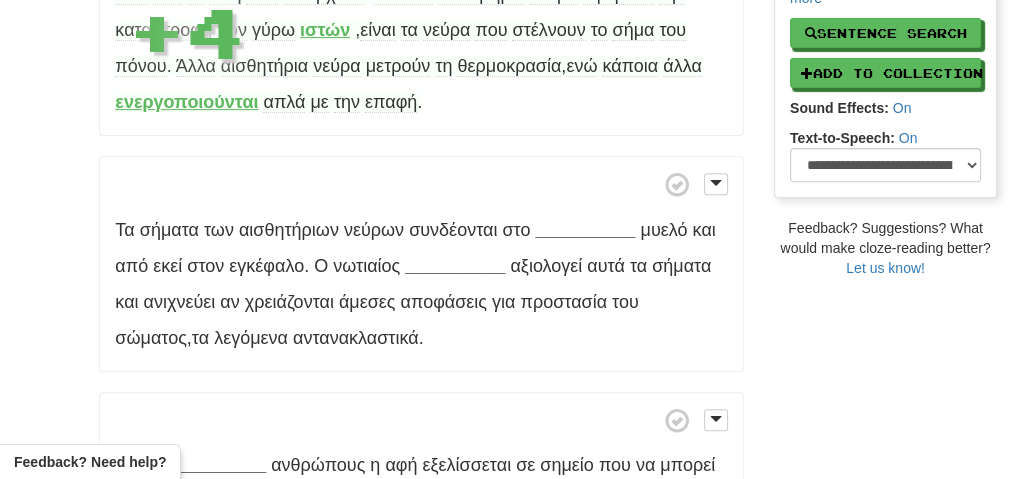 click on "ενεργοποιούνται" at bounding box center [186, 102] 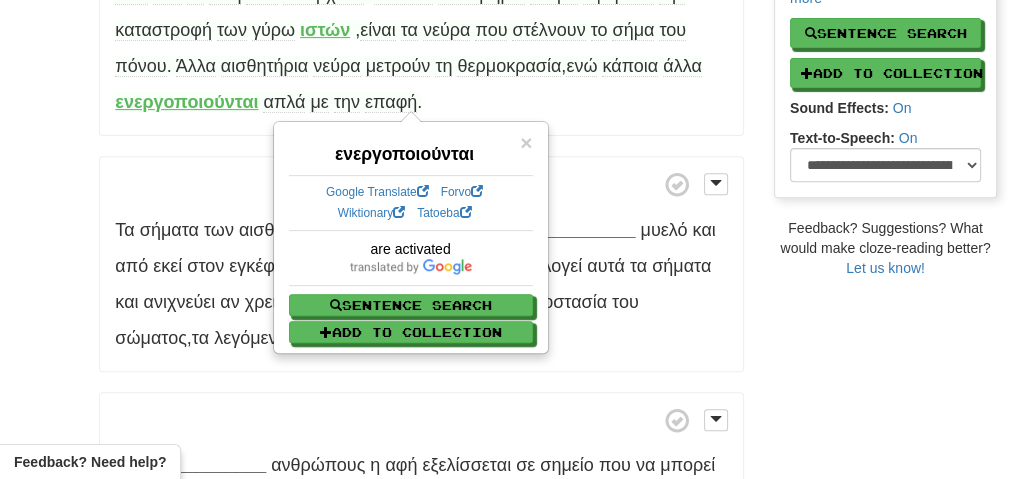 click on "Τα   σήματα   των   αισθητήριων   νεύρων   συνδέονται   στο
__________
μυελό   και   από   εκεί   στον   εγκέφαλο .
Ο   νωτιαίος
__________
αξιολογεί   αυτά   τα   σήματα   και   ανιχνεύει   αν   χρειάζονται   άμεσες   αποφάσεις   για   προστασία   του   σώματος ,  τα   λεγόμενα   αντανακλαστικά ." at bounding box center [421, 264] 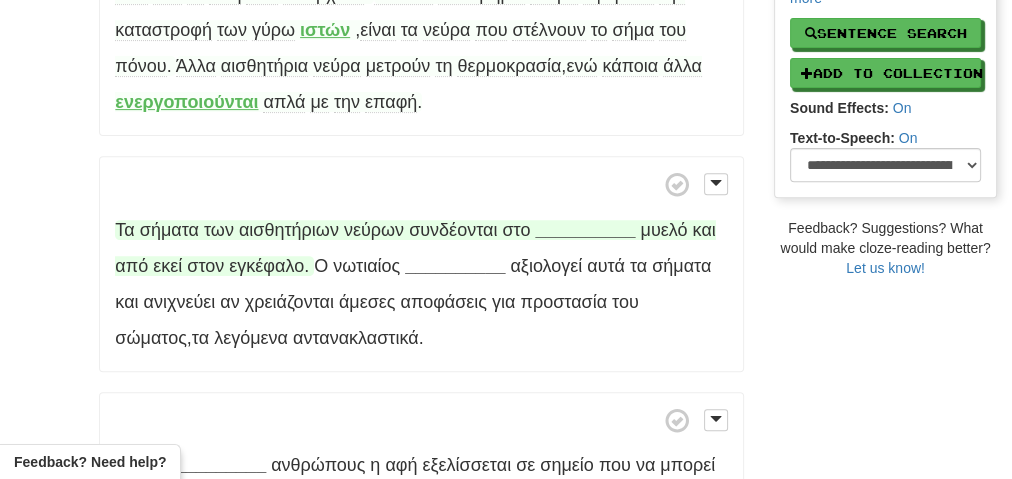 click on "__________" at bounding box center (585, 230) 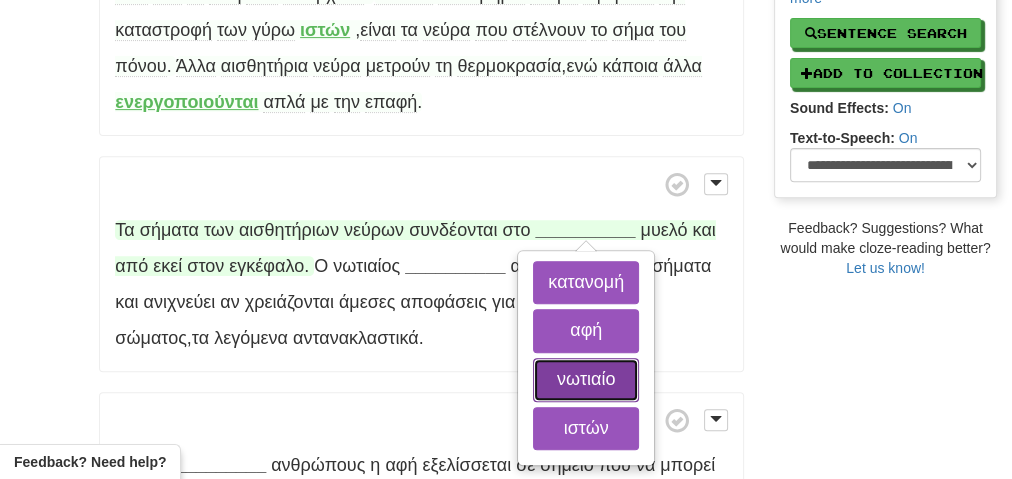 click on "νωτιαίο" at bounding box center [586, 380] 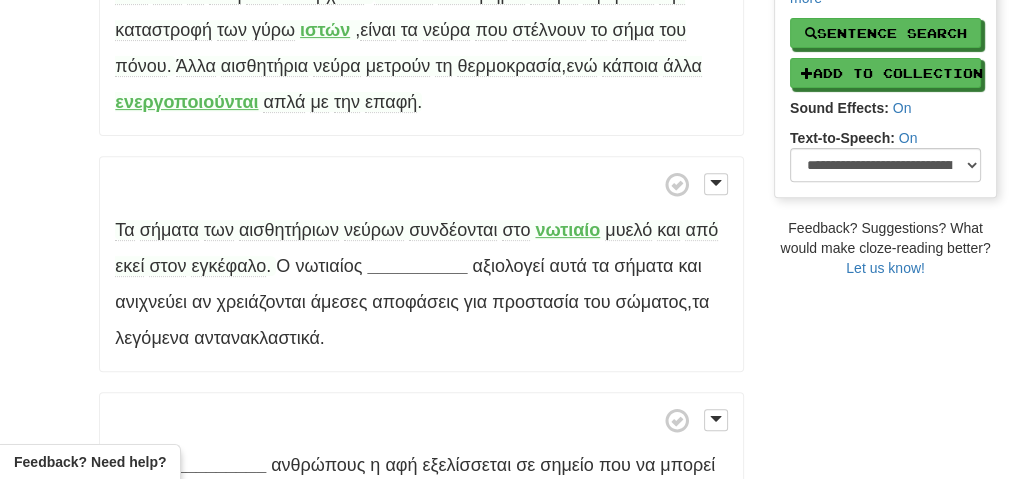 click on "νωτιαίο" at bounding box center (567, 230) 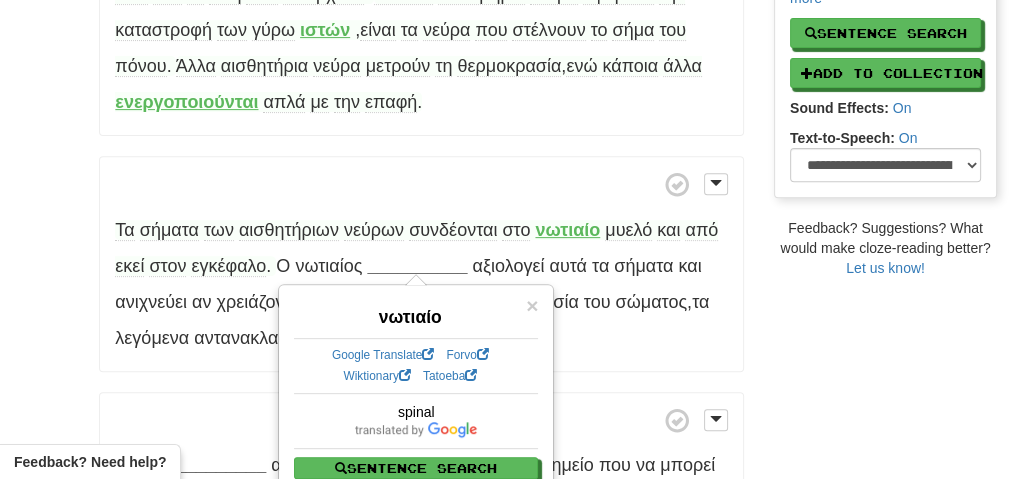 click on "Στους
__________
ανθρώπους   η   αφή   εξελίσσεται   σε   σημείο   που   να   μπορεί   να   υποκαταστήσει   την   όραση .
Έτσι ,  μπορούν   να   <<δουν>>   μέσω   της
__________
αντικείμενα   που   βρίσκονται   κοντά   τους ." at bounding box center (421, 482) 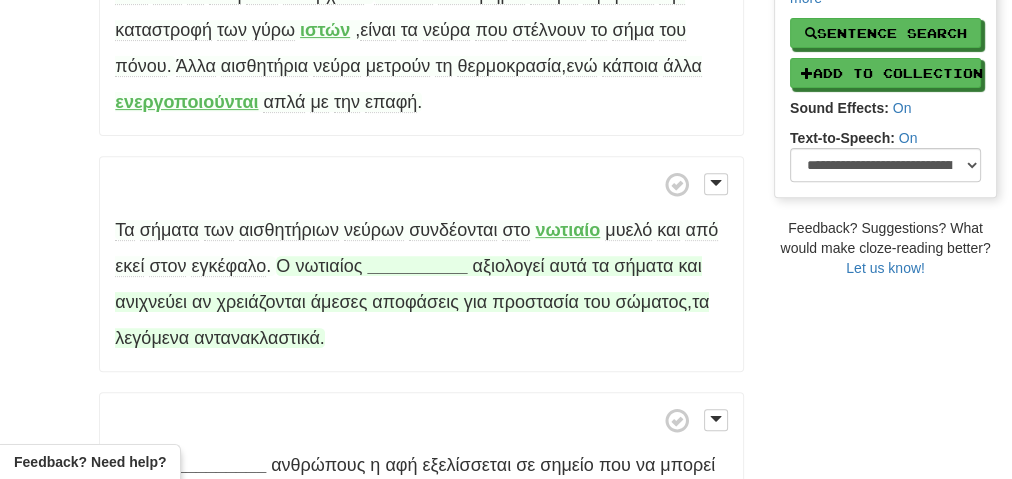 click on "__________" at bounding box center [417, 266] 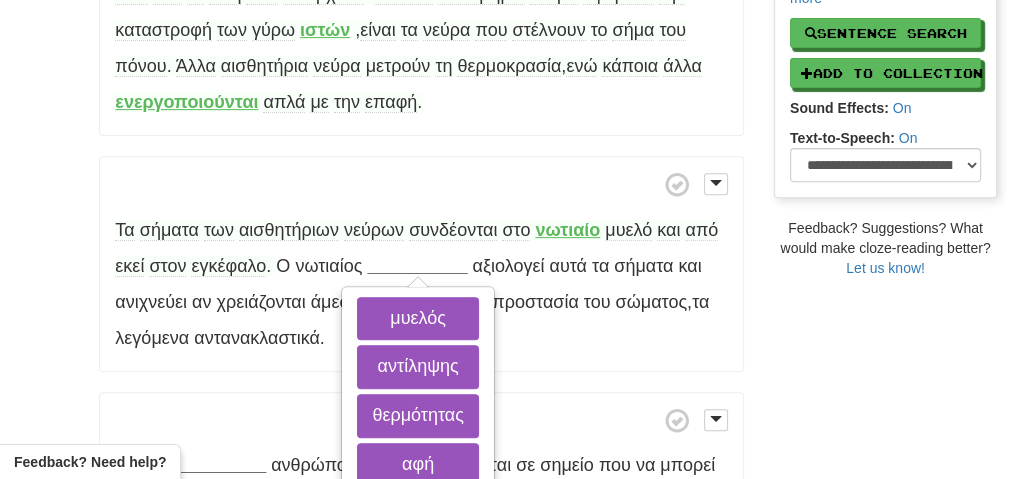 click on "νωτιαίο" at bounding box center (567, 230) 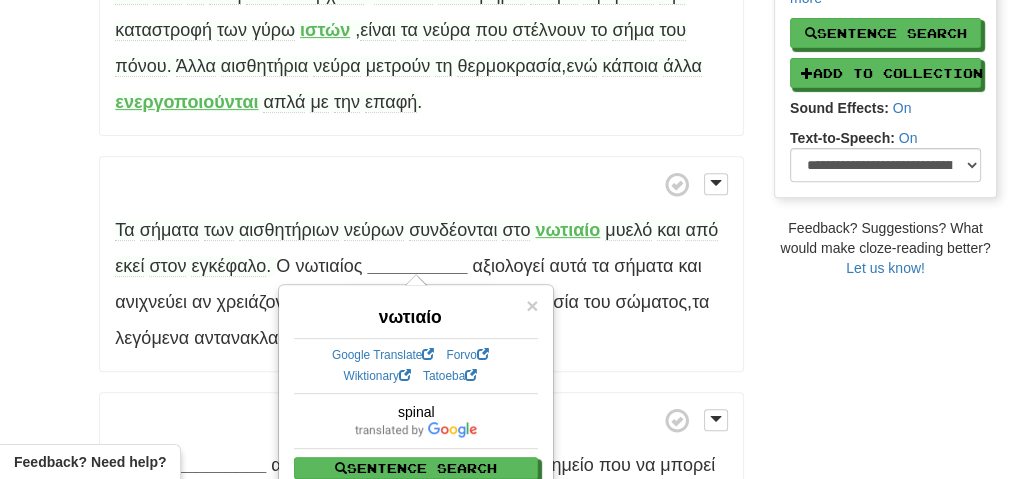 click on "Αφή
είναι   η   αίσθηση   της   επαφής   με   άλλα   σώματα .
Όργανο   της
αίσθησης
είναι   το   δέρμα ,  το   μεγαλύτερο   όργανο   στο   ανθρώπινο   σώμα .
Αντικείμενο   της
αντίληψης
είναι   τα   άλλα   σώματα ,  καθώς   και   τα   χαρακτηριστικά   της   επιφάνειάς   τους .
Η
αφή
λειτουργεί   με   αισθητήρια   νεύρα   κάτω   από   το   δέρμα .
Τα   αισθητήρια   νεύρα   έχουν   διαφορετική
κατανομή
από   σημείο   σε   σημείο   του   σώματος ,  μεγαλύτερη   πυκνότητα   υπάρχει" at bounding box center (421, 56) 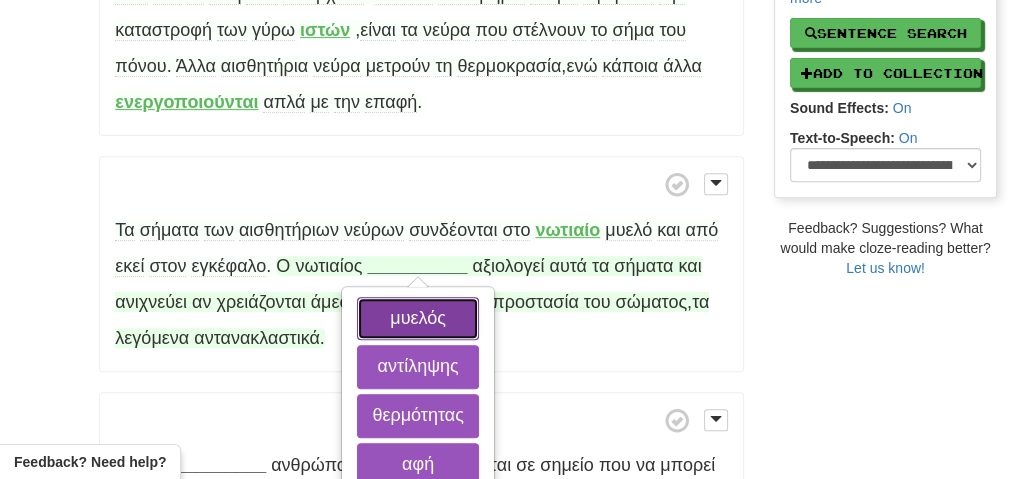 click on "μυελός" at bounding box center (417, 319) 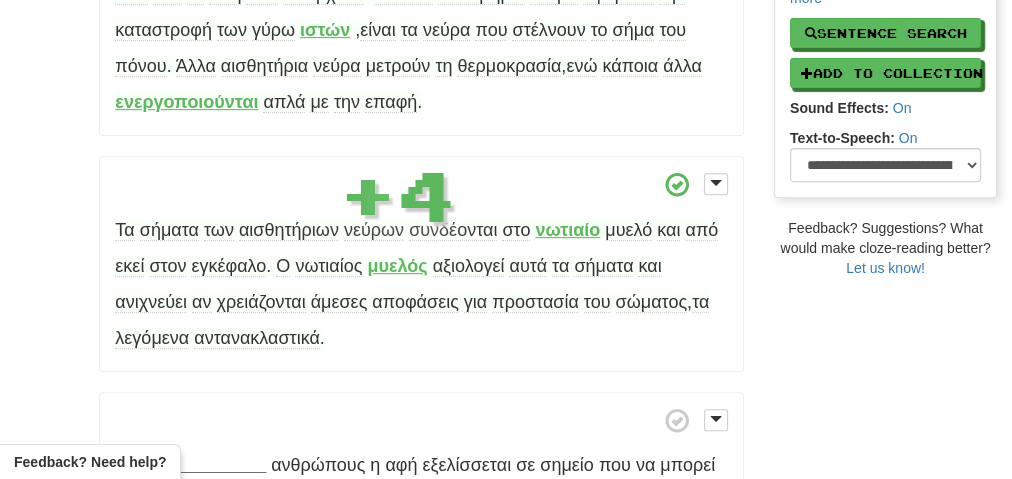 click on "μυελός" at bounding box center (397, 266) 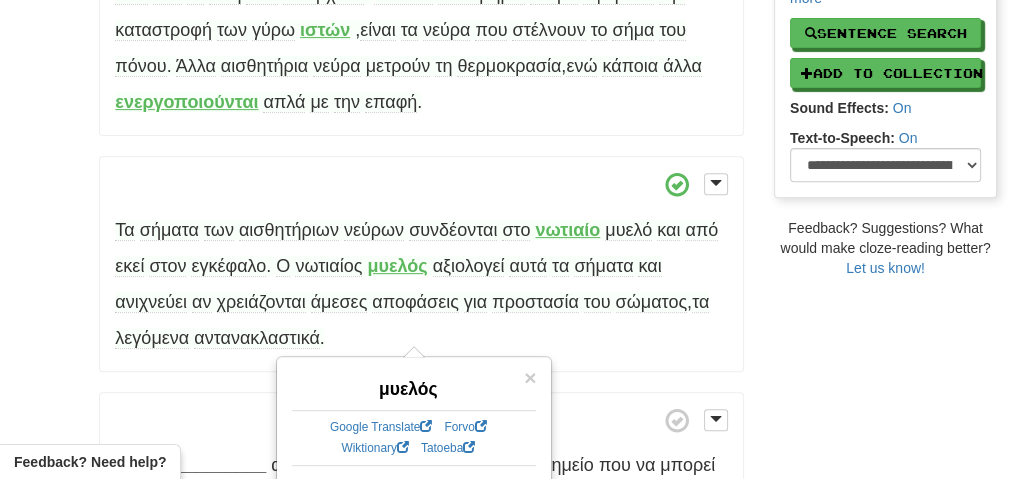 click on "μυελός" at bounding box center [397, 266] 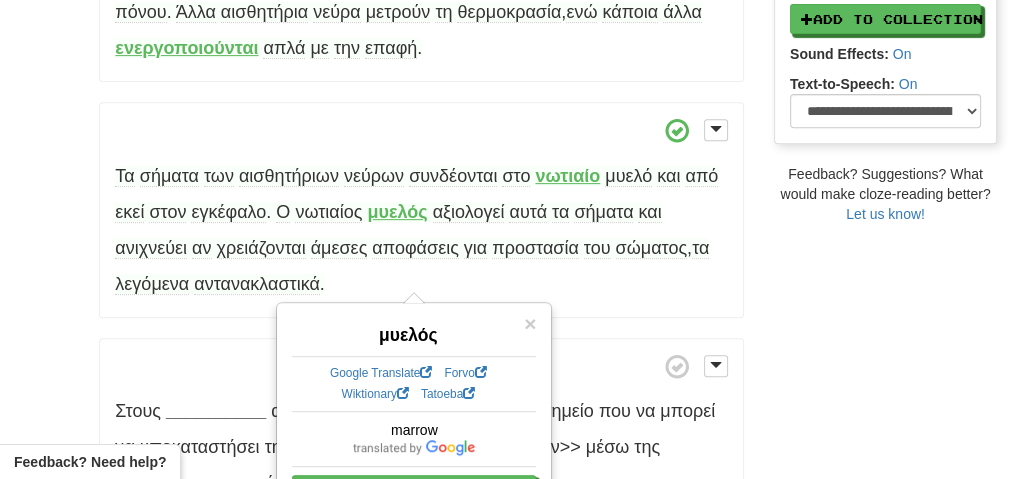 scroll, scrollTop: 720, scrollLeft: 0, axis: vertical 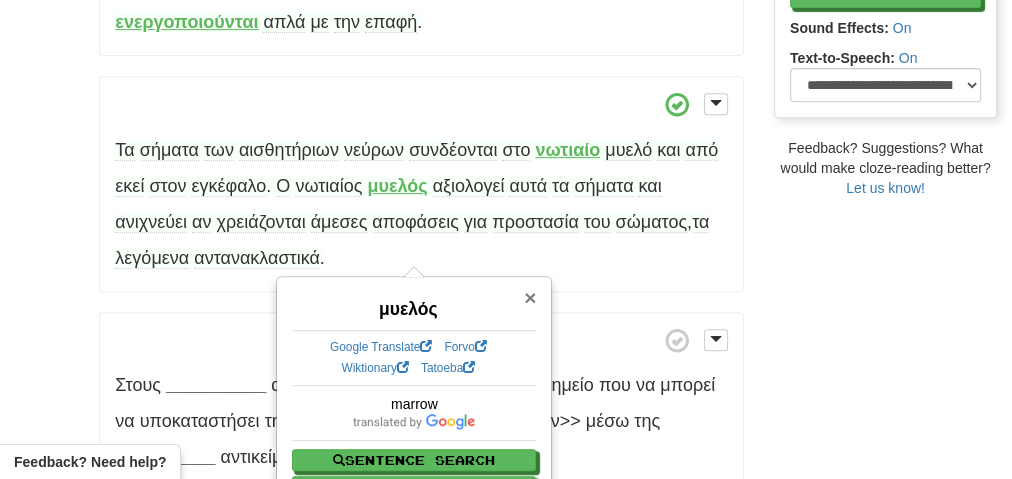 click on "×" at bounding box center [530, 297] 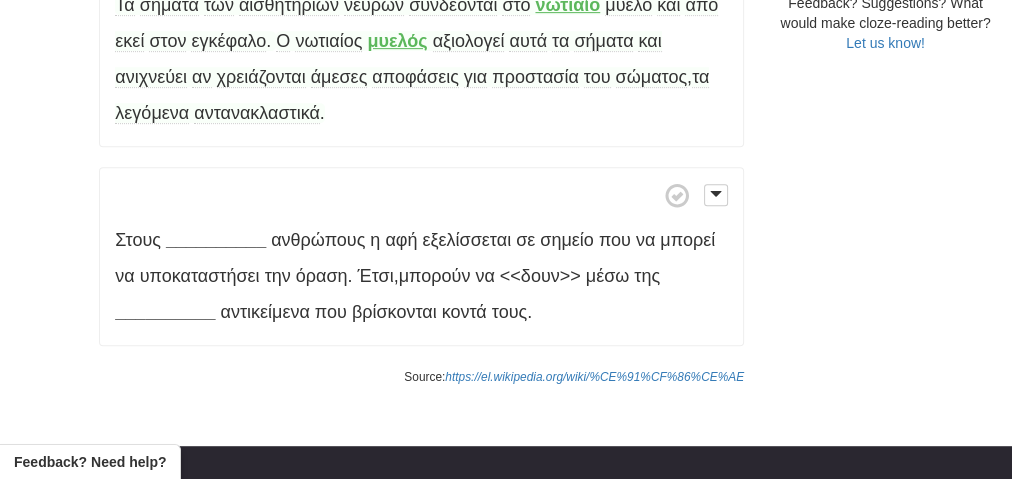 scroll, scrollTop: 880, scrollLeft: 0, axis: vertical 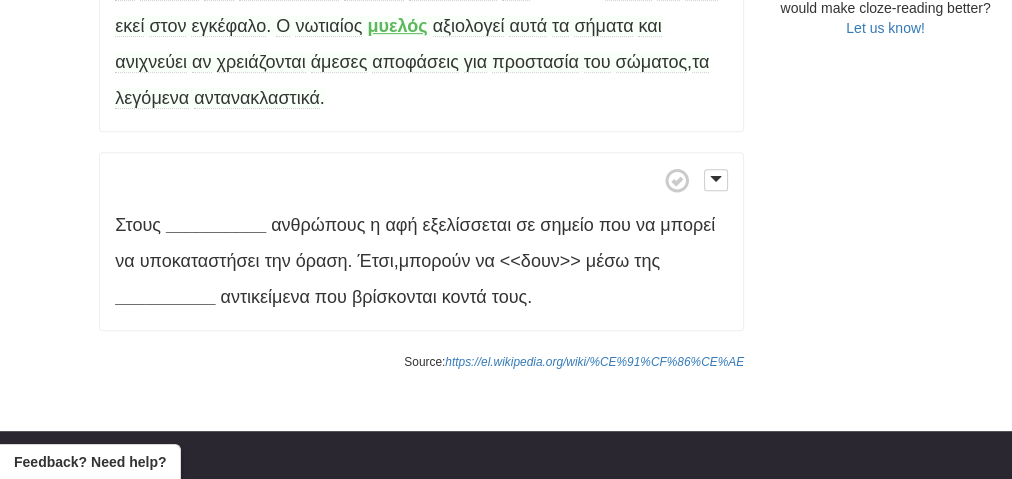 click on "λεγόμενα" at bounding box center (152, 98) 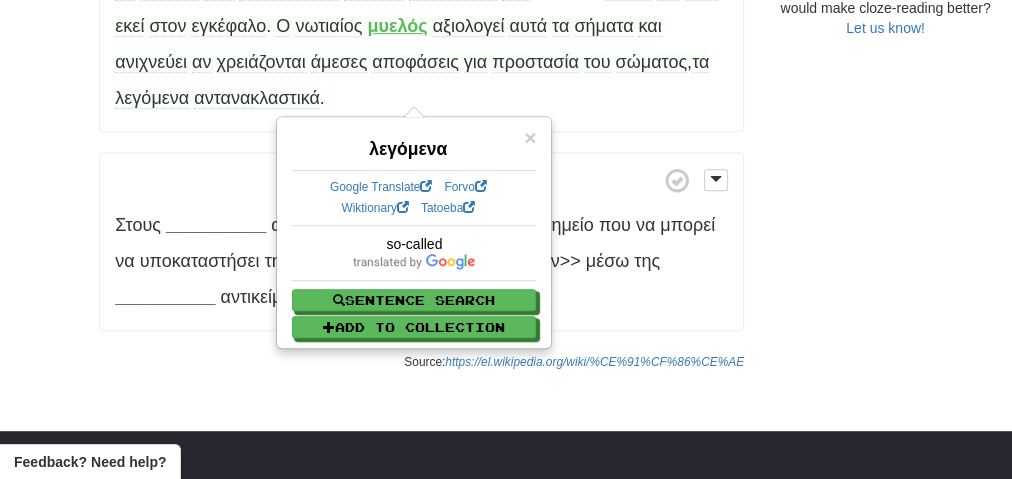 click on "αντανακλαστικά" at bounding box center (257, 98) 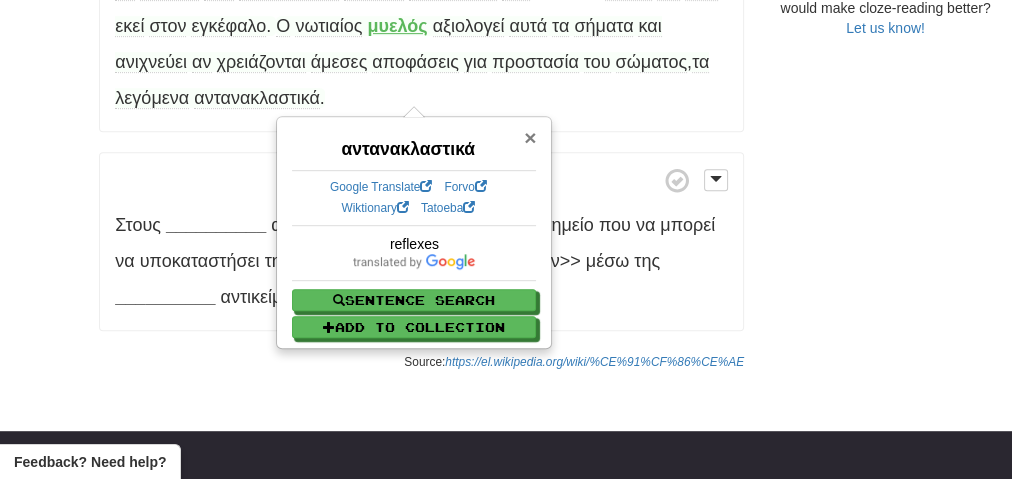 click on "×" at bounding box center [530, 137] 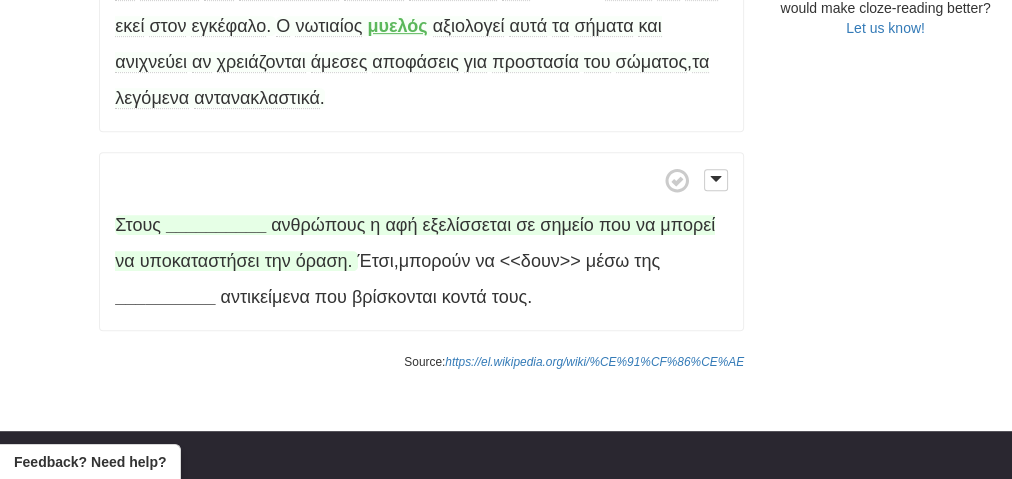 click on "__________" at bounding box center [216, 225] 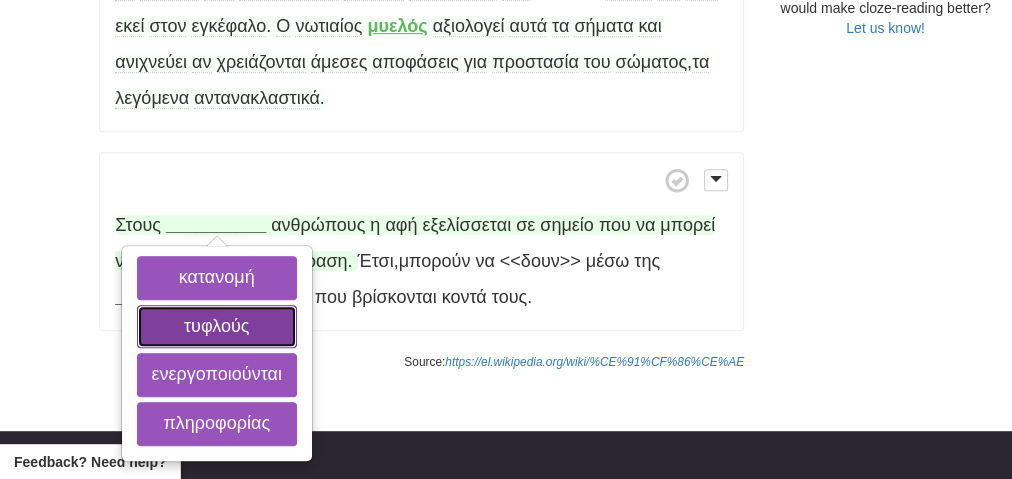 click on "τυφλούς" at bounding box center (217, 327) 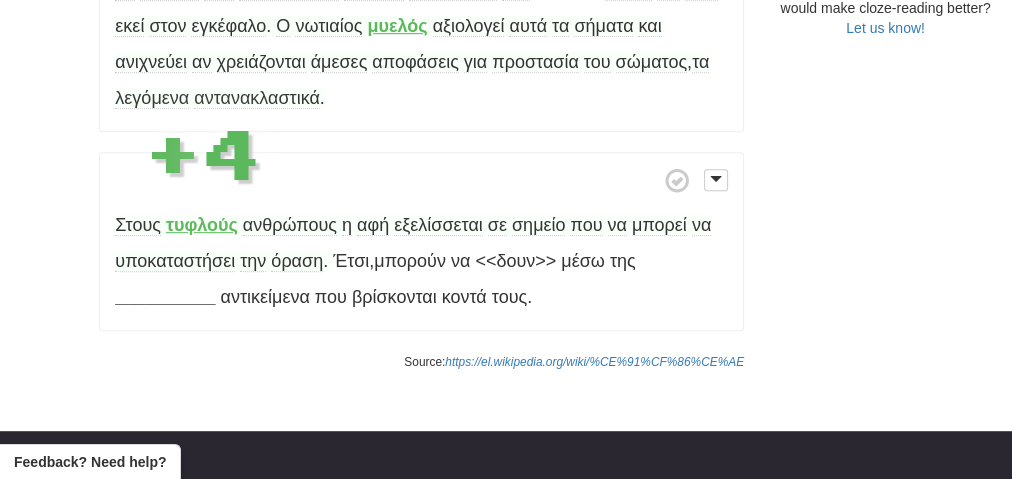 click on "τυφλούς" at bounding box center (202, 225) 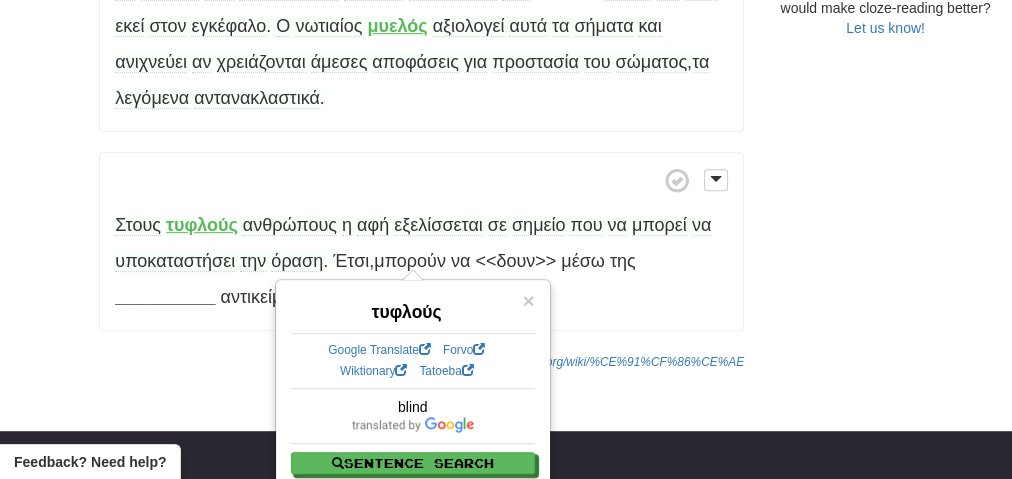 click on "υποκαταστήσει" at bounding box center (175, 261) 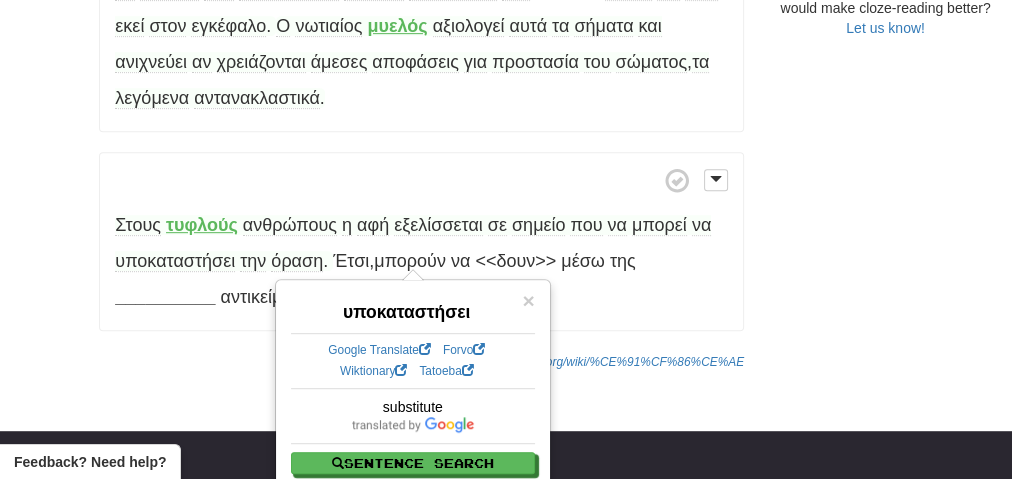 click on "Στους
τυφλούς
ανθρώπους   η   αφή   εξελίσσεται   σε   σημείο   που   να   μπορεί   να   υποκαταστήσει   την   όραση .
Έτσι ,  μπορούν   να   <<δουν>>   μέσω   της
__________
αντικείμενα   που   βρίσκονται   κοντά   τους ." at bounding box center (421, 242) 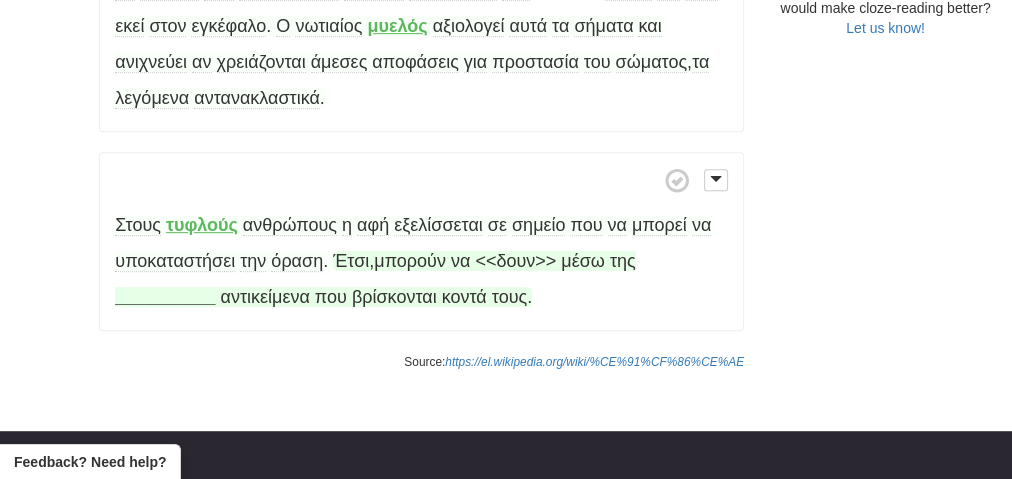 click on "__________" at bounding box center (165, 297) 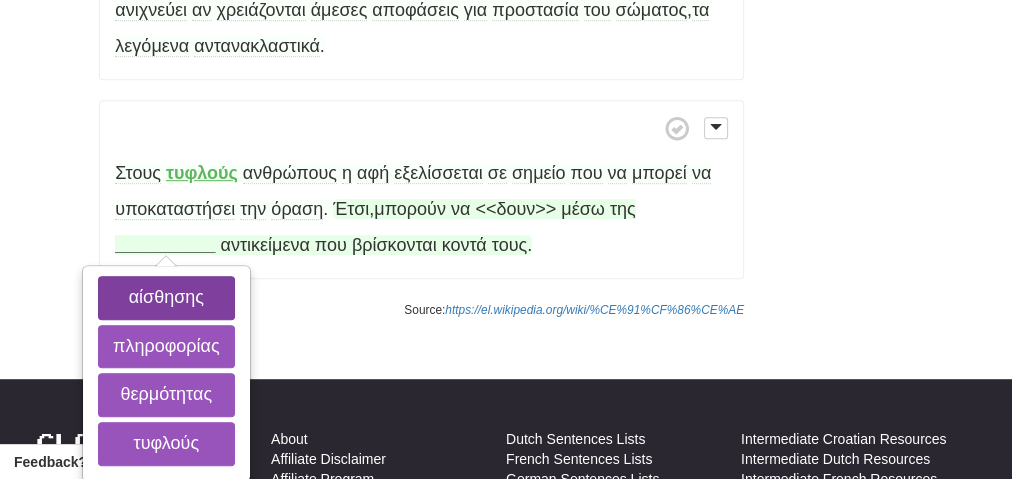 scroll, scrollTop: 960, scrollLeft: 0, axis: vertical 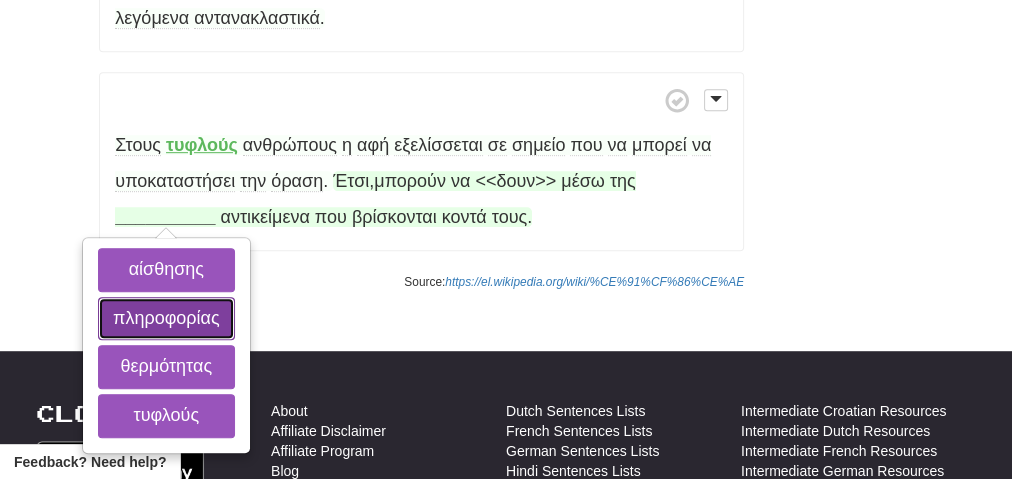 click on "πληροφορίας" at bounding box center (166, 319) 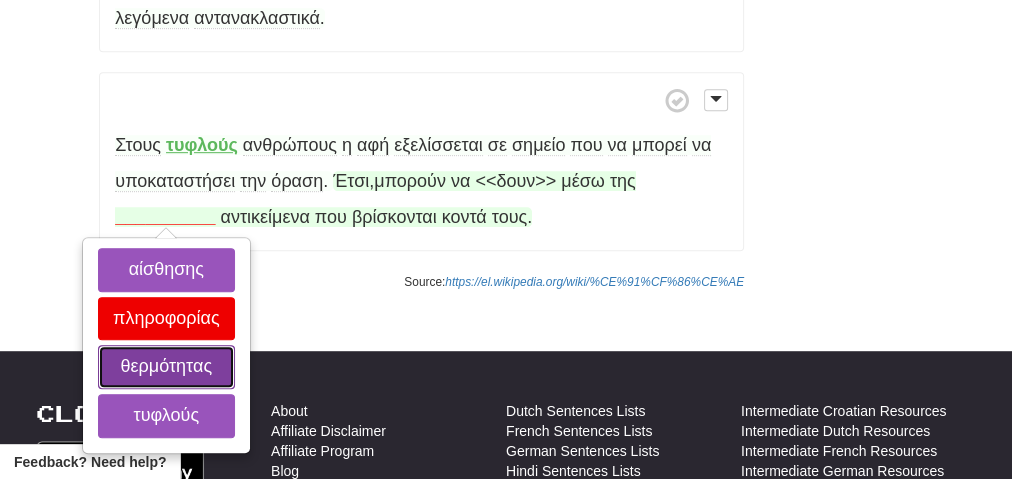 click on "θερμότητας" at bounding box center [166, 367] 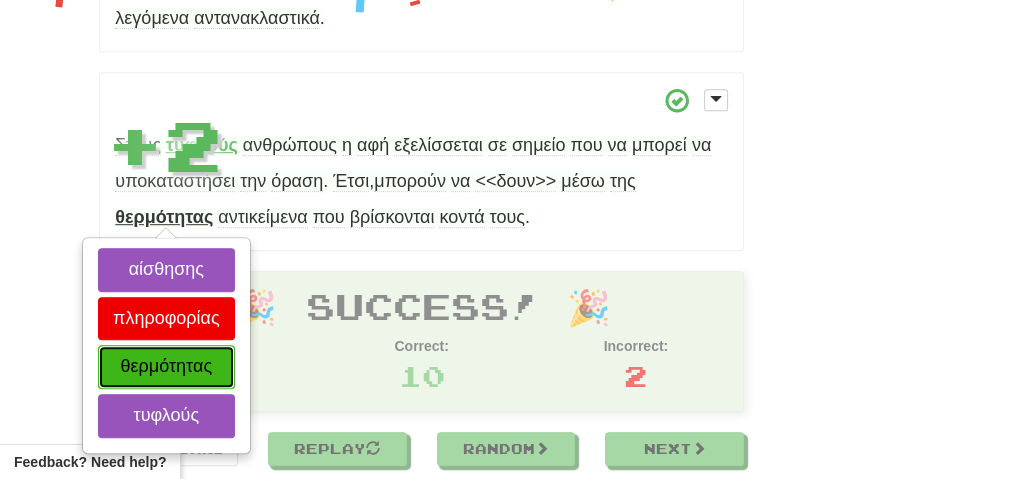 scroll, scrollTop: 968, scrollLeft: 0, axis: vertical 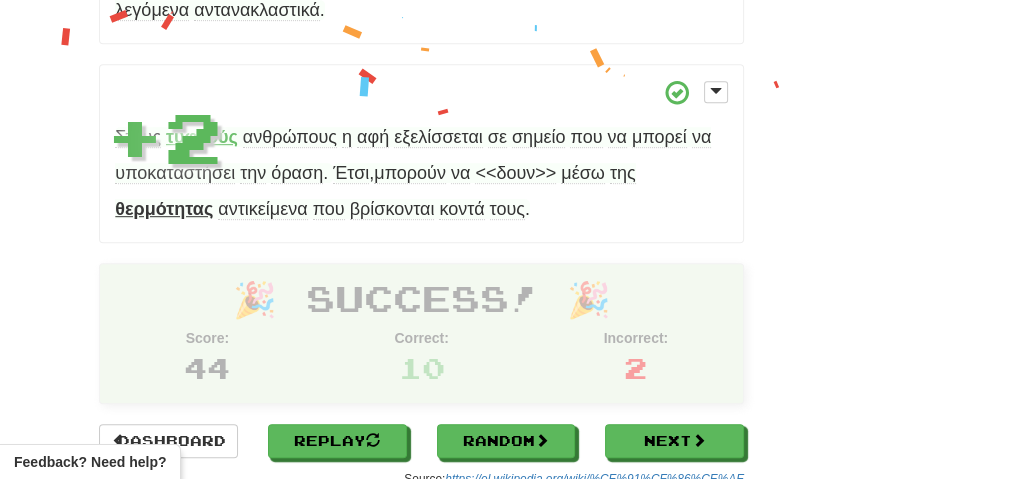 click on "θερμότητας" at bounding box center (164, 209) 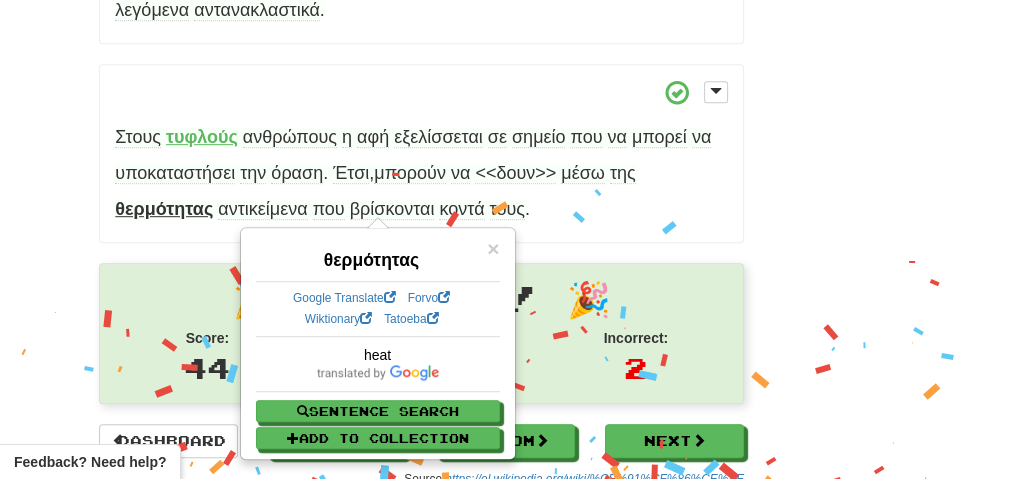 click on "/
Cloze-Reading
Αφή
Reset
Biology and health sciences > Anatomy and Morphology > Animal anatomy and morphology > Nervous system
Αφή
είναι   η   αίσθηση   της   επαφής   με   άλλα   σώματα .
Όργανο   της
αίσθησης
είναι   το   δέρμα ,  το   μεγαλύτερο   όργανο   στο   ανθρώπινο   σώμα .
Αντικείμενο   της
αντίληψης
είναι   τα   άλλα   σώματα ,  καθώς   και   τα   χαρακτηριστικά   της   επιφάνειάς   τους .
Η
αφή
λειτουργεί   με   αισθητήρια   νεύρα   κάτω   από   το   δέρμα .
Τα   αισθητήρια   νεύρα   έχουν
από" at bounding box center [421, -210] 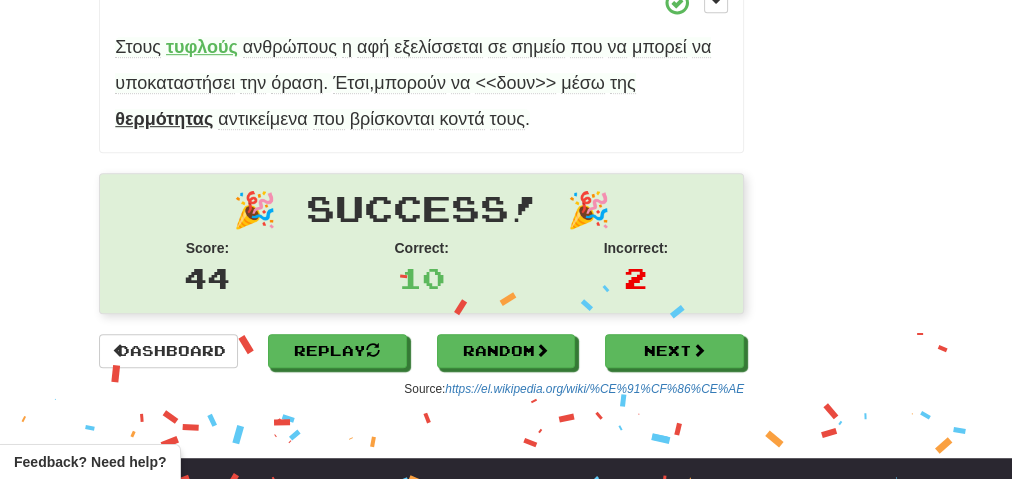 scroll, scrollTop: 1128, scrollLeft: 0, axis: vertical 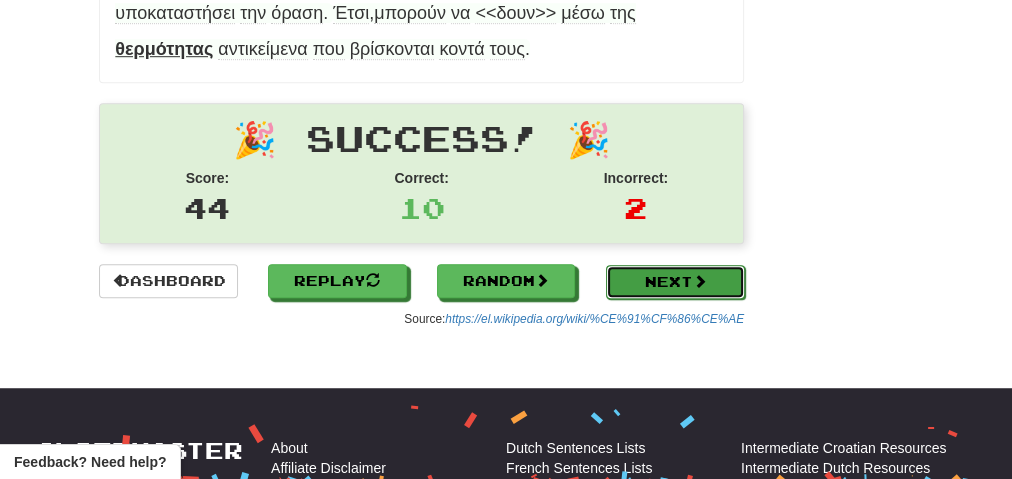 click on "Next" at bounding box center [675, 282] 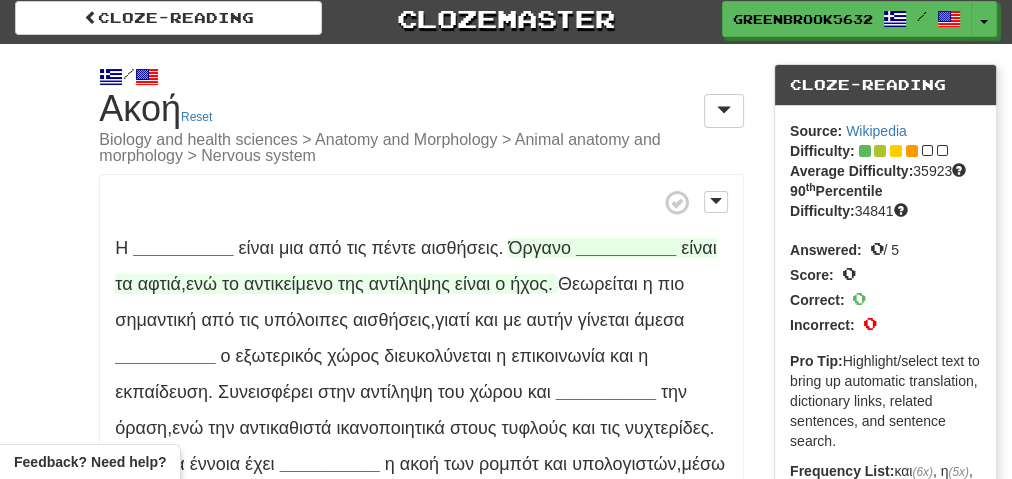 scroll, scrollTop: 0, scrollLeft: 0, axis: both 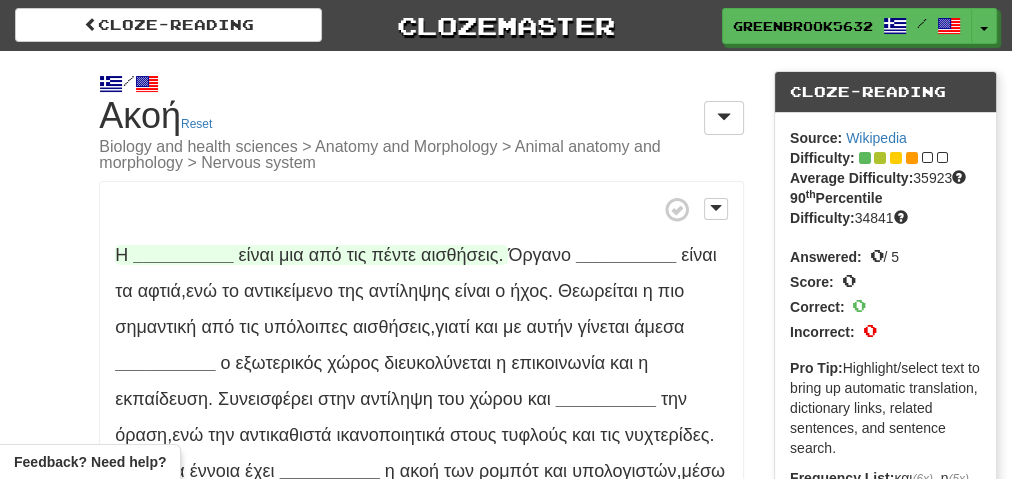 click on "__________" at bounding box center [183, 255] 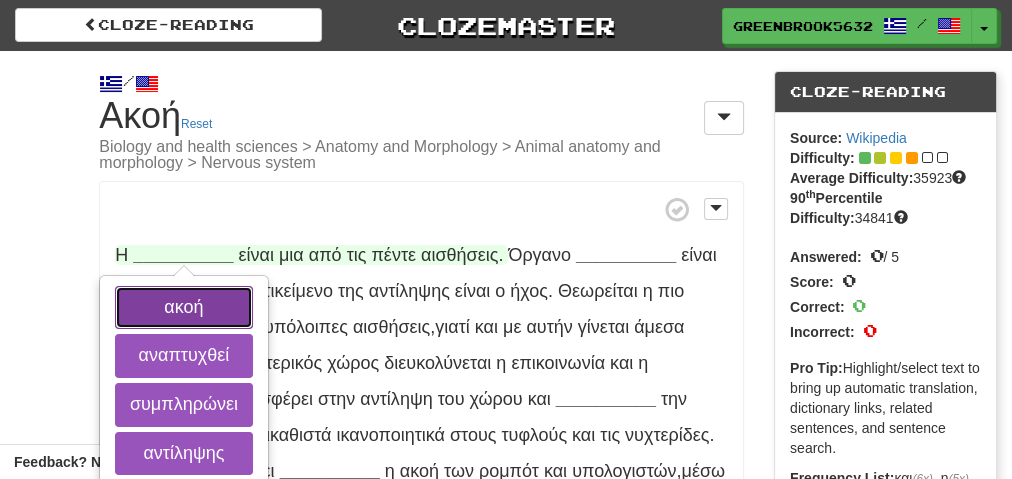 click on "ακοή" at bounding box center [184, 308] 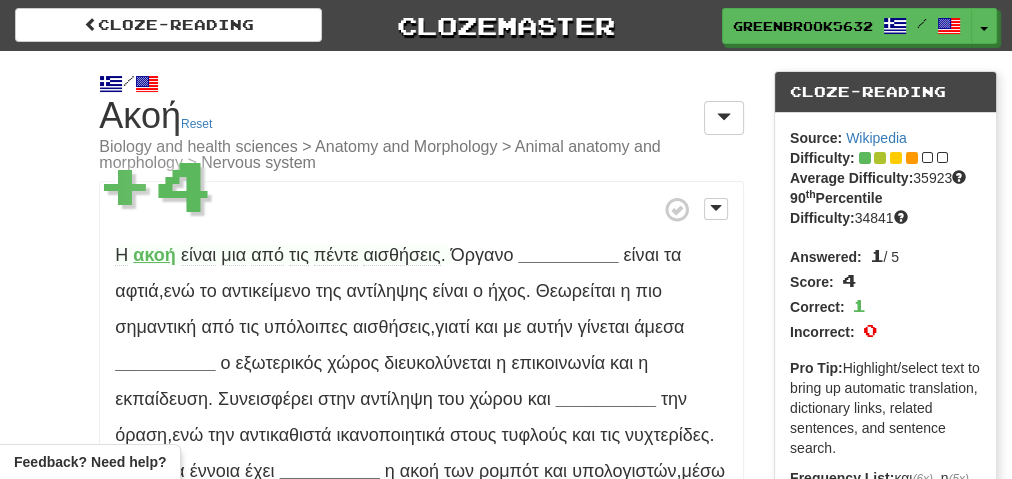 click on "ακοή" at bounding box center (154, 255) 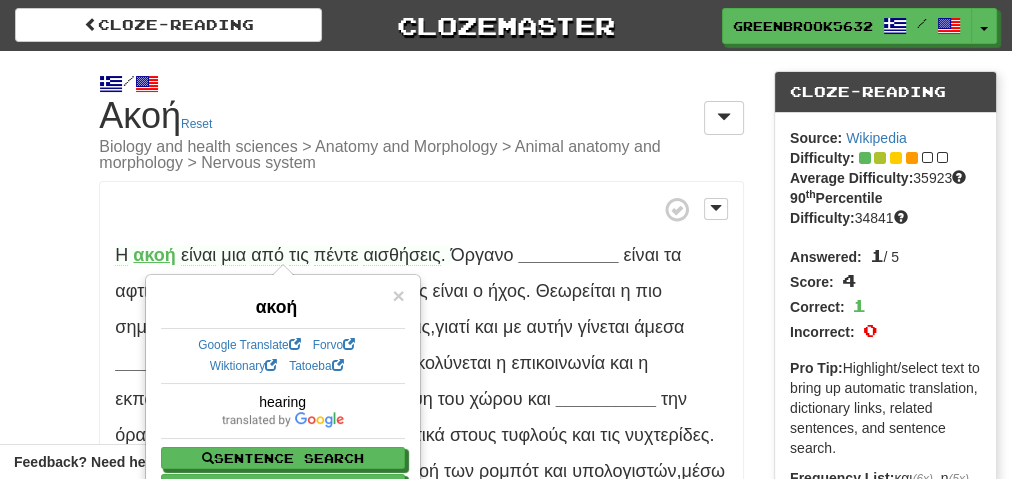 click at bounding box center [421, 209] 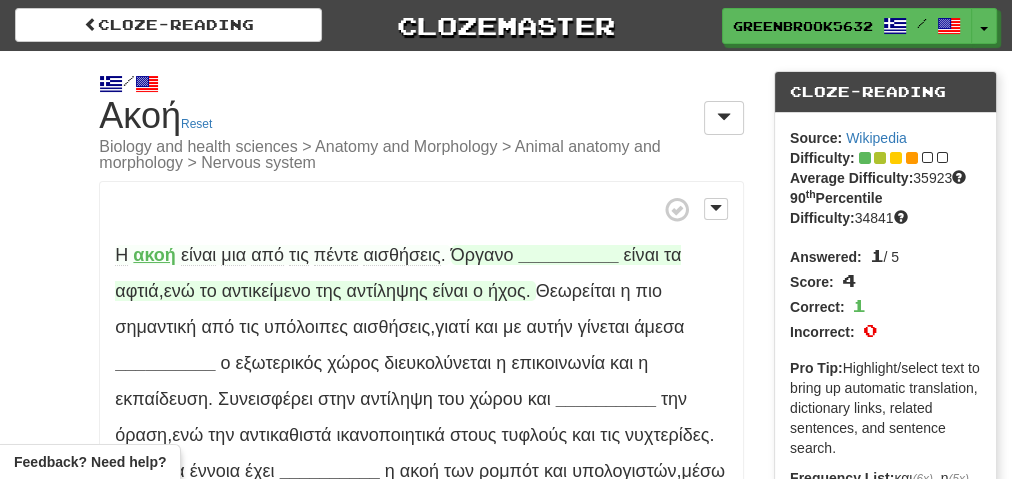 click on "__________" at bounding box center (568, 255) 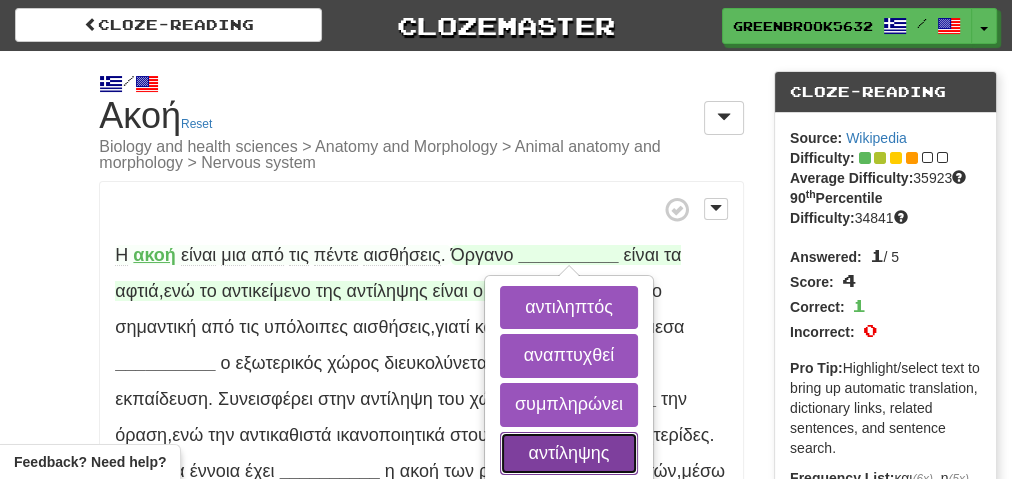 click on "αντίληψης" at bounding box center [569, 454] 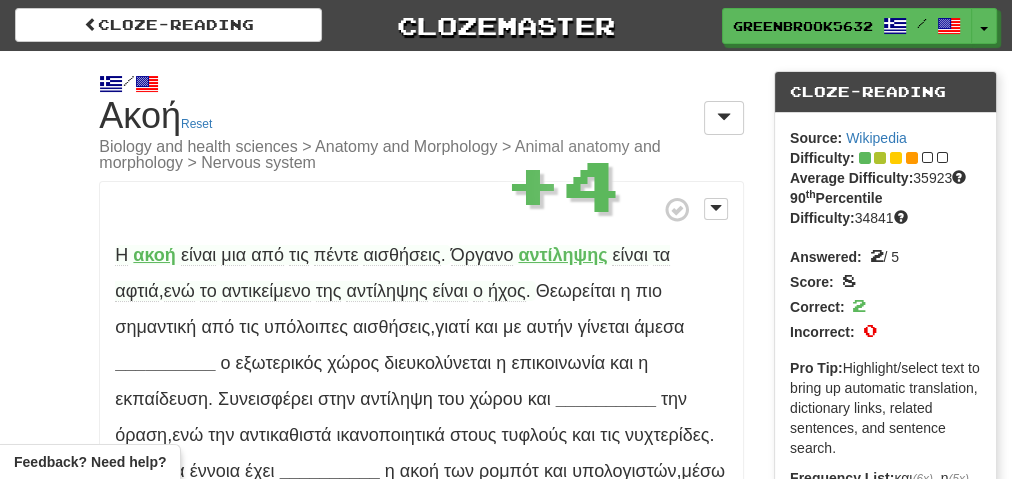 click on "αντίληψης" at bounding box center [562, 255] 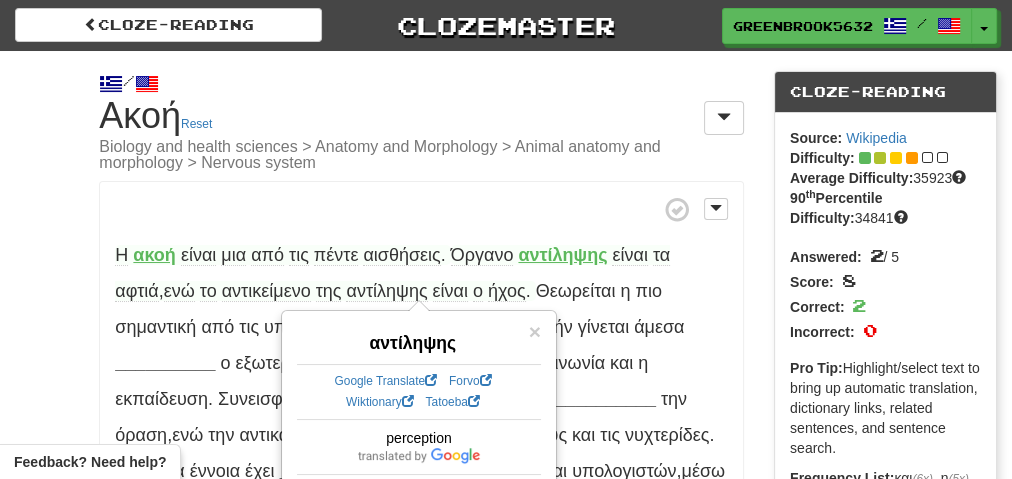 click at bounding box center (421, 209) 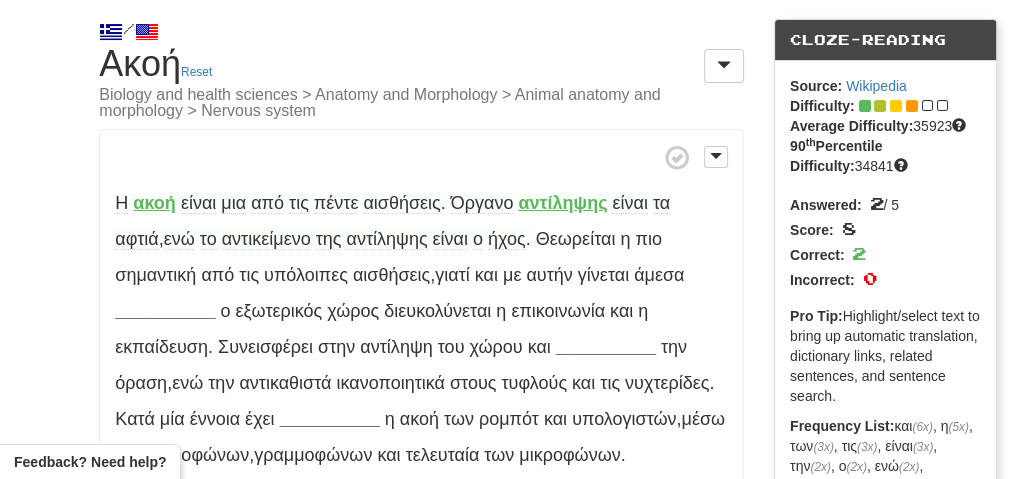 scroll, scrollTop: 80, scrollLeft: 0, axis: vertical 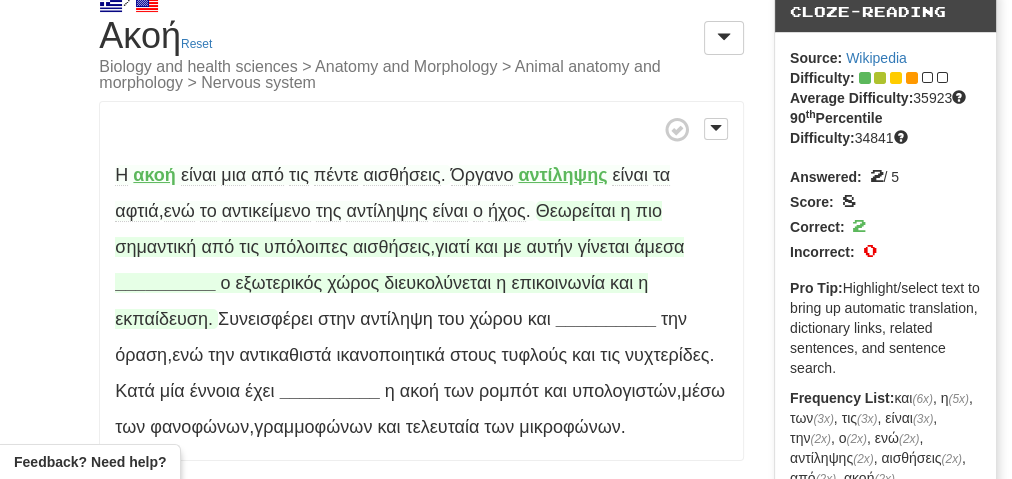 click on "__________" at bounding box center (165, 283) 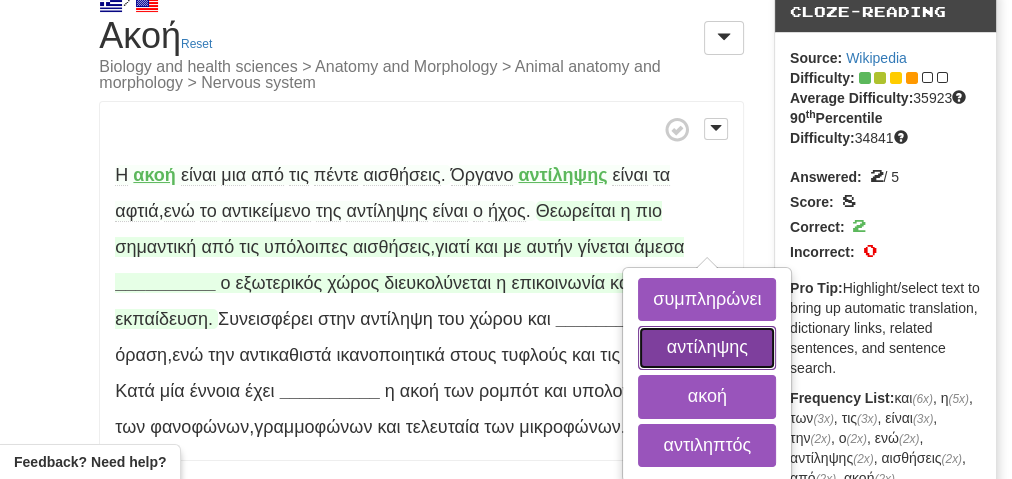 click on "αντίληψης" at bounding box center [707, 348] 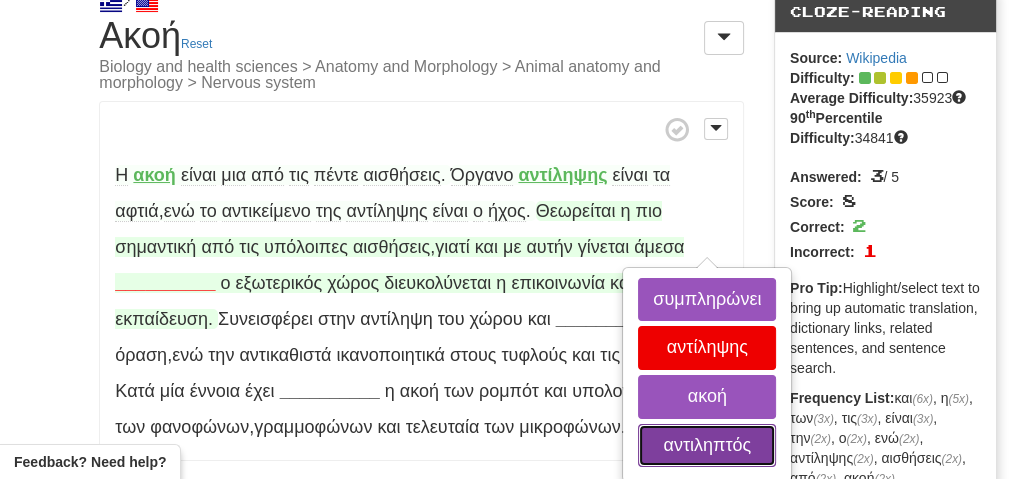 click on "αντιληπτός" at bounding box center [707, 446] 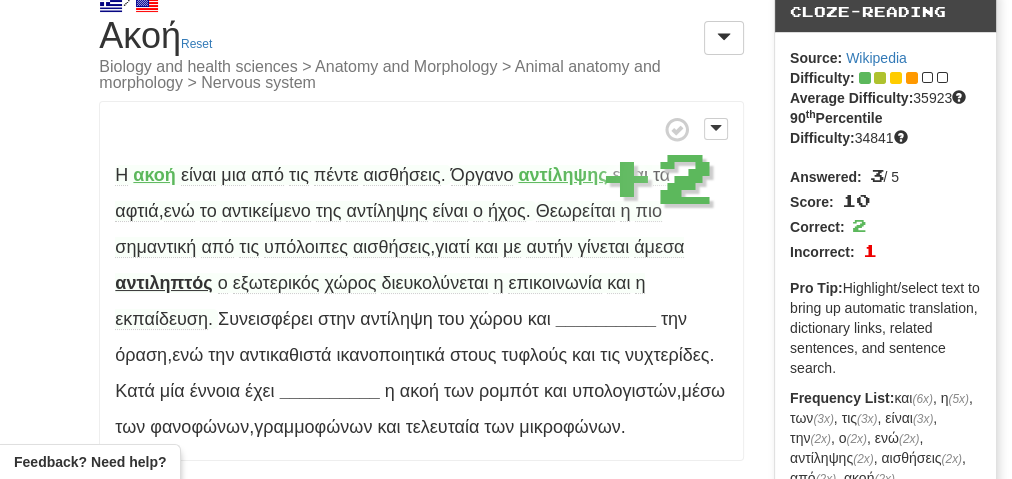 click on "αντιληπτός" at bounding box center [163, 283] 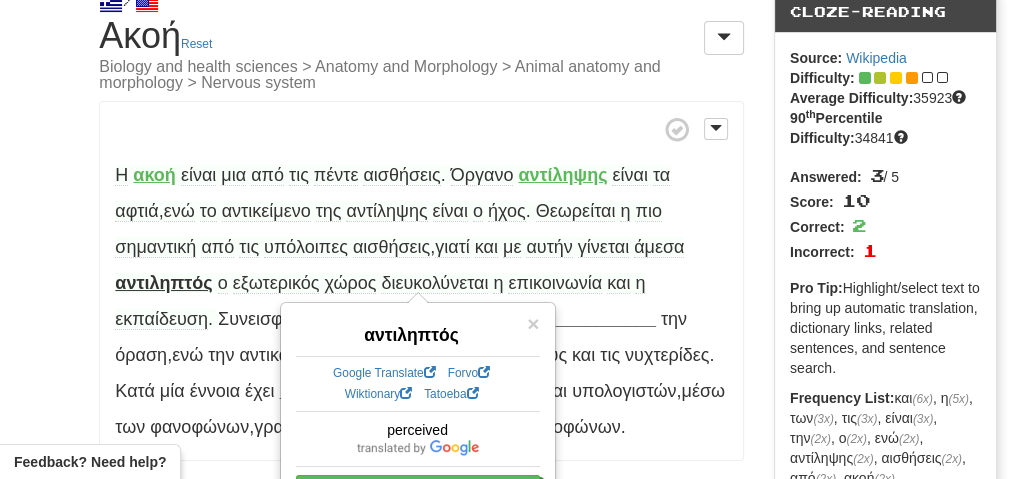 click on "Η
ακοή
είναι μια από τις πέντε αισθήσεις .
Όργανο
αντίληψης
είναι τα αφτιά , ενώ το αντικείμενο της αντίληψης είναι ο ήχος .
Θεωρείται η πιο σημαντική από τις υπόλοιπες αισθήσεις , γιατί και με αυτήν γίνεται άμεσα
αντιληπτός
ο εξωτερικός χώρος διευκολύνεται η επικοινωνία και η εκπαίδευση .
Συνεισφέρει στην αντίληψη του χώρου και
[SUPPLEMENTS]
την όραση , ενώ την αντικαθιστά ικανοποιητικά στους τυφλούς και τις νυχτερίδες ." at bounding box center [421, 281] 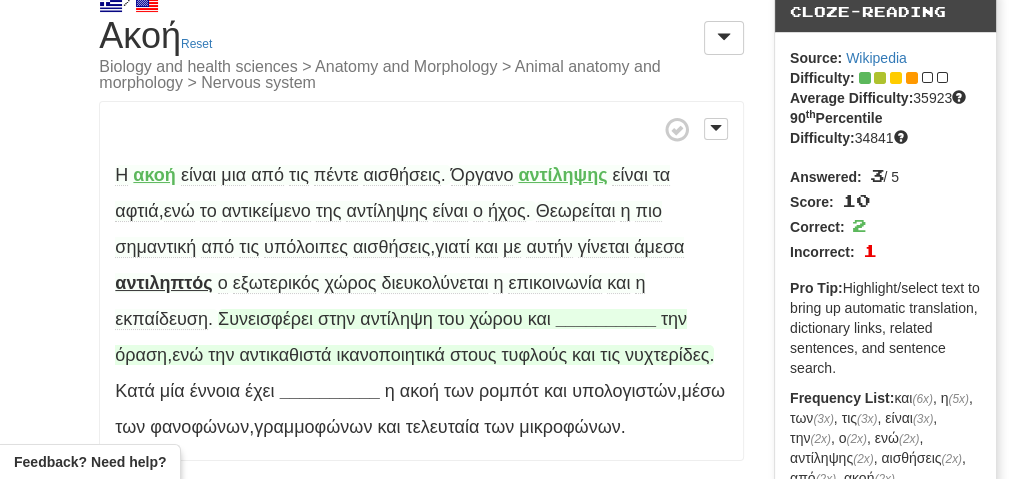 scroll, scrollTop: 160, scrollLeft: 0, axis: vertical 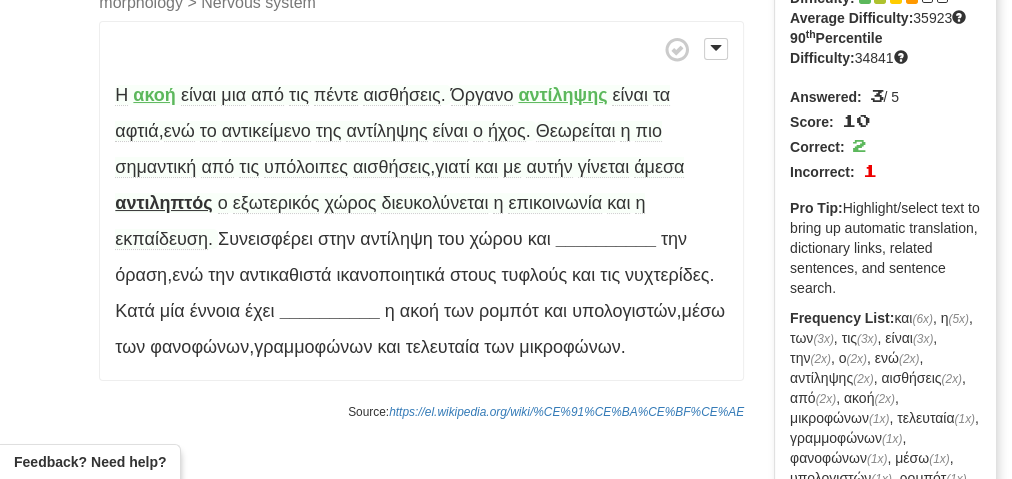 click on "επικοινωνία" at bounding box center (555, 203) 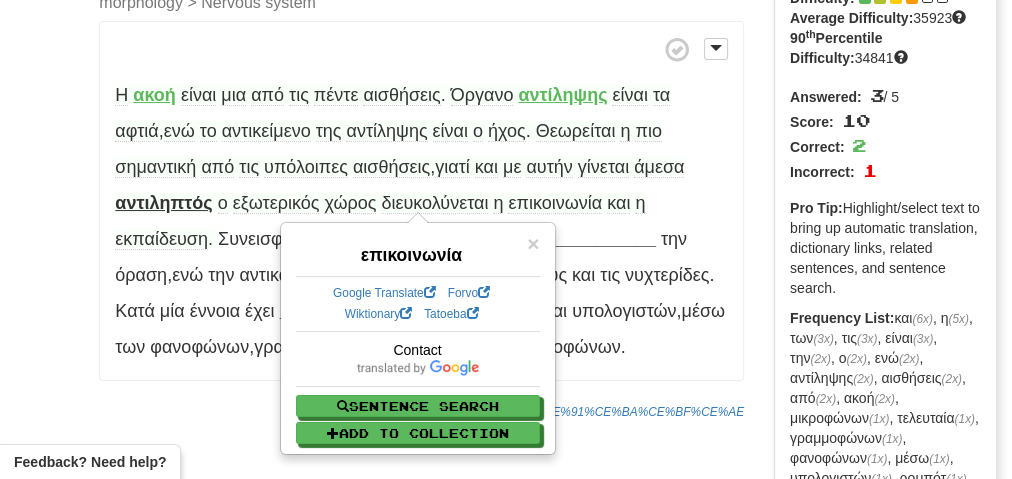 click on "εκπαίδευση" at bounding box center [161, 239] 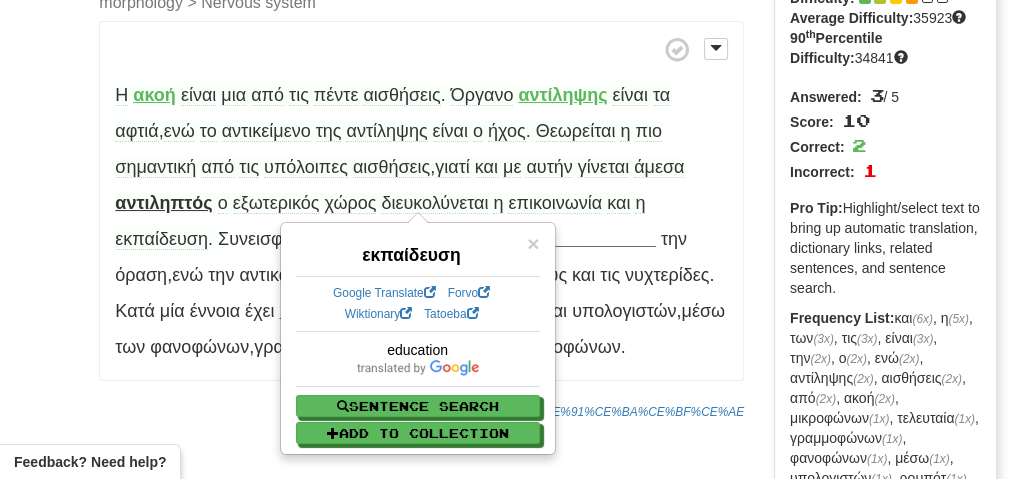 click on "Η
ακοή
είναι μια από τις πέντε αισθήσεις .
Όργανο
αντίληψης
είναι τα αφτιά , ενώ το αντικείμενο της αντίληψης είναι ο ήχος .
Θεωρείται η πιο σημαντική από τις υπόλοιπες αισθήσεις , γιατί και με αυτήν γίνεται άμεσα
αντιληπτός
ο εξωτερικός χώρος διευκολύνεται η επικοινωνία και η εκπαίδευση .
Συνεισφέρει στην αντίληψη του χώρου και
[SUPPLEMENTS]
την όραση , ενώ την αντικαθιστά ικανοποιητικά στους τυφλούς και τις νυχτερίδες ." at bounding box center [421, 201] 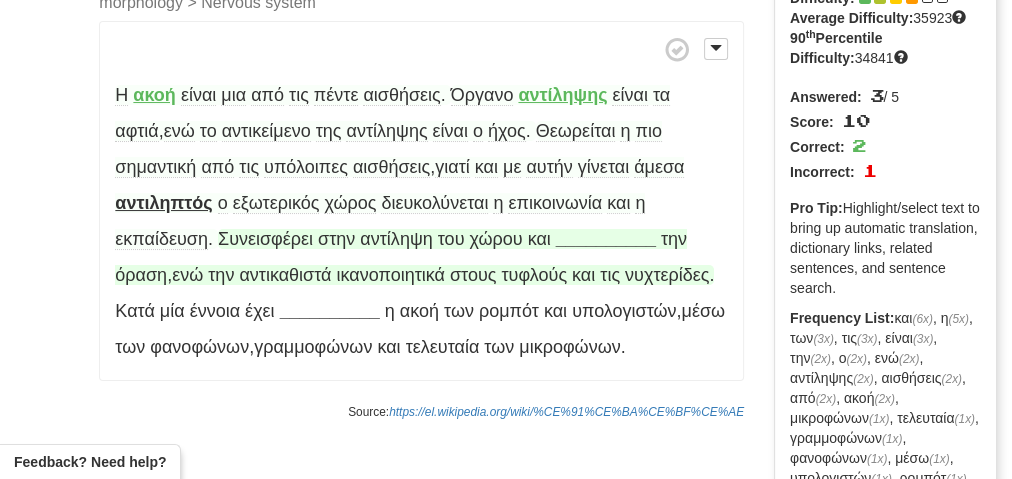 click on "__________" at bounding box center [606, 239] 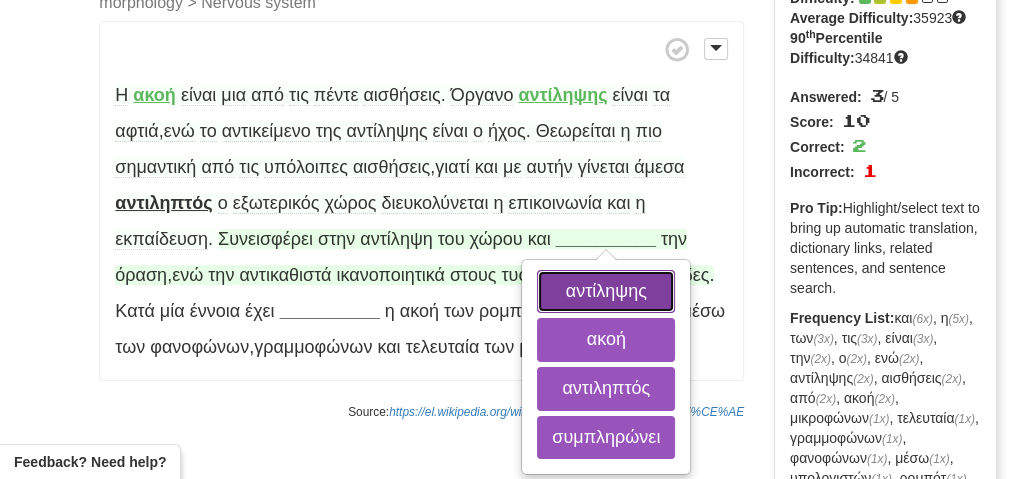 click on "αντίληψης" at bounding box center (606, 292) 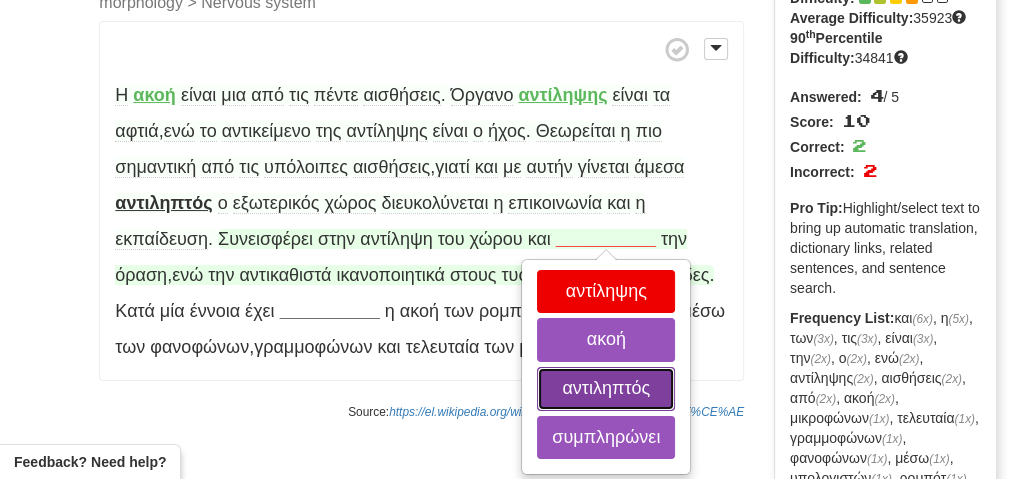 click on "αντιληπτός" at bounding box center [606, 389] 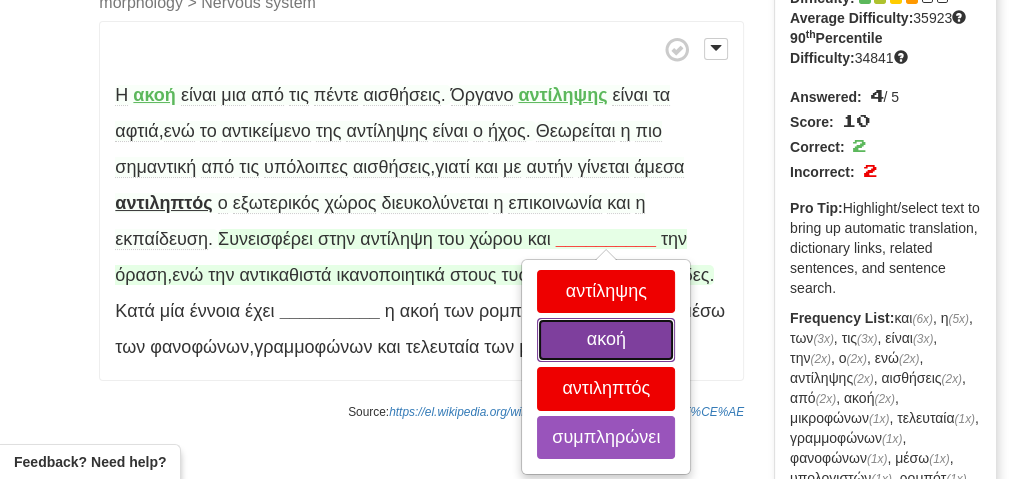 click on "ακοή" at bounding box center [606, 340] 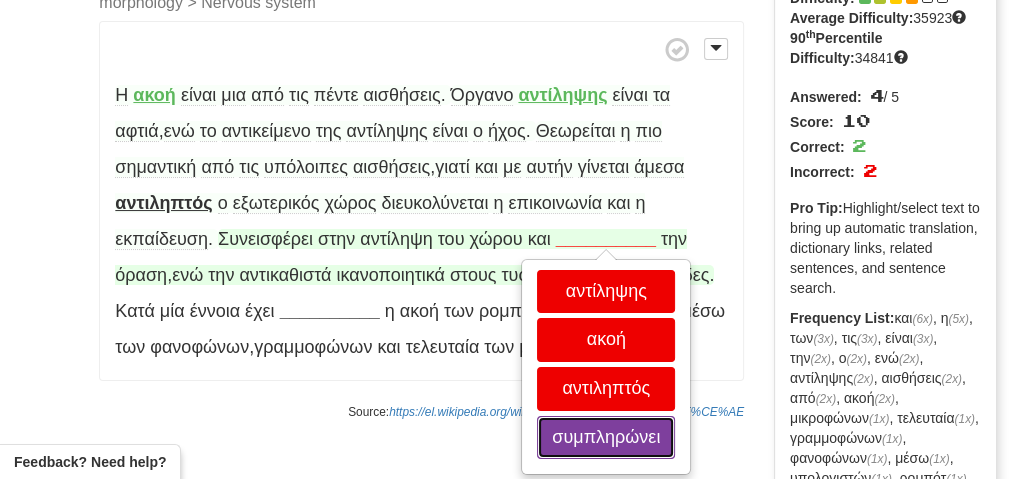 click on "συμπληρώνει" at bounding box center (606, 438) 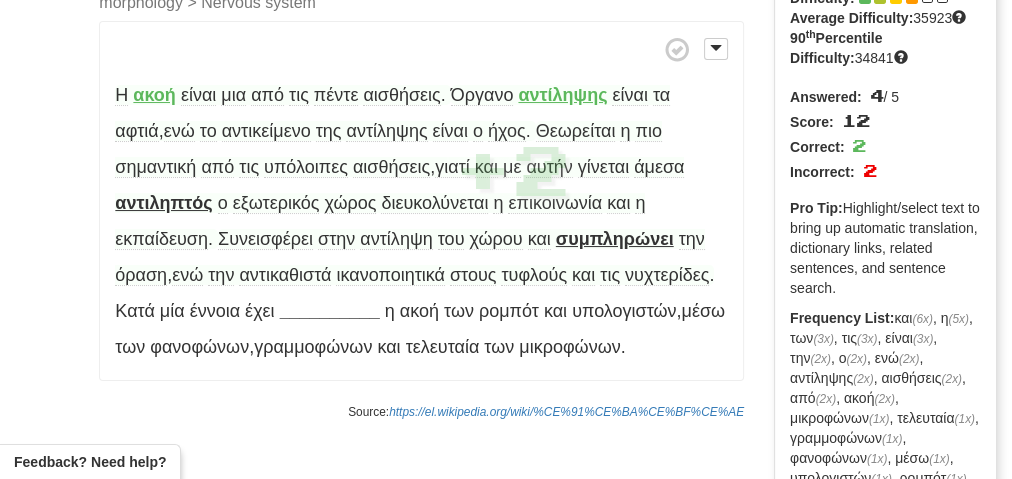 click on "συμπληρώνει" at bounding box center [615, 239] 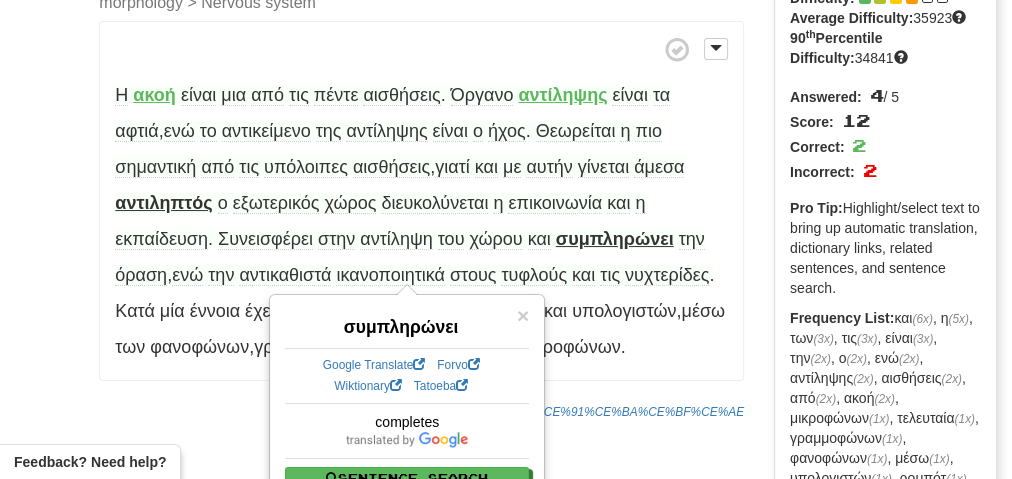 click on "Η
ακοή
είναι μια από τις πέντε αισθήσεις .
Όργανο
αντίληψης
είναι τα αφτιά , ενώ το αντικείμενο της αντίληψης είναι ο ήχος .
Θεωρείται η πιο σημαντική από τις υπόλοιπες αισθήσεις , γιατί και με αυτήν γίνεται άμεσα
αντιληπτός
ο εξωτερικός χώρος διευκολύνεται η επικοινωνία και η εκπαίδευση .
Συνεισφέρει στην αντίληψη του χώρου και
[SUPPLEMENTS]
την όραση , ενώ την αντικαθιστά ικανοποιητικά στους τυφλούς και τις ." at bounding box center [421, 201] 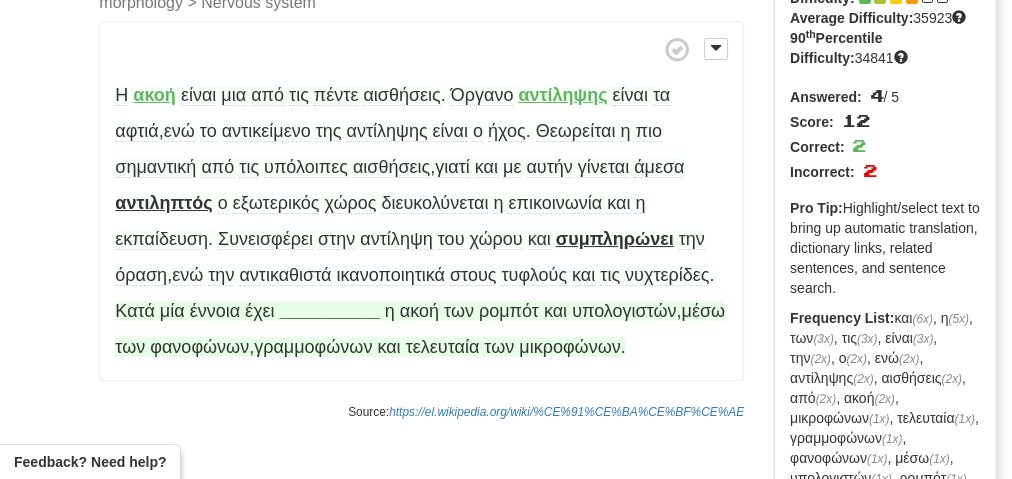 click on "__________" at bounding box center (330, 311) 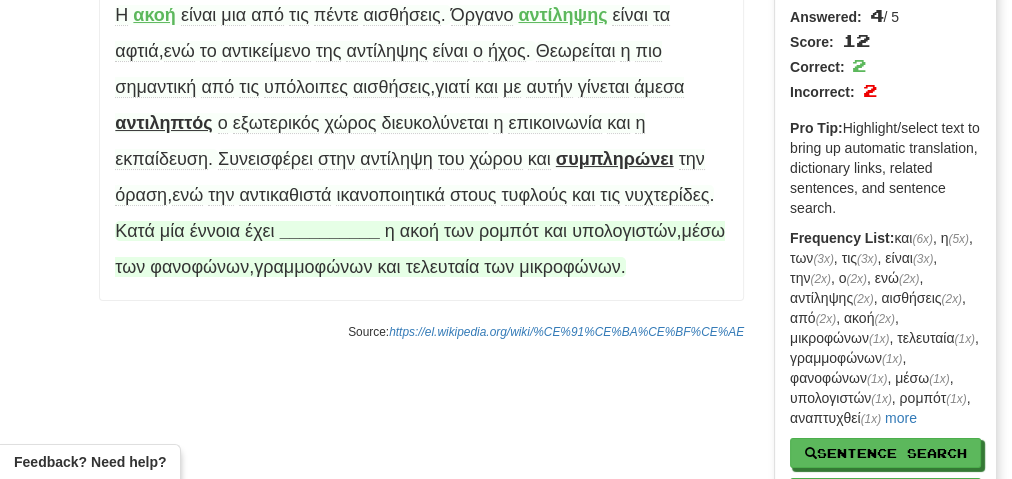 click on "αναπτυχθεί" at bounding box center [-255, 368] 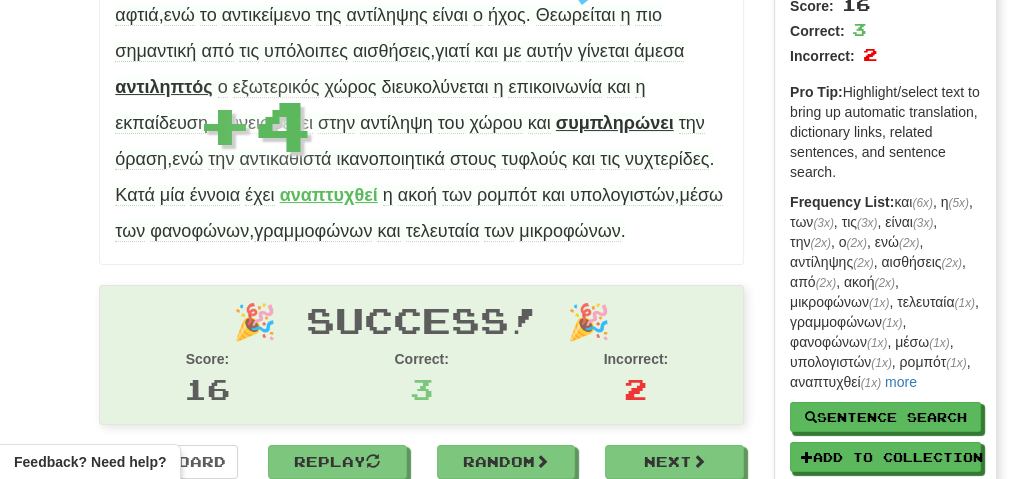 scroll, scrollTop: 300, scrollLeft: 0, axis: vertical 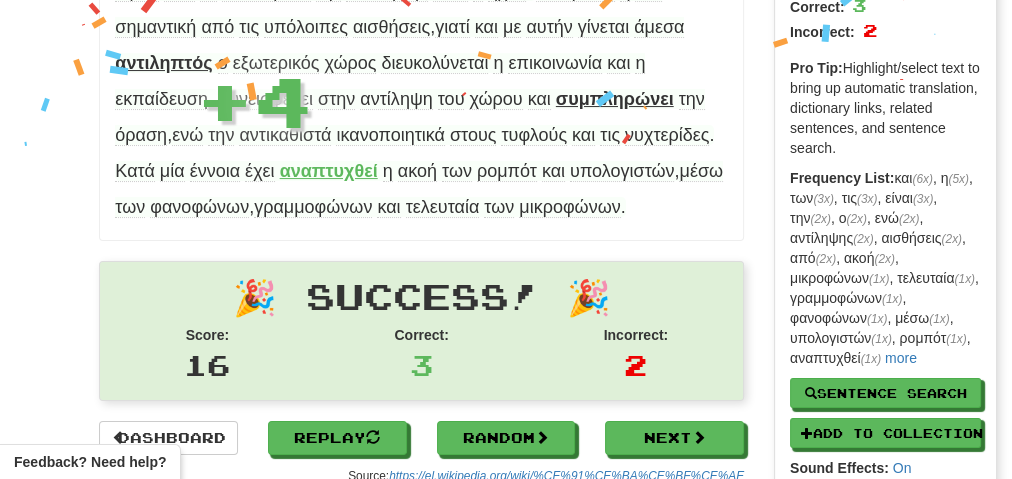 click on "αναπτυχθεί" at bounding box center (329, 171) 